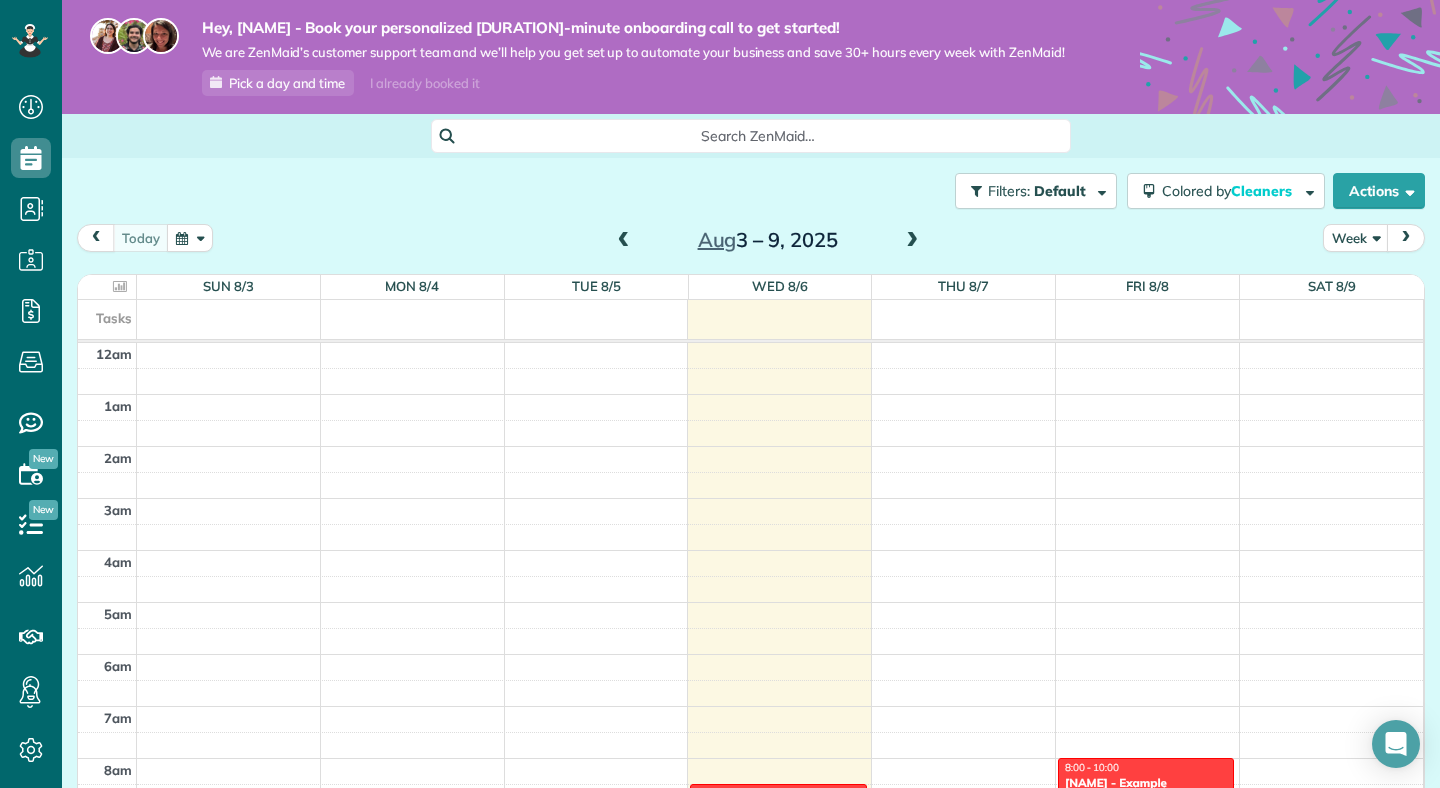 scroll, scrollTop: 0, scrollLeft: 0, axis: both 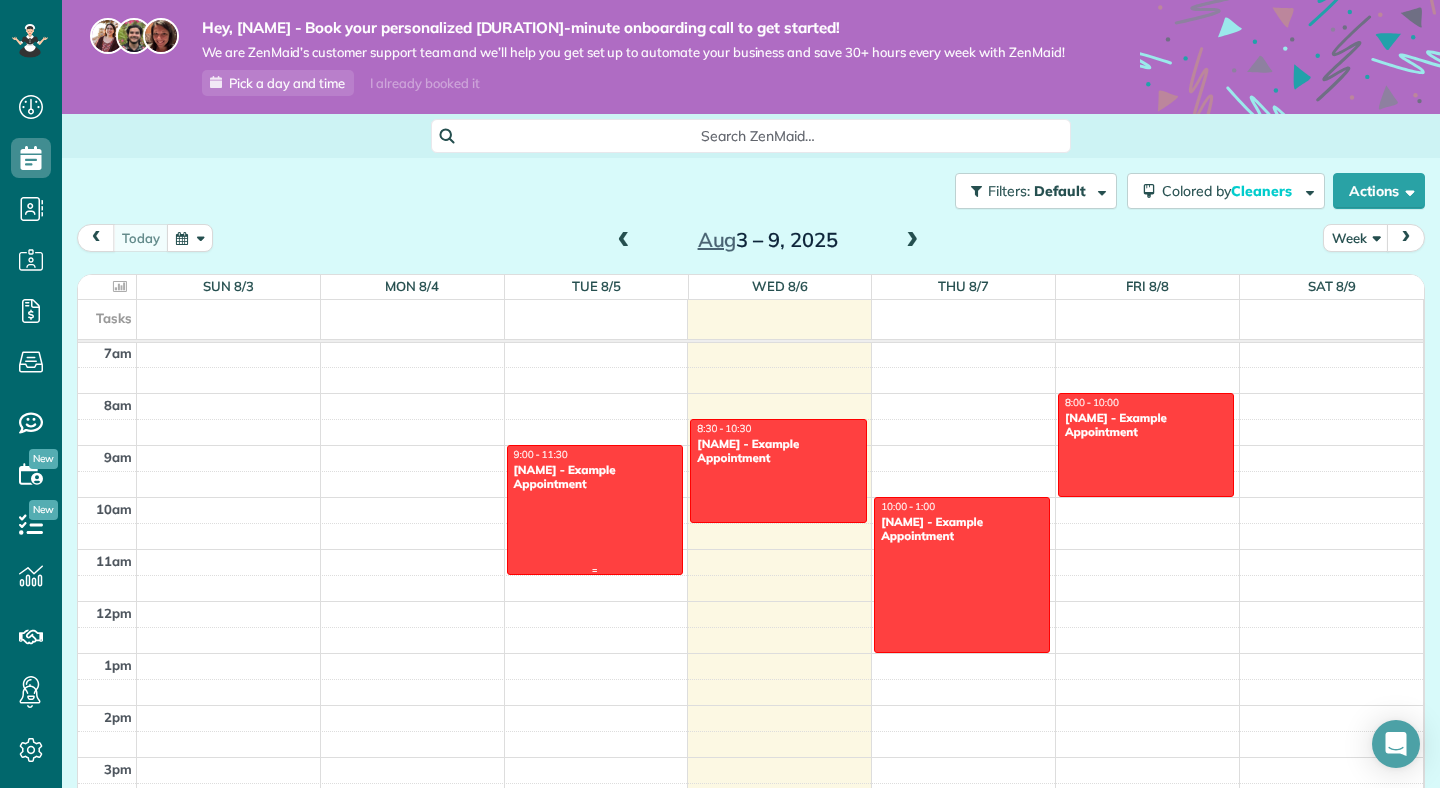 click at bounding box center (595, 510) 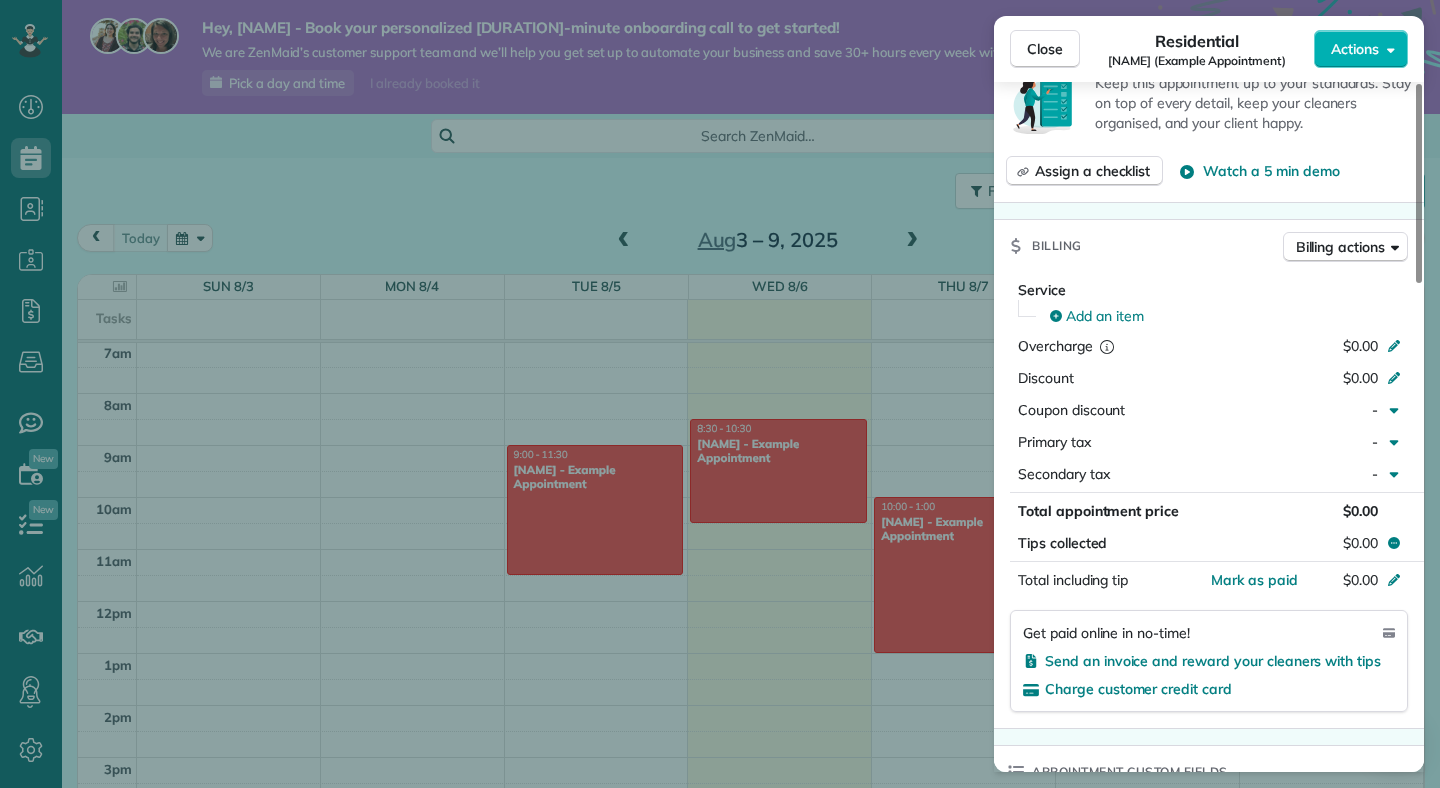 scroll, scrollTop: 0, scrollLeft: 0, axis: both 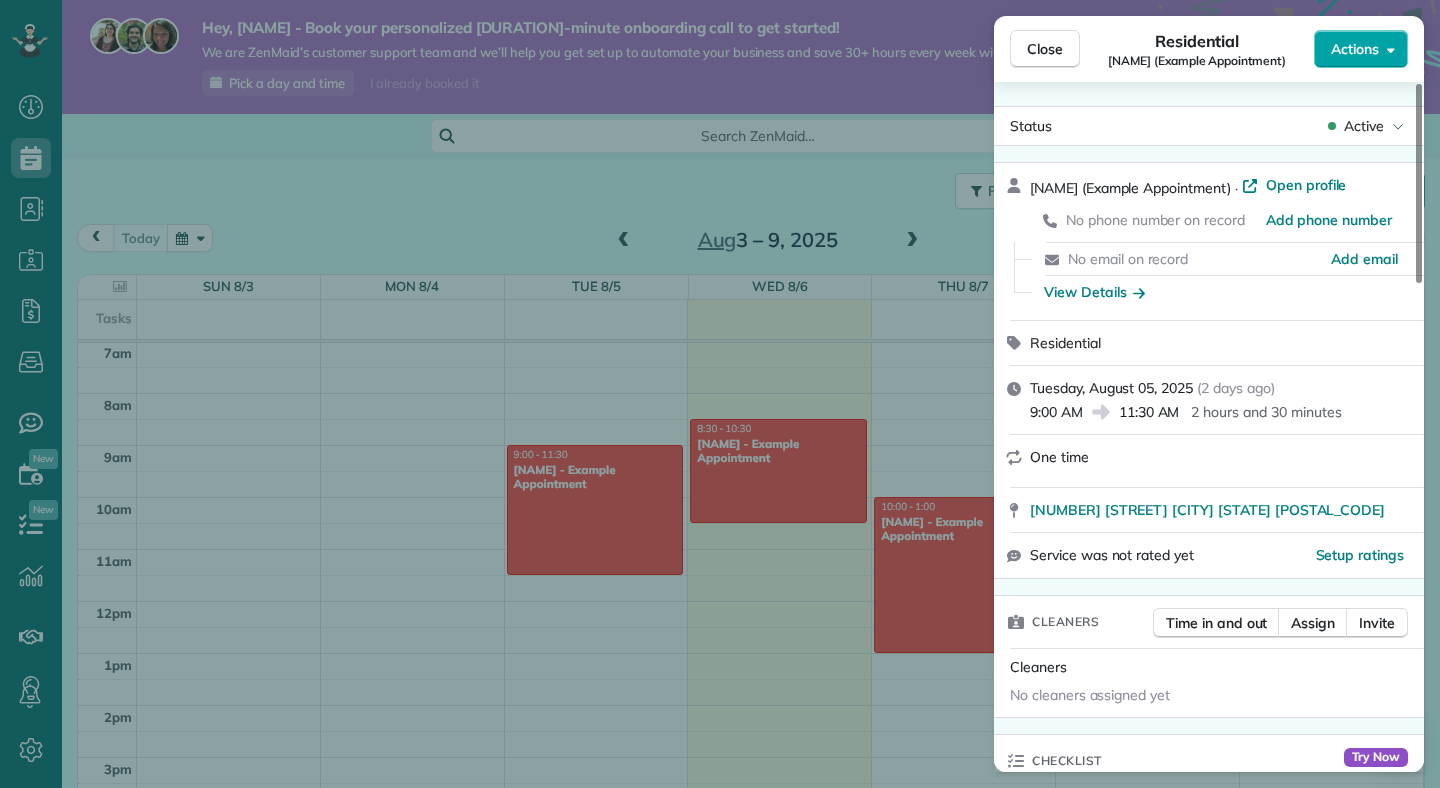 click on "Actions" at bounding box center [1355, 49] 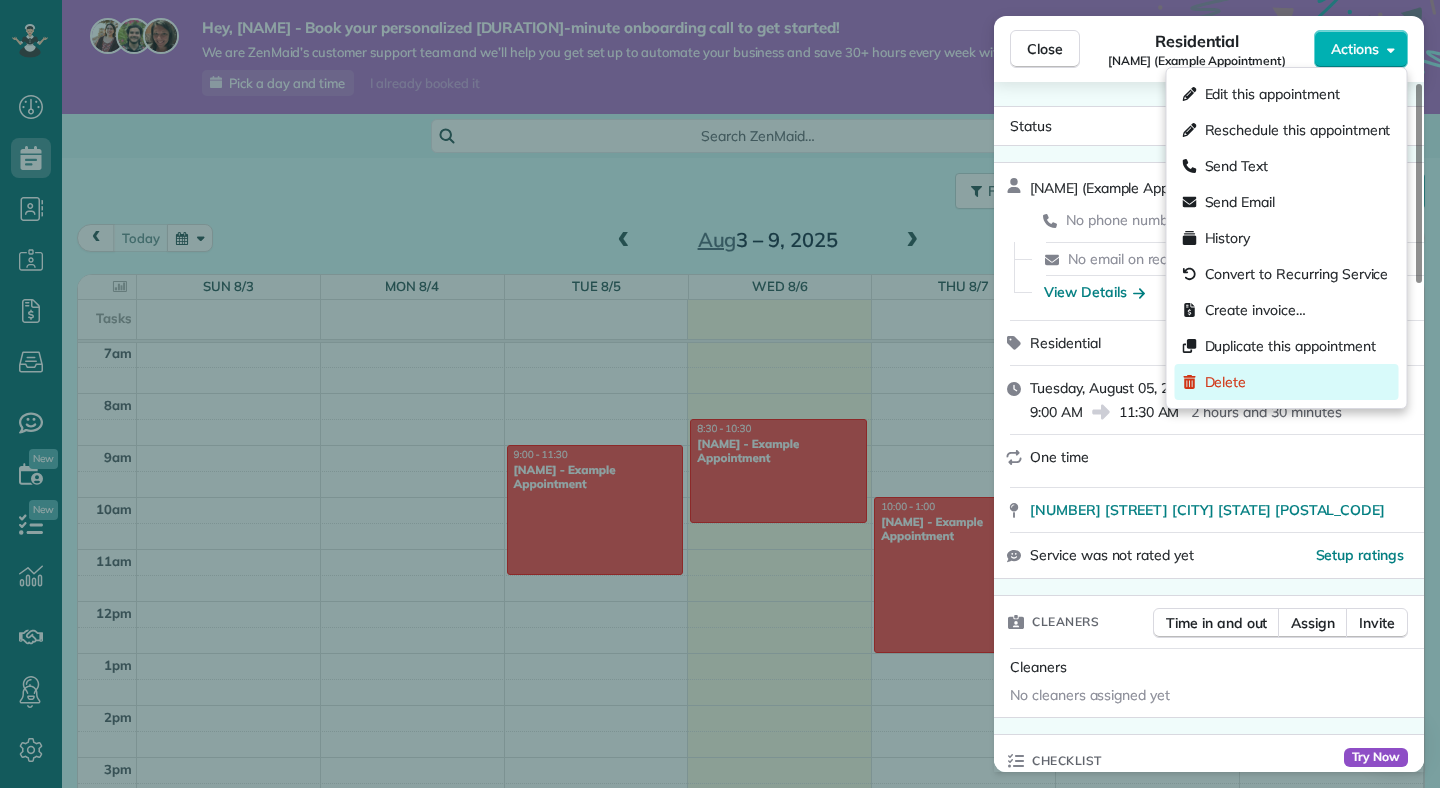 click on "Delete" at bounding box center [1215, 382] 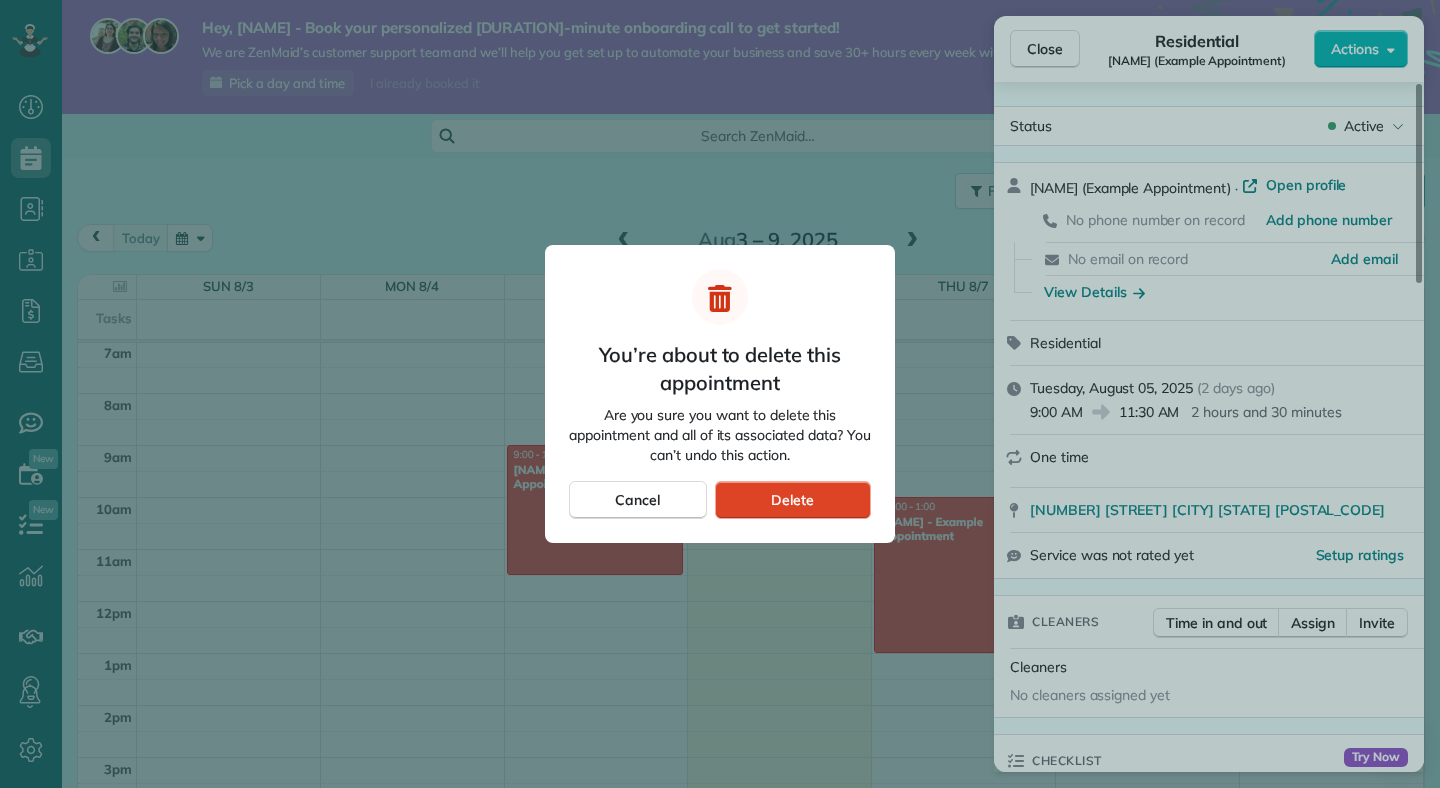 click on "Delete" at bounding box center [792, 500] 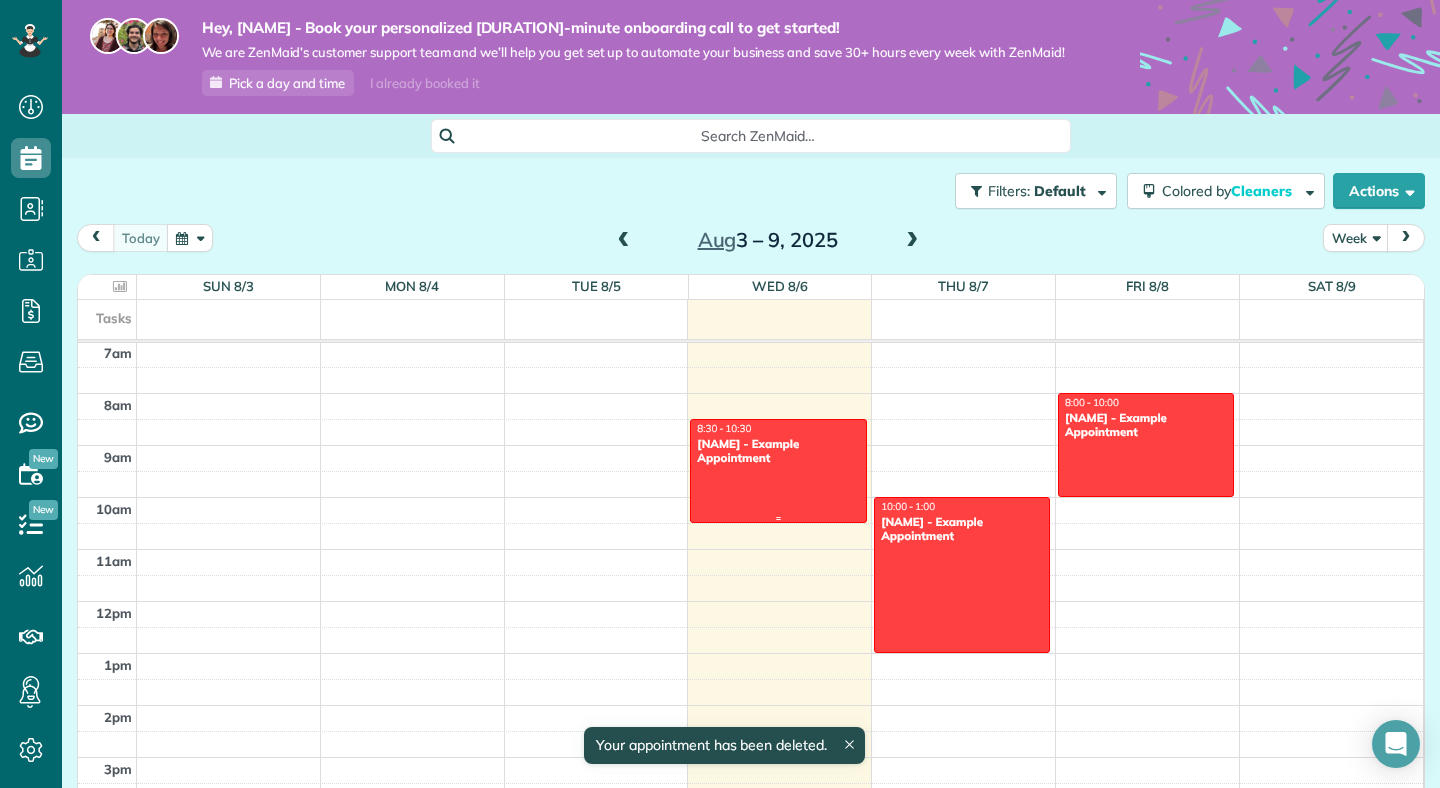 click on "Sharon Tinberg - Example Appointment" at bounding box center (778, 451) 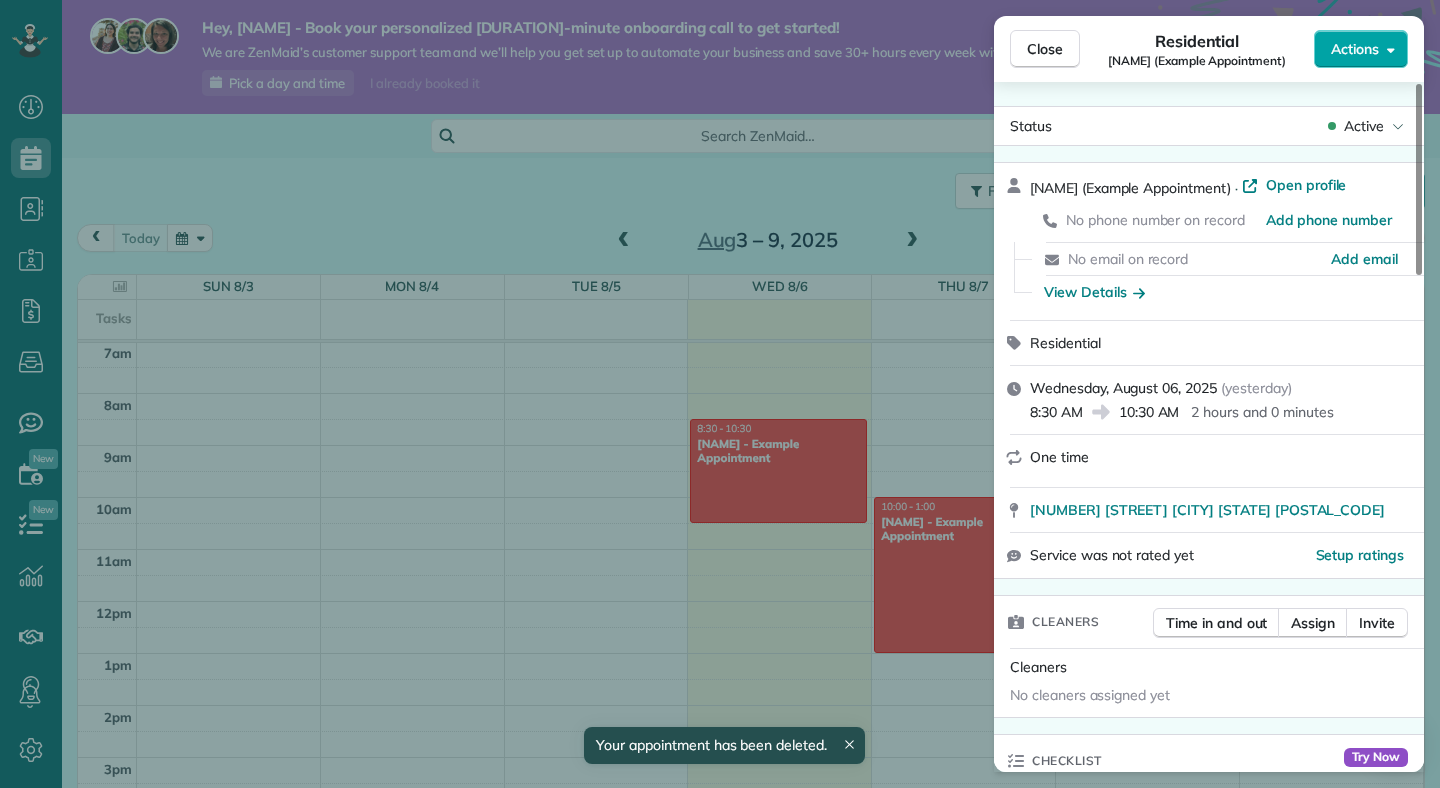 click on "Actions" at bounding box center (1355, 49) 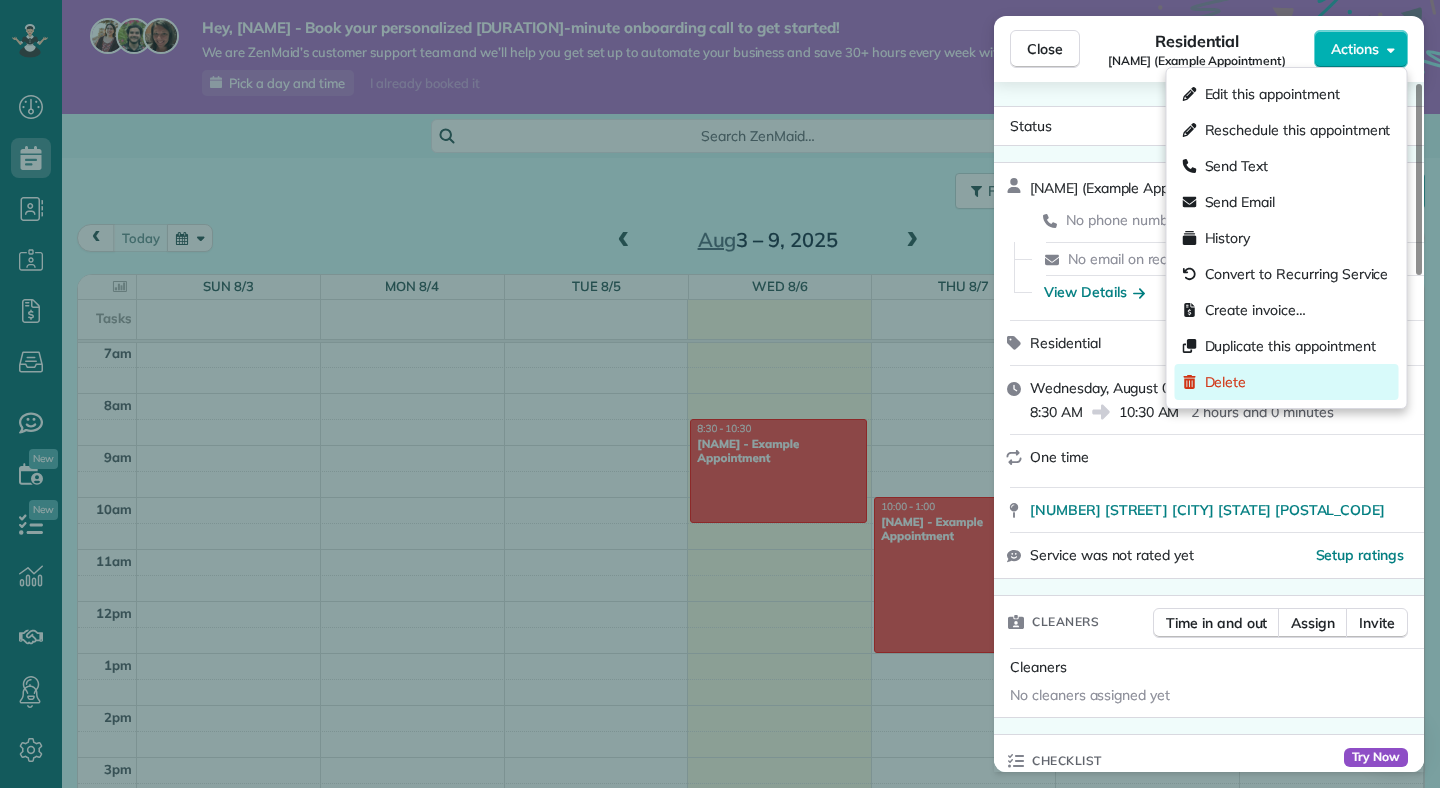 click on "Delete" at bounding box center (1226, 382) 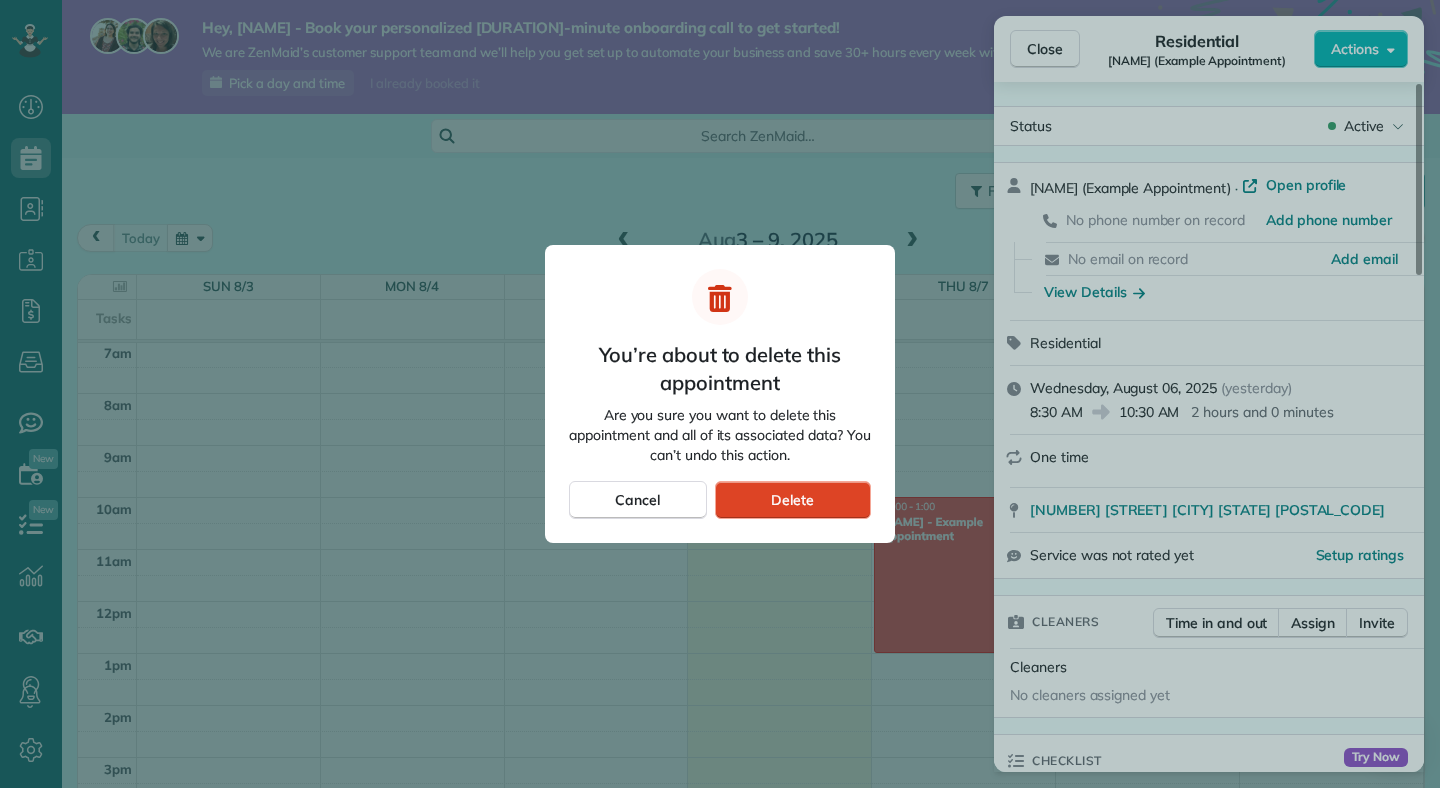 click on "Delete" at bounding box center [793, 500] 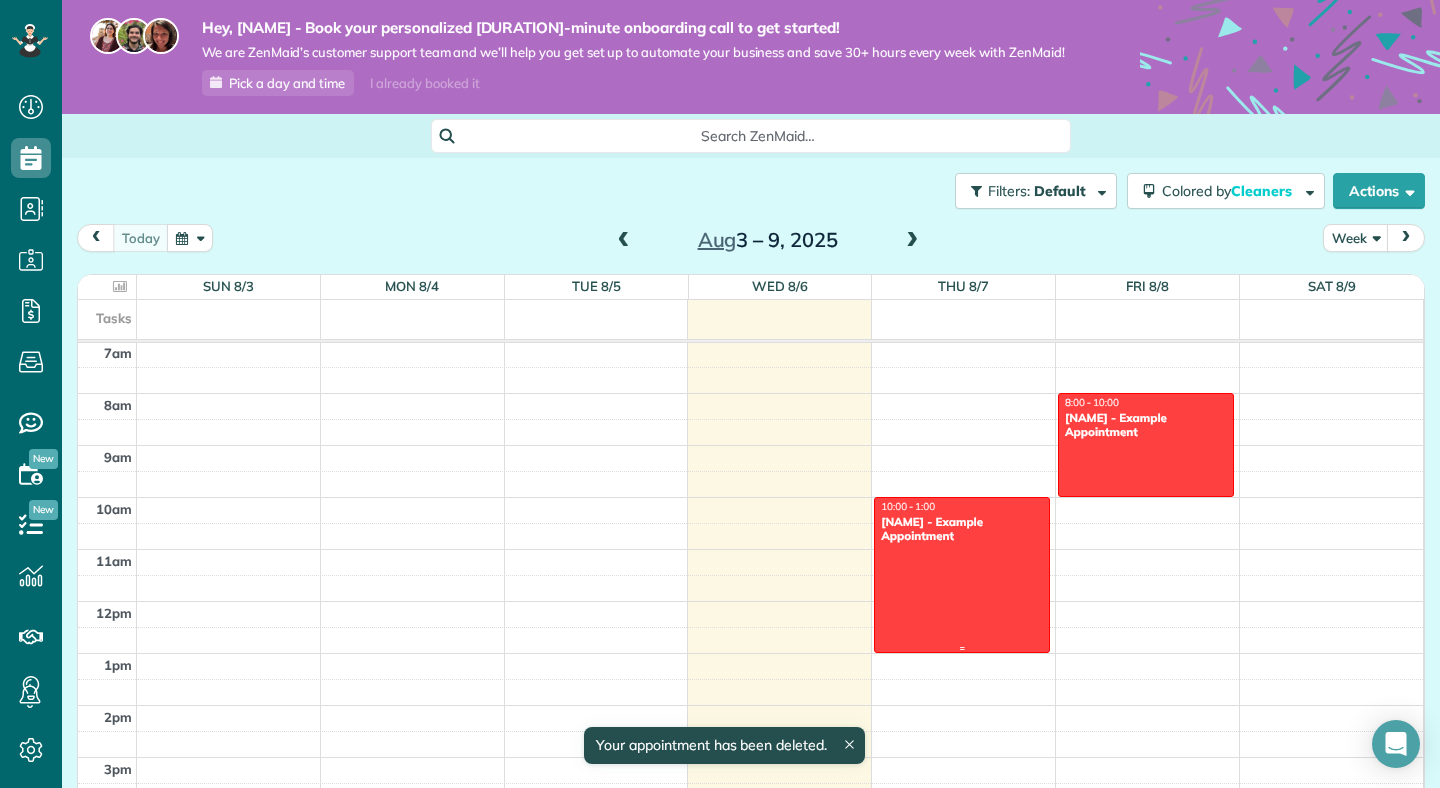 click on "Amar Ghose - Example Appointment" at bounding box center [962, 529] 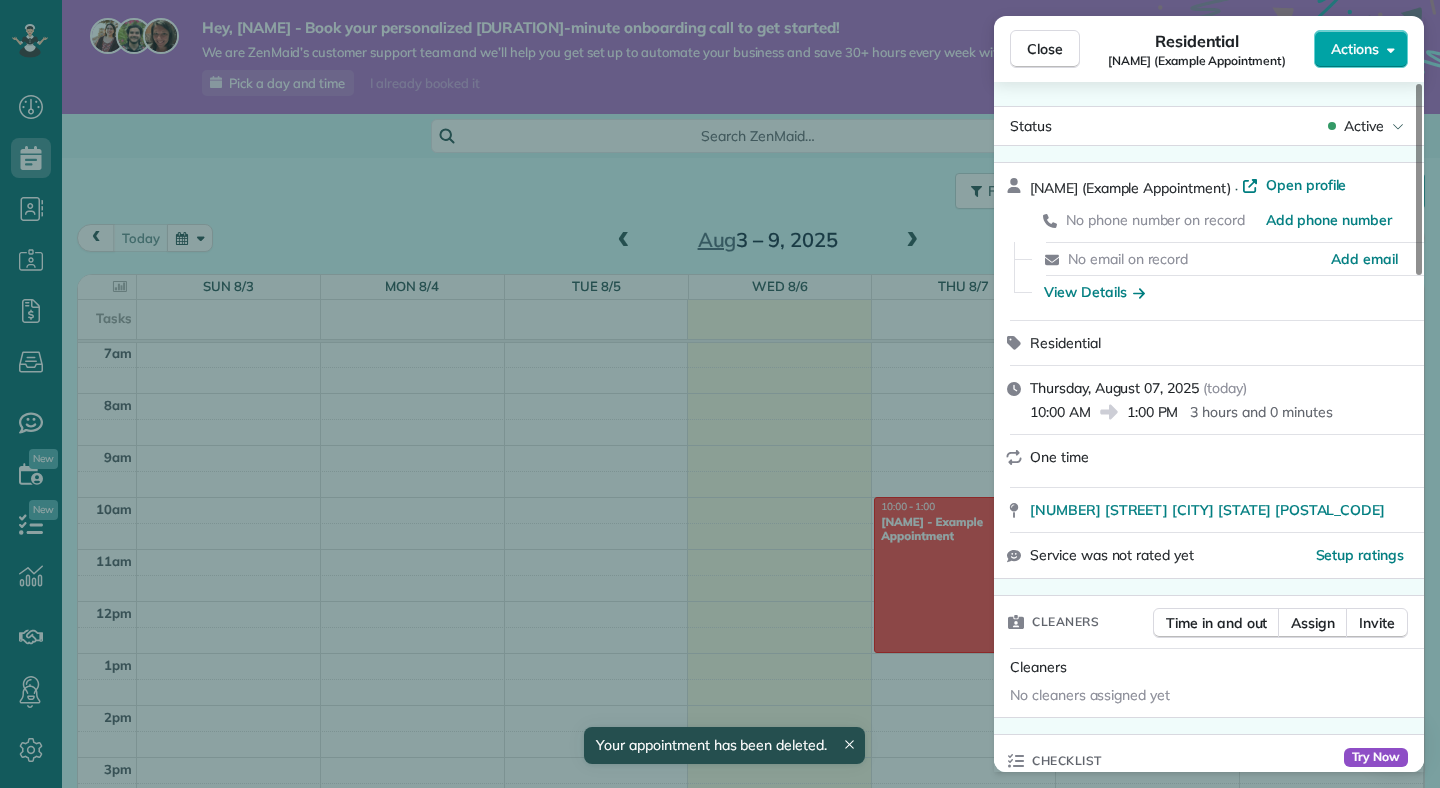 click on "Actions" at bounding box center (1355, 49) 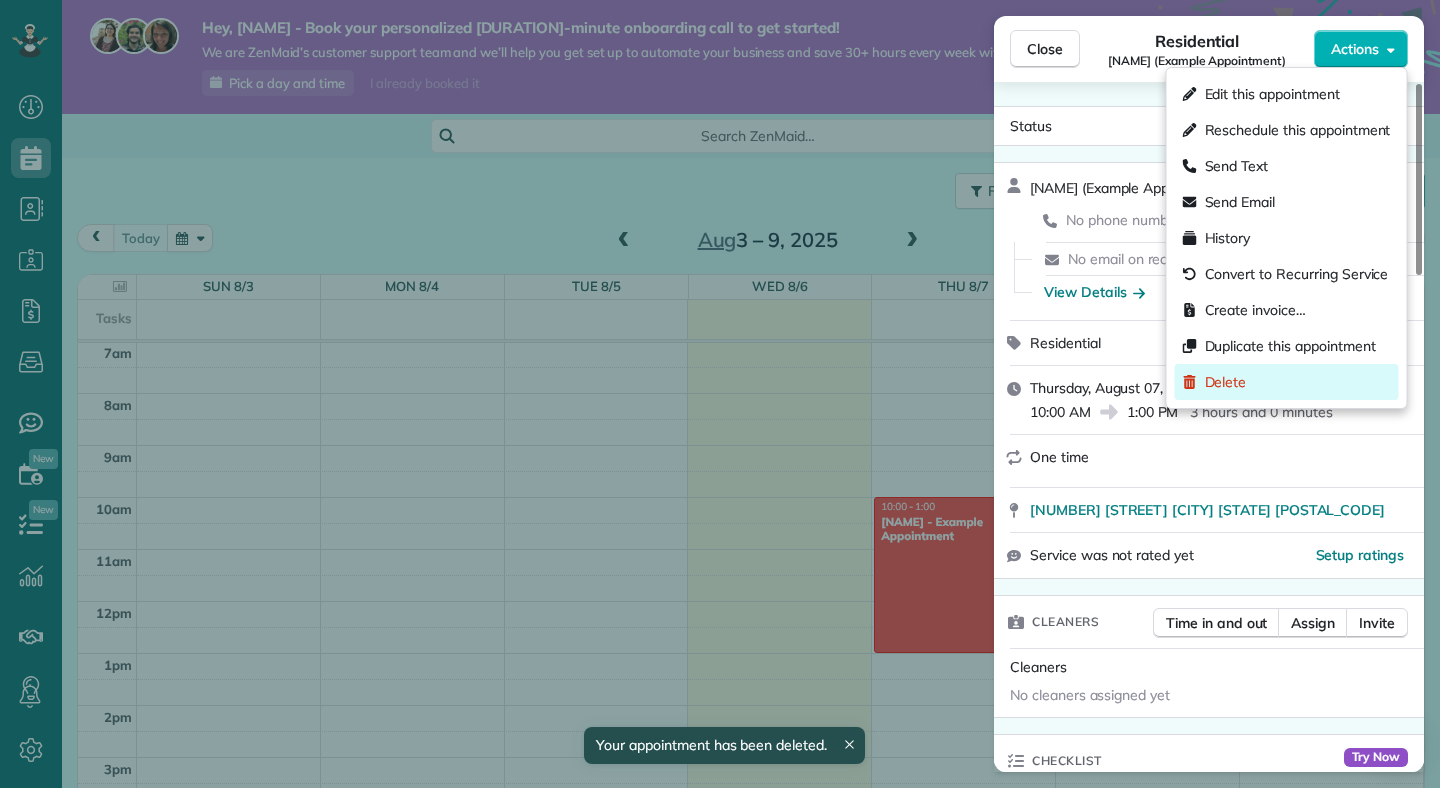 click 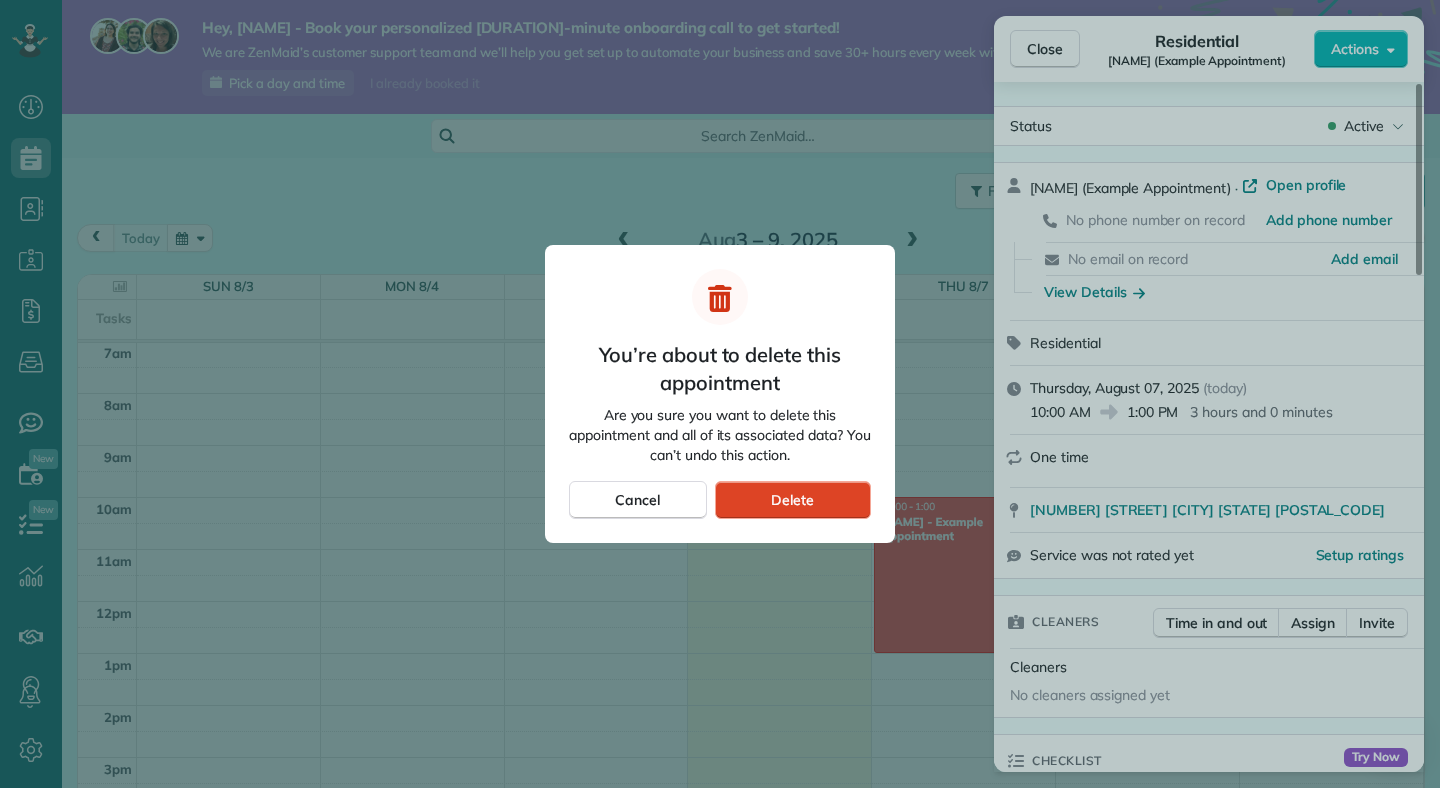 click on "Delete" at bounding box center [793, 500] 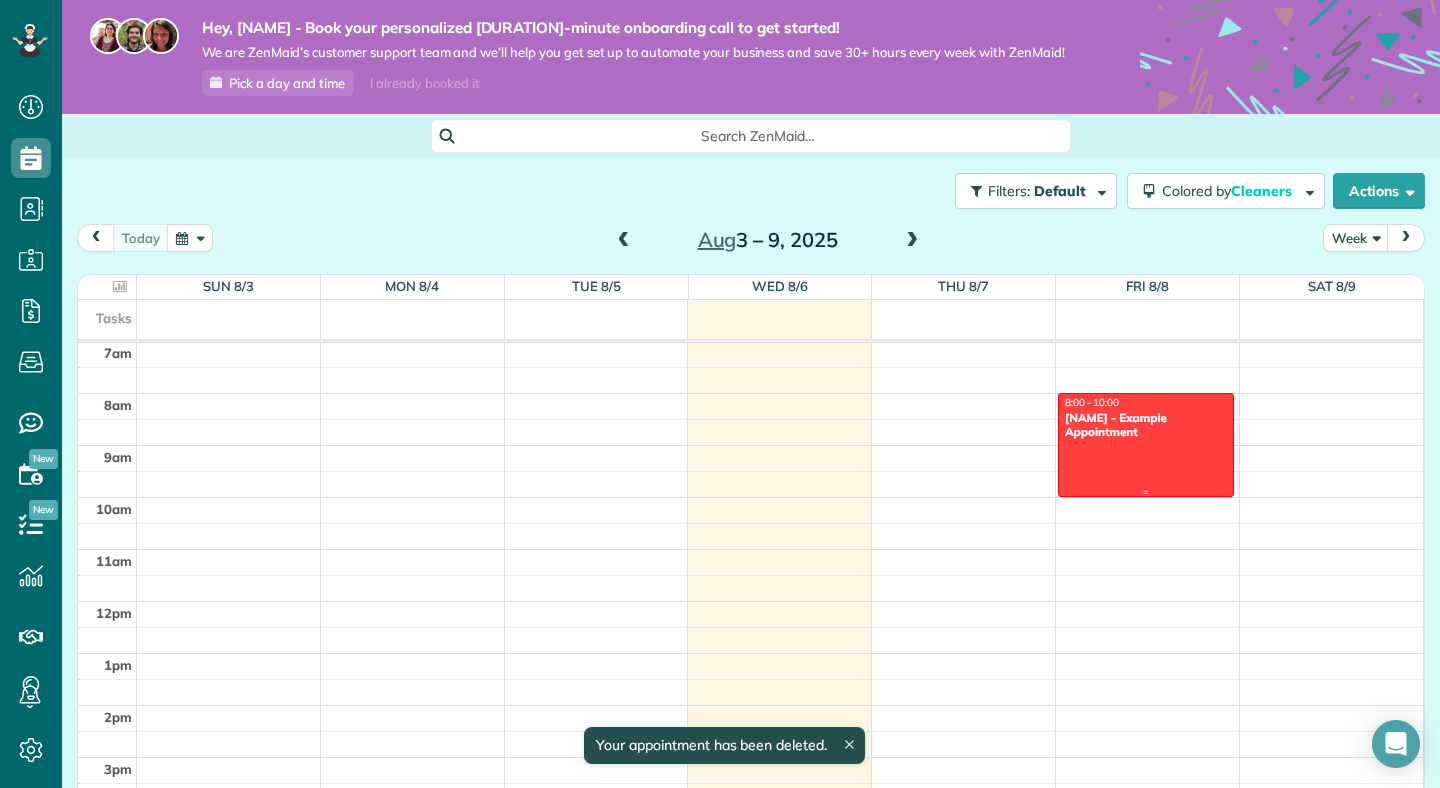 click on "Chris Schwab - Example Appointment" at bounding box center [1146, 425] 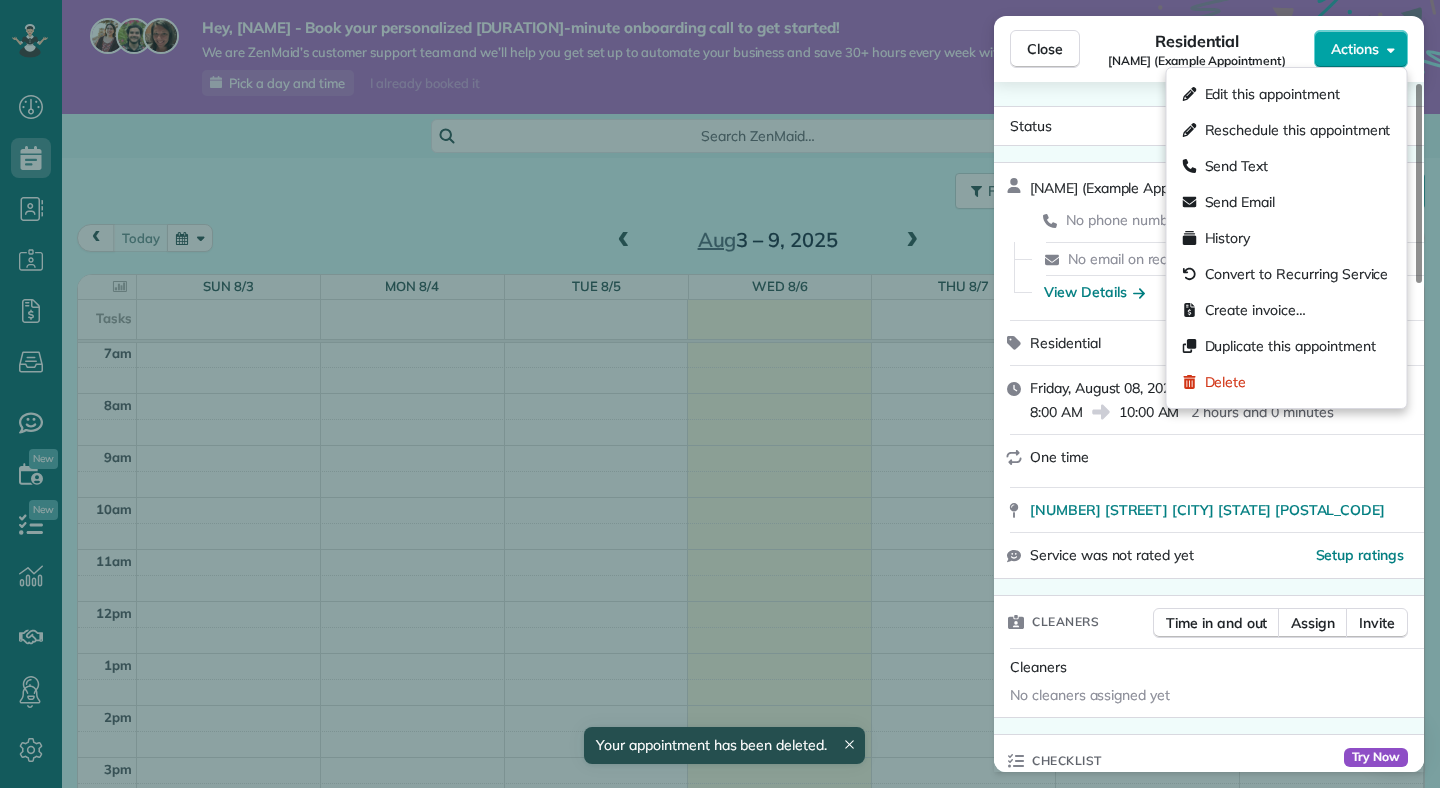 click on "Actions" at bounding box center (1355, 49) 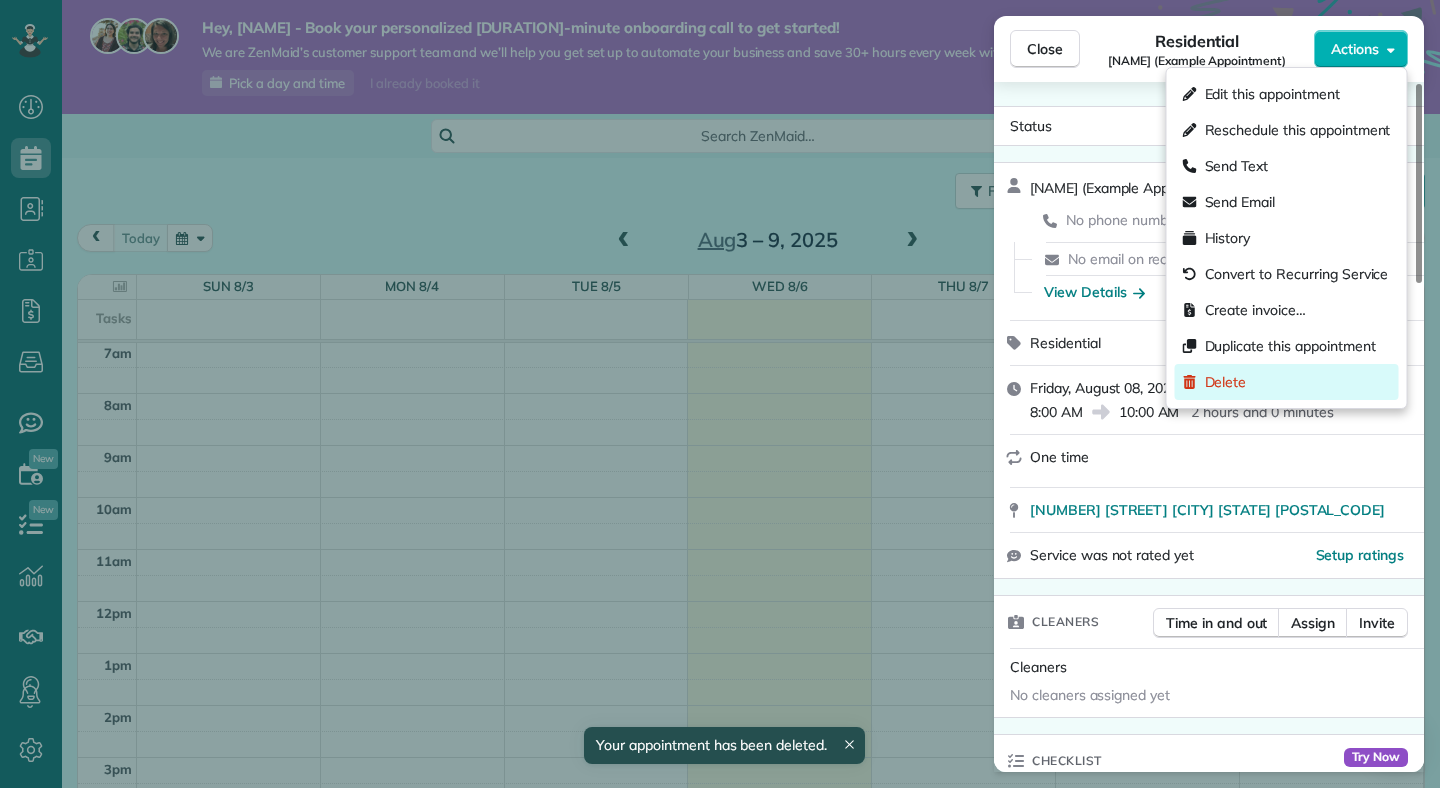 click on "Delete" at bounding box center [1226, 382] 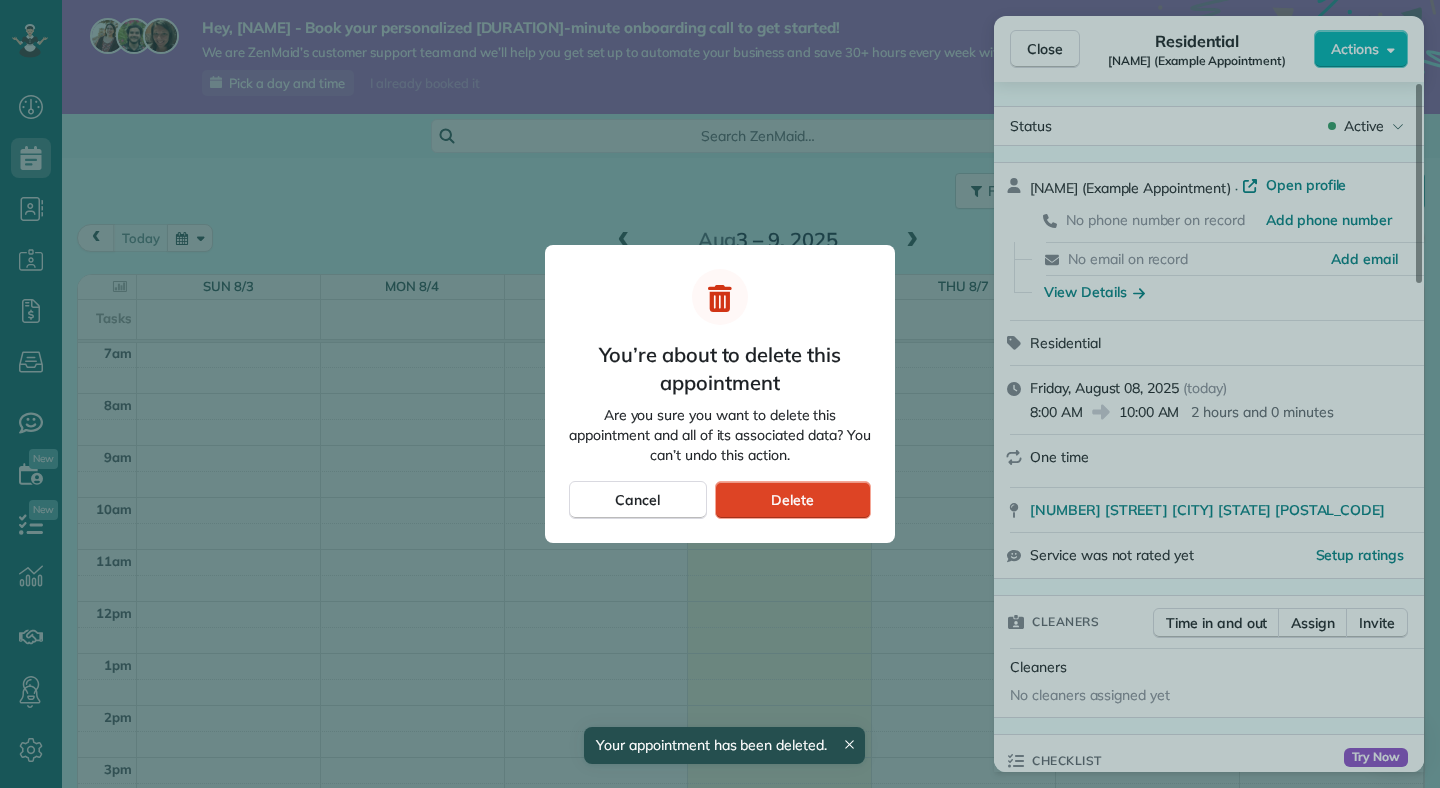 click on "Delete" at bounding box center (793, 500) 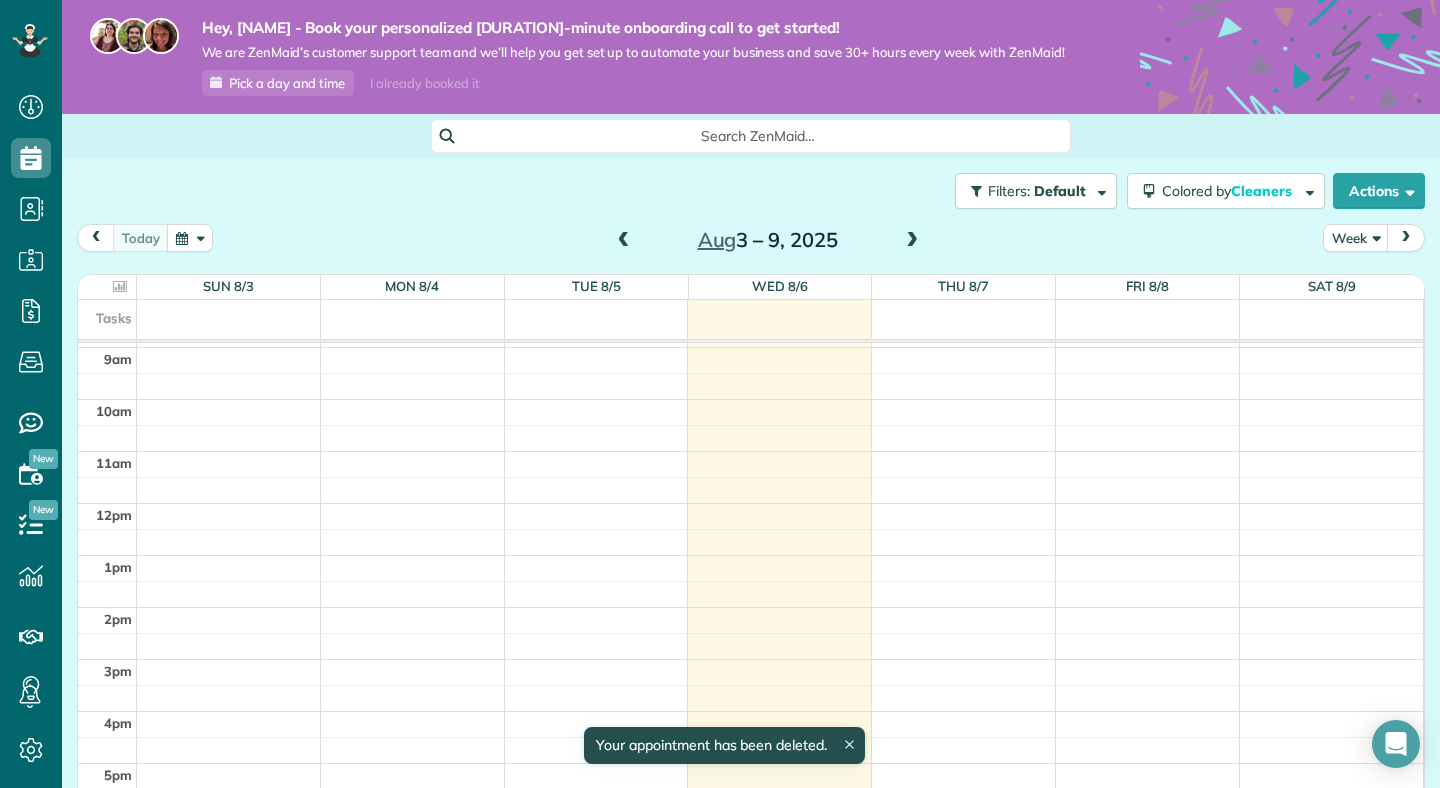 scroll, scrollTop: 465, scrollLeft: 0, axis: vertical 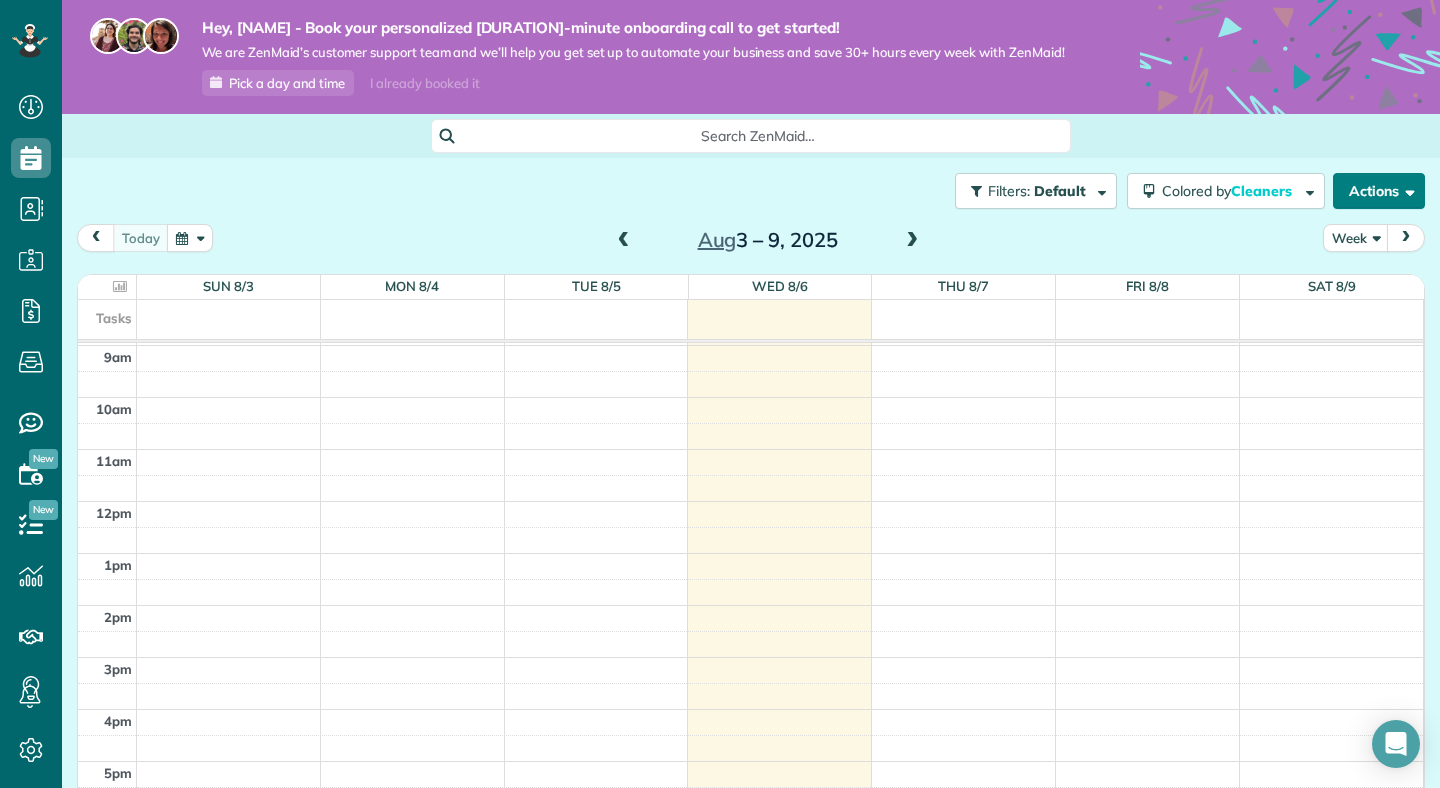 click on "Actions" at bounding box center [1379, 191] 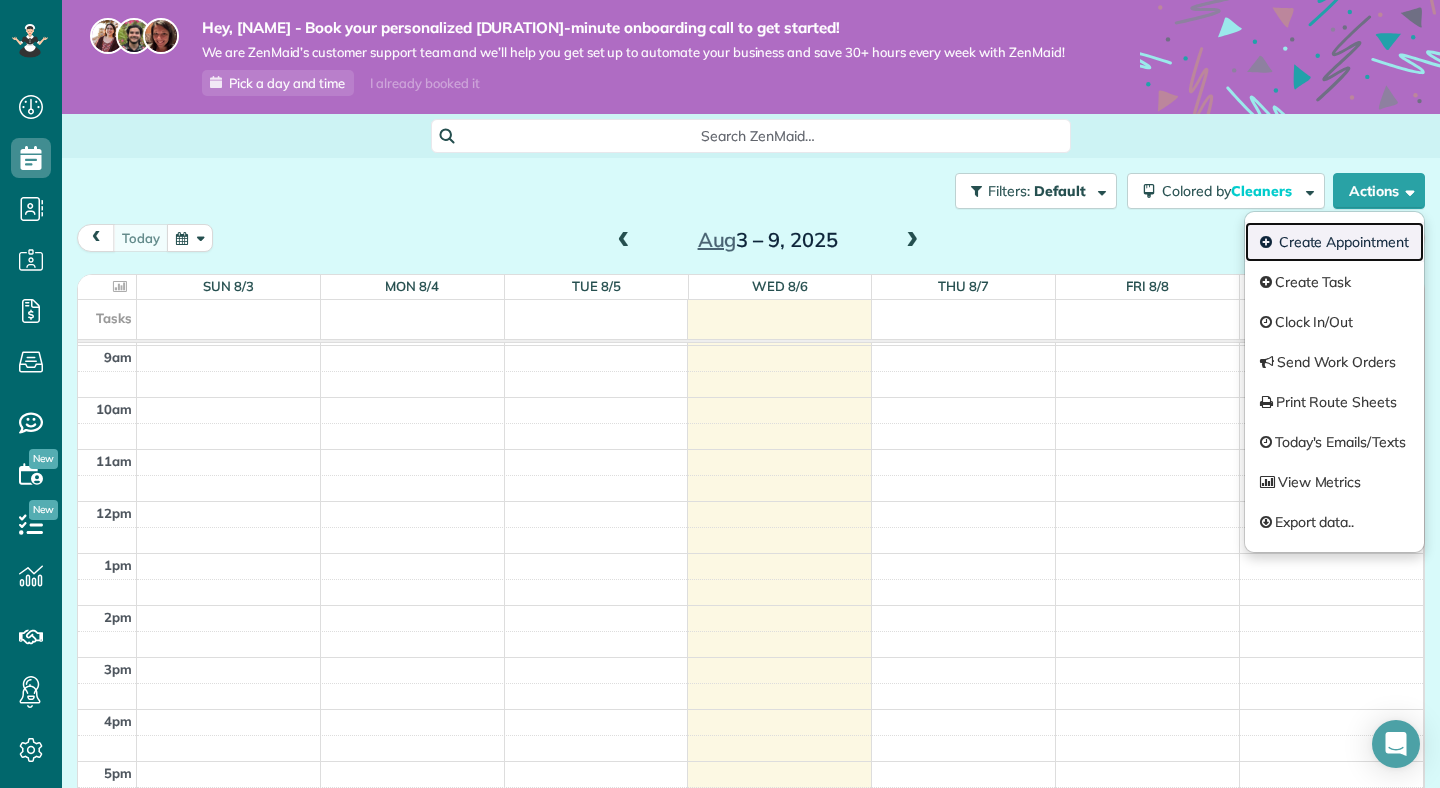 click on "Create Appointment" at bounding box center [1334, 242] 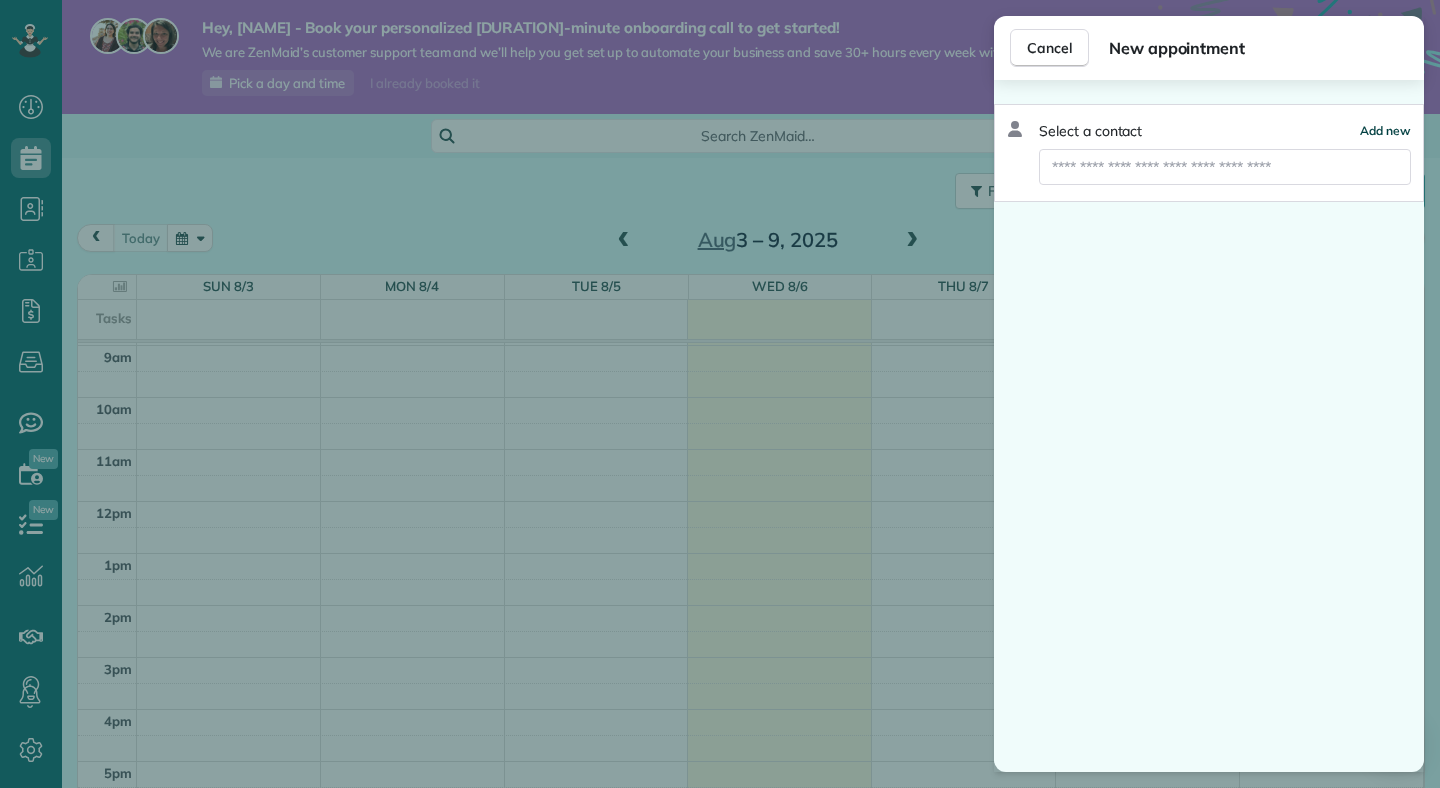 click on "Add new" at bounding box center (1385, 130) 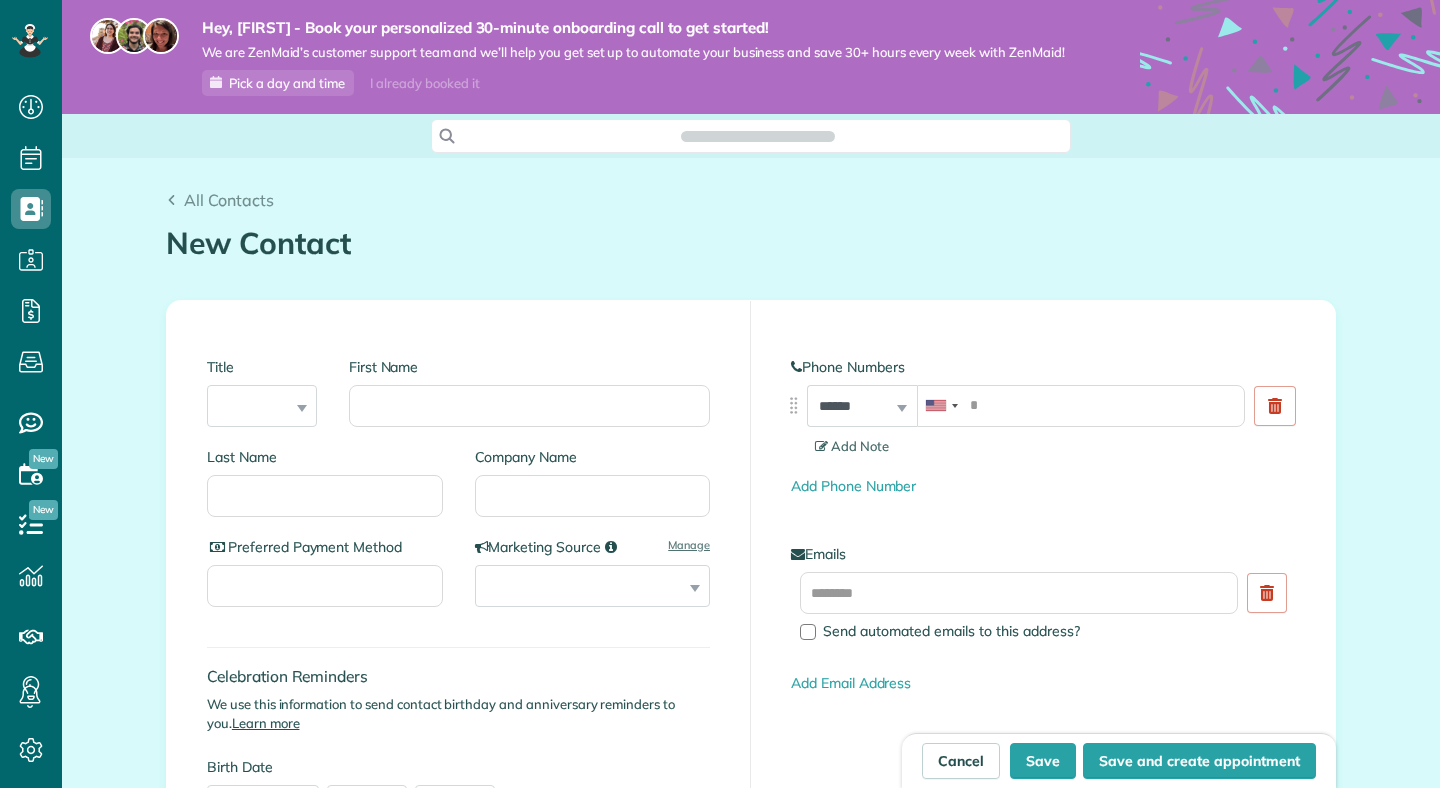 scroll, scrollTop: 0, scrollLeft: 0, axis: both 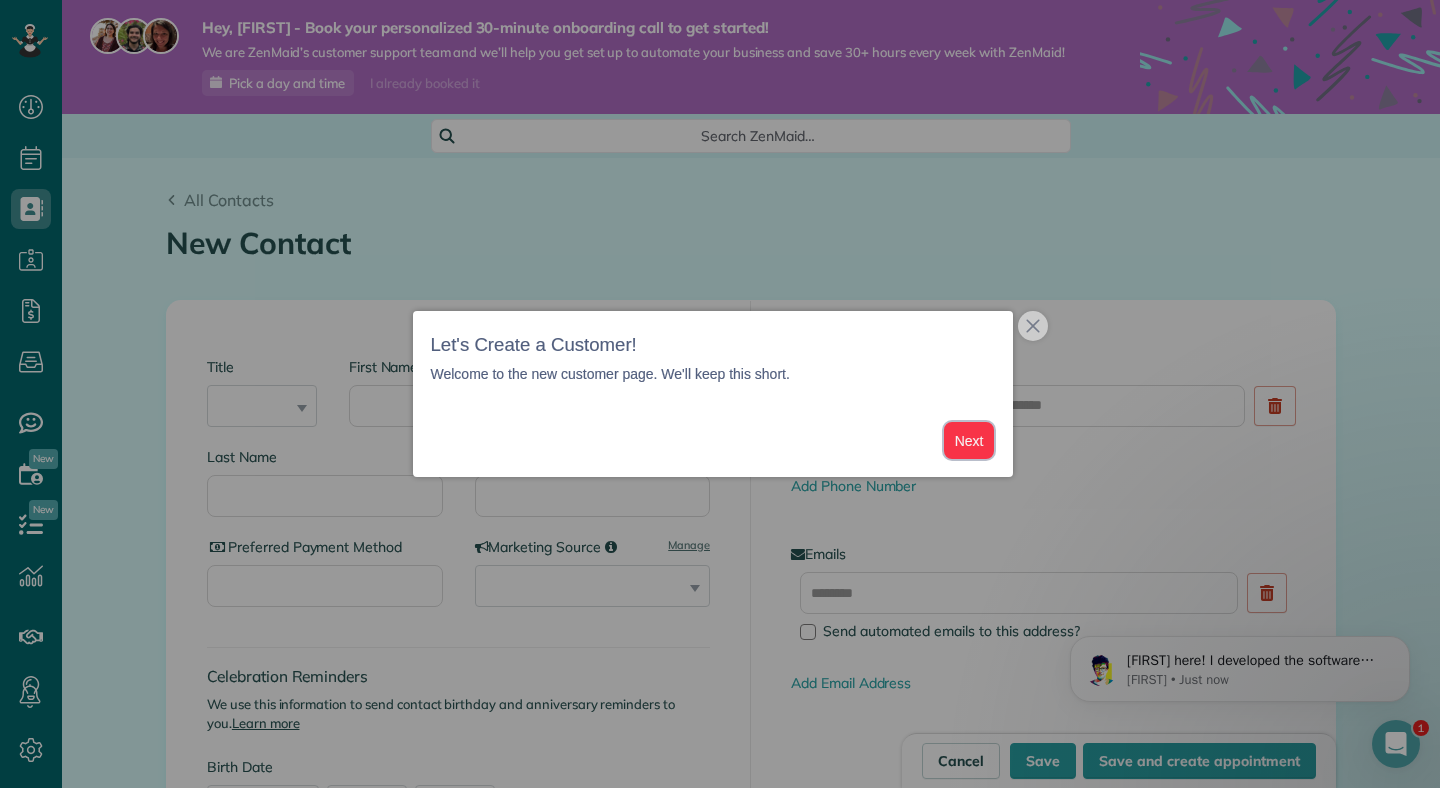 click on "Next" at bounding box center (969, 440) 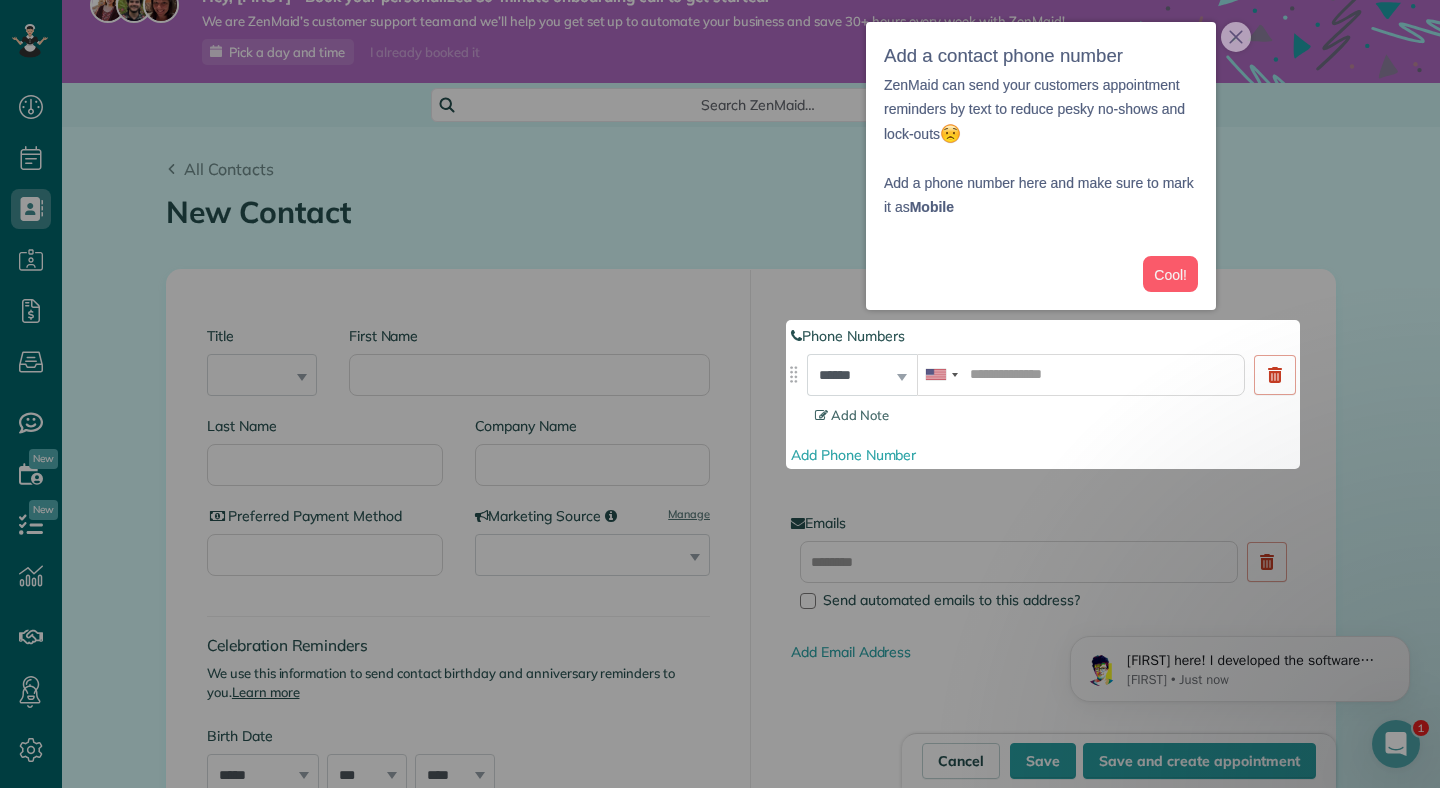 scroll, scrollTop: 32, scrollLeft: 0, axis: vertical 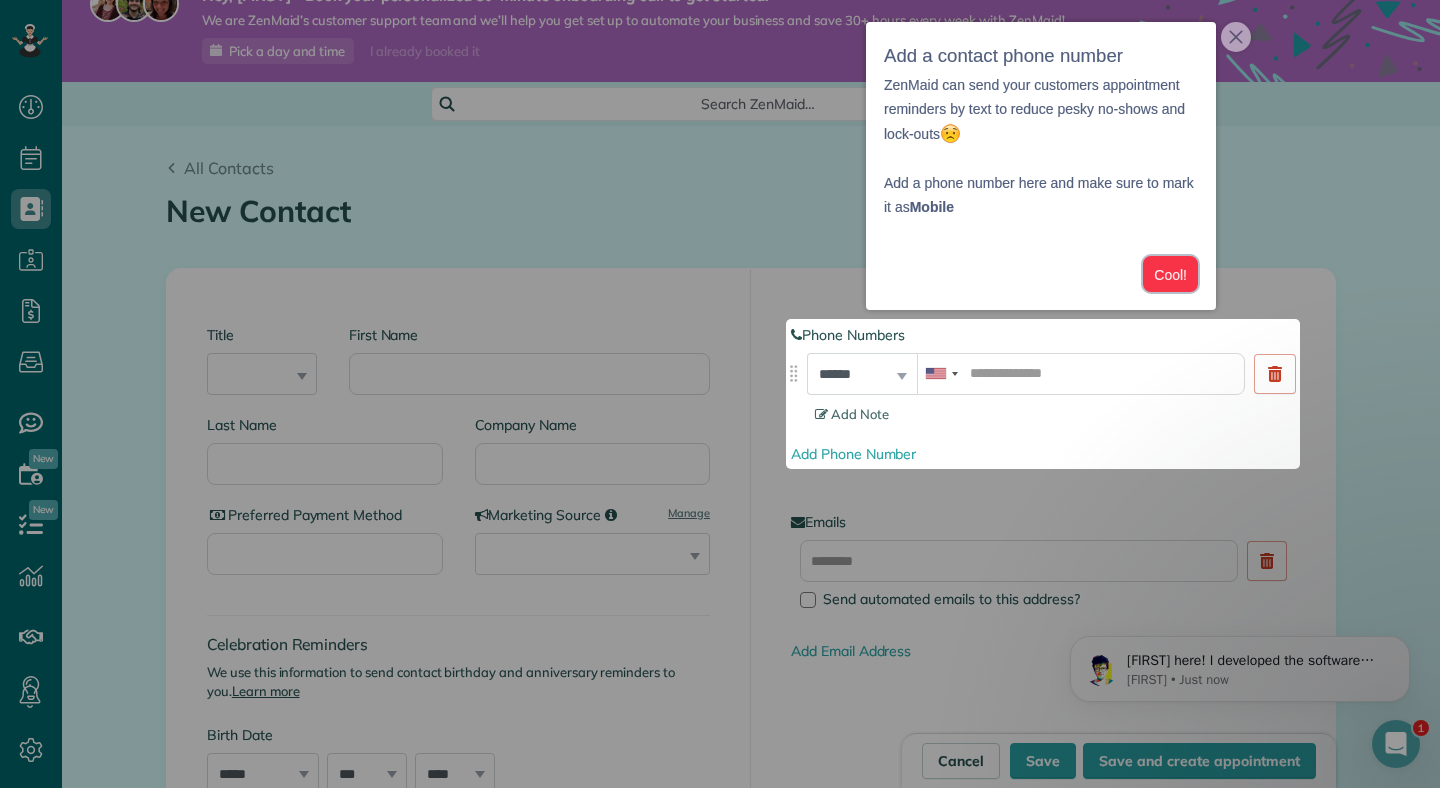 click on "Cool!" at bounding box center (1170, 274) 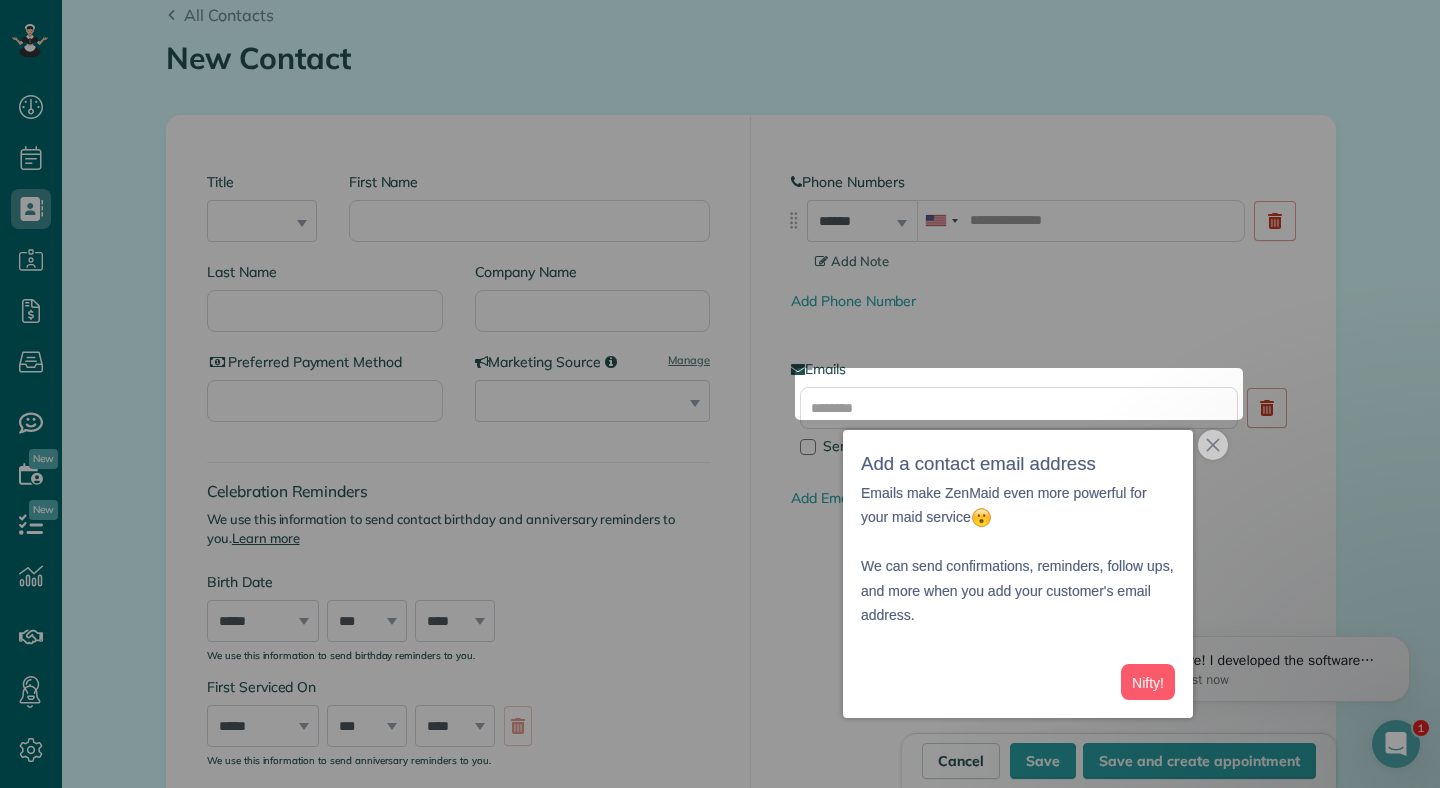 scroll, scrollTop: 199, scrollLeft: 0, axis: vertical 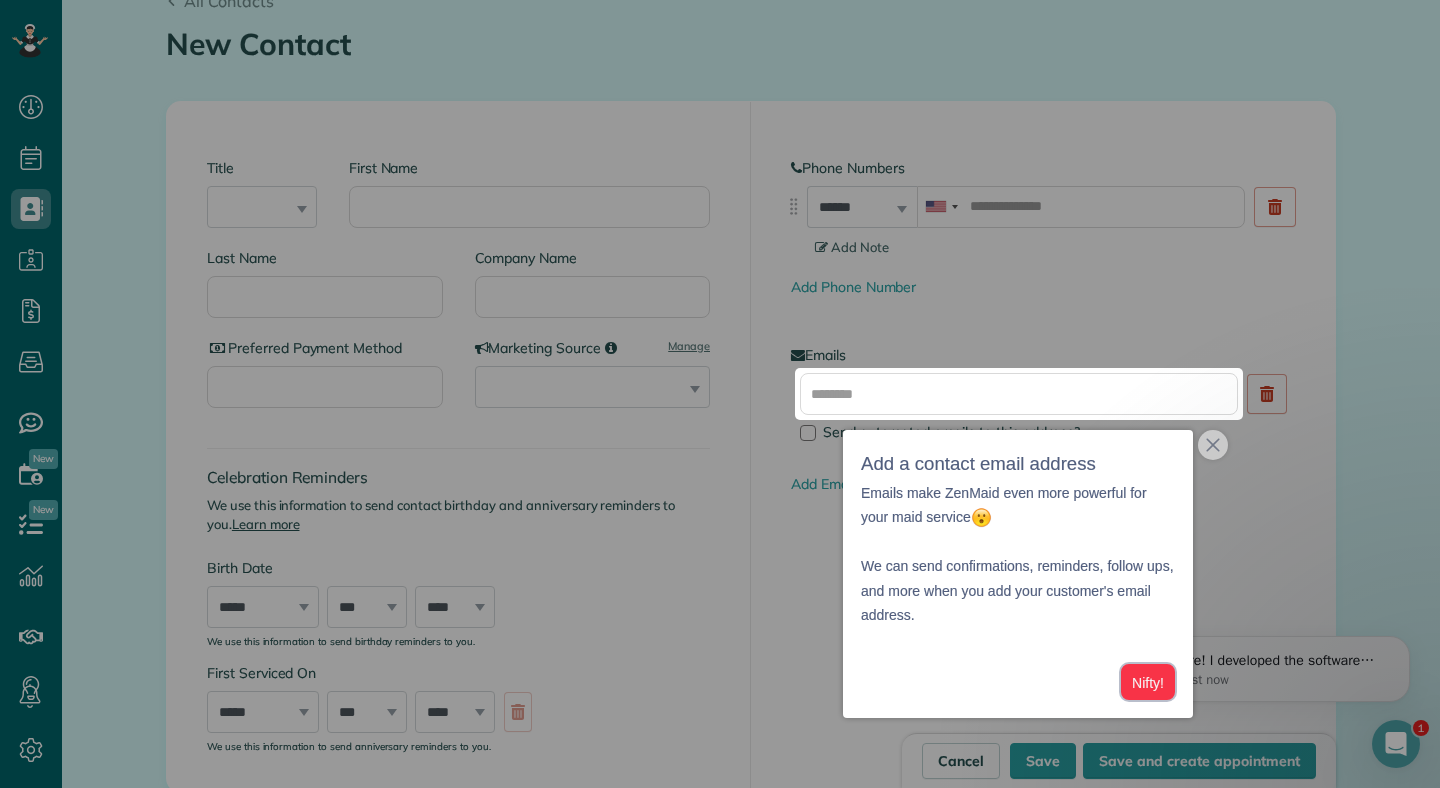click on "Nifty!" at bounding box center [1148, 682] 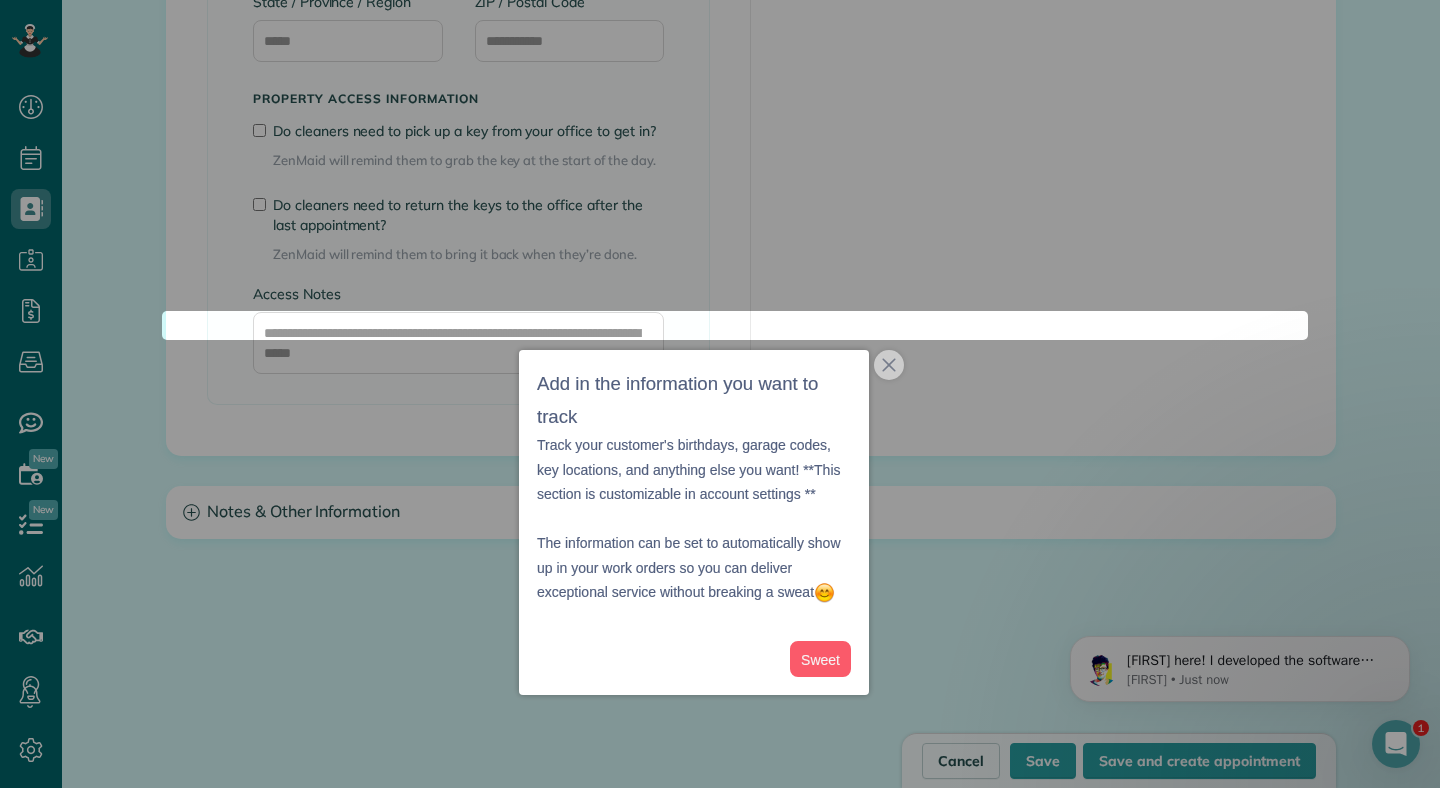 scroll, scrollTop: 1712, scrollLeft: 0, axis: vertical 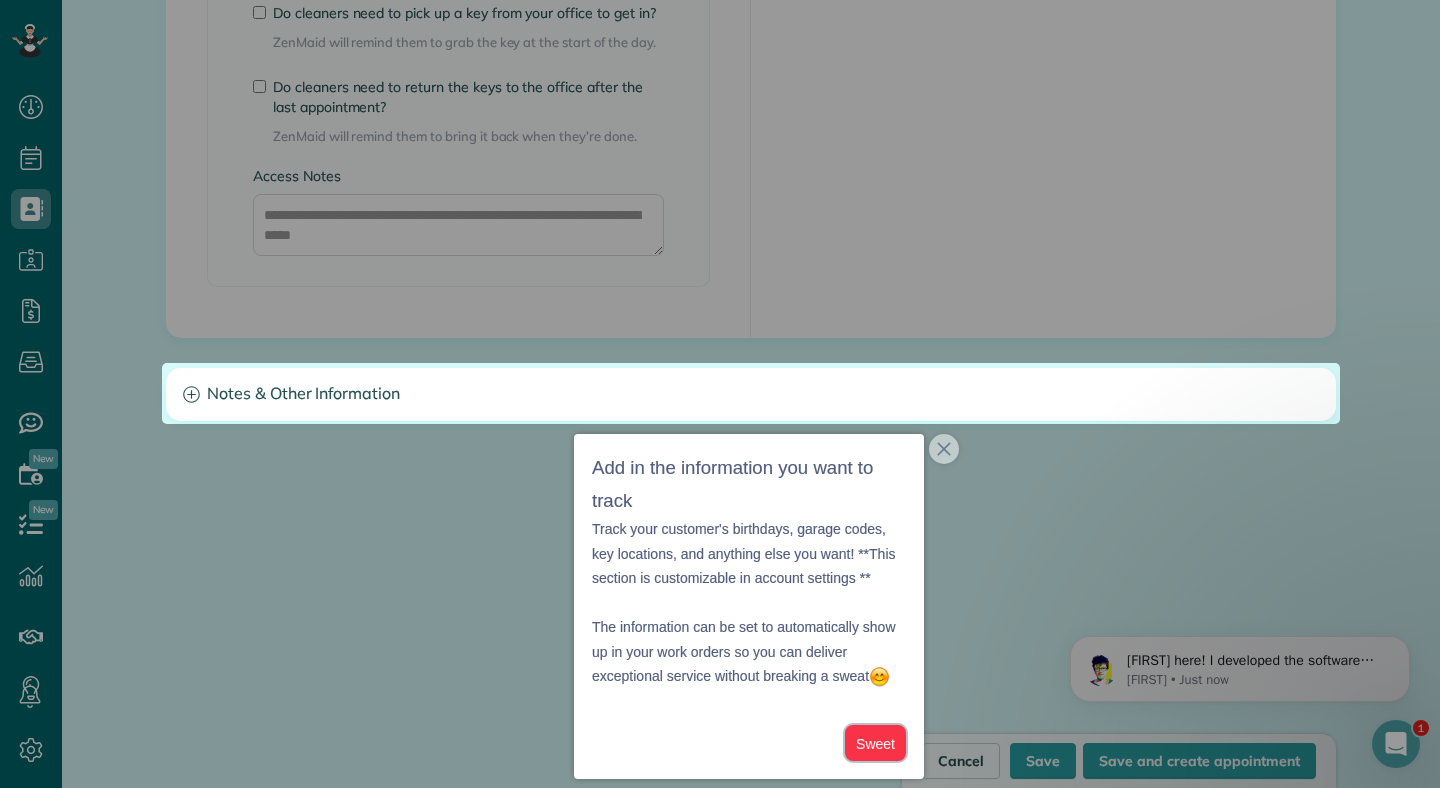 click on "Sweet" at bounding box center (875, 743) 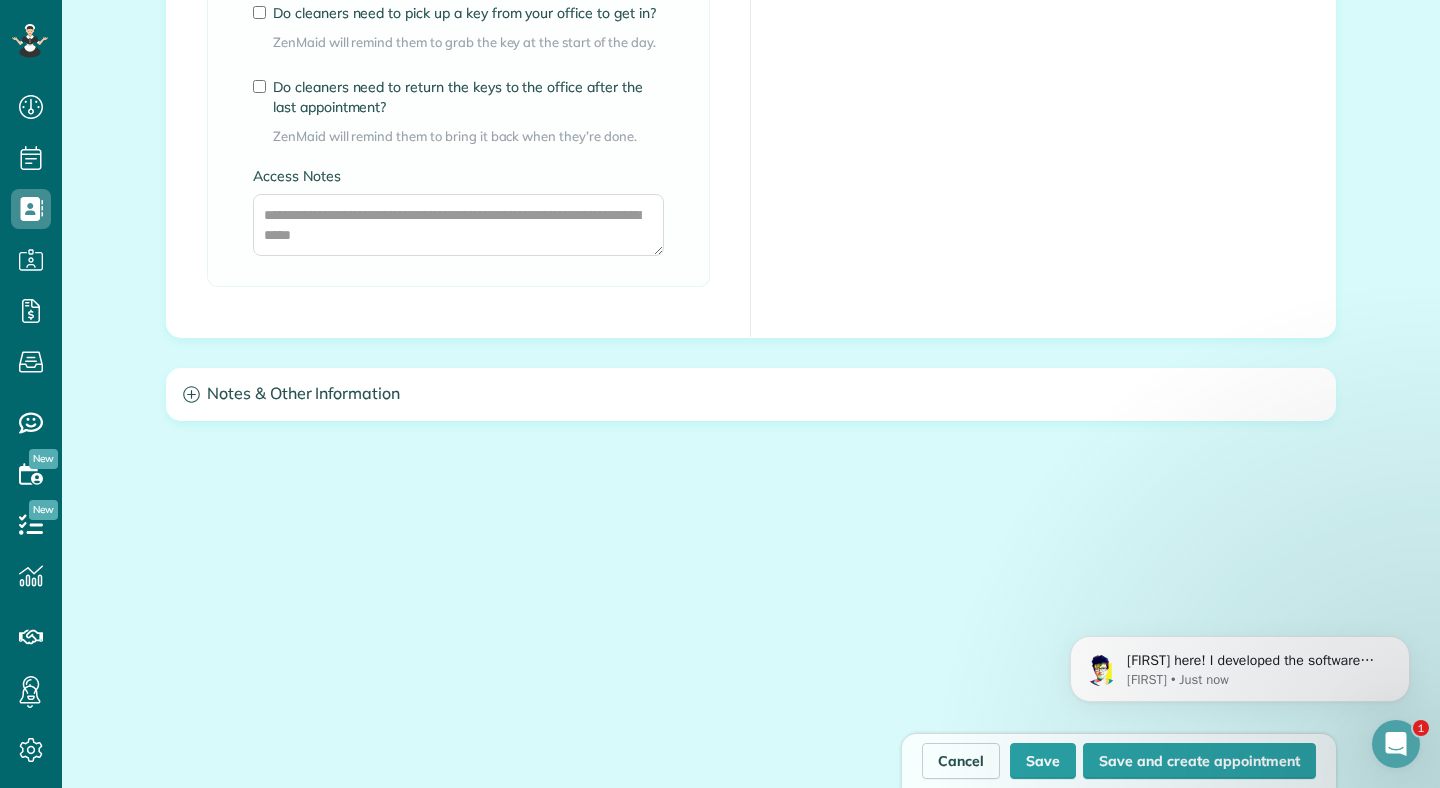 click at bounding box center (1396, 744) 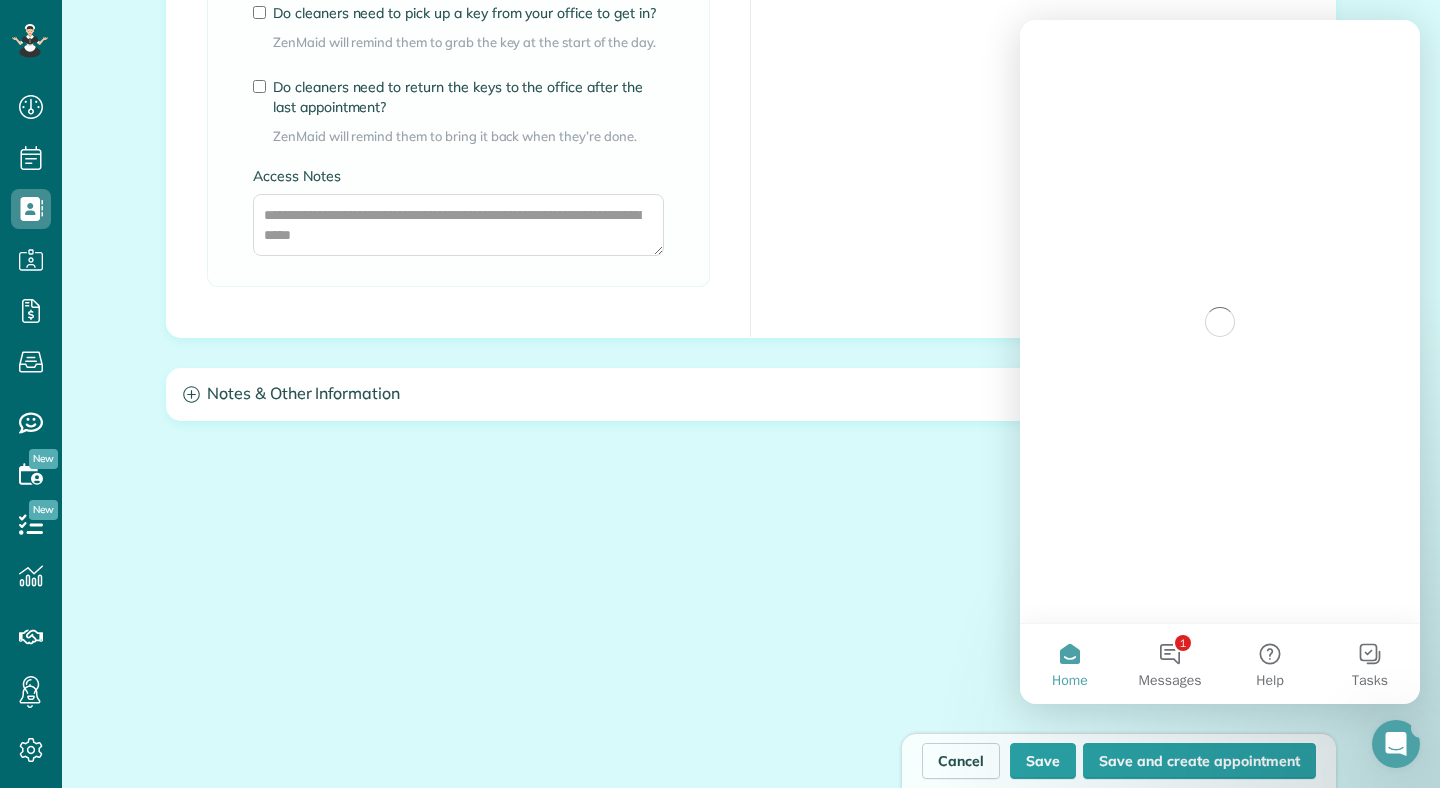 scroll, scrollTop: 0, scrollLeft: 0, axis: both 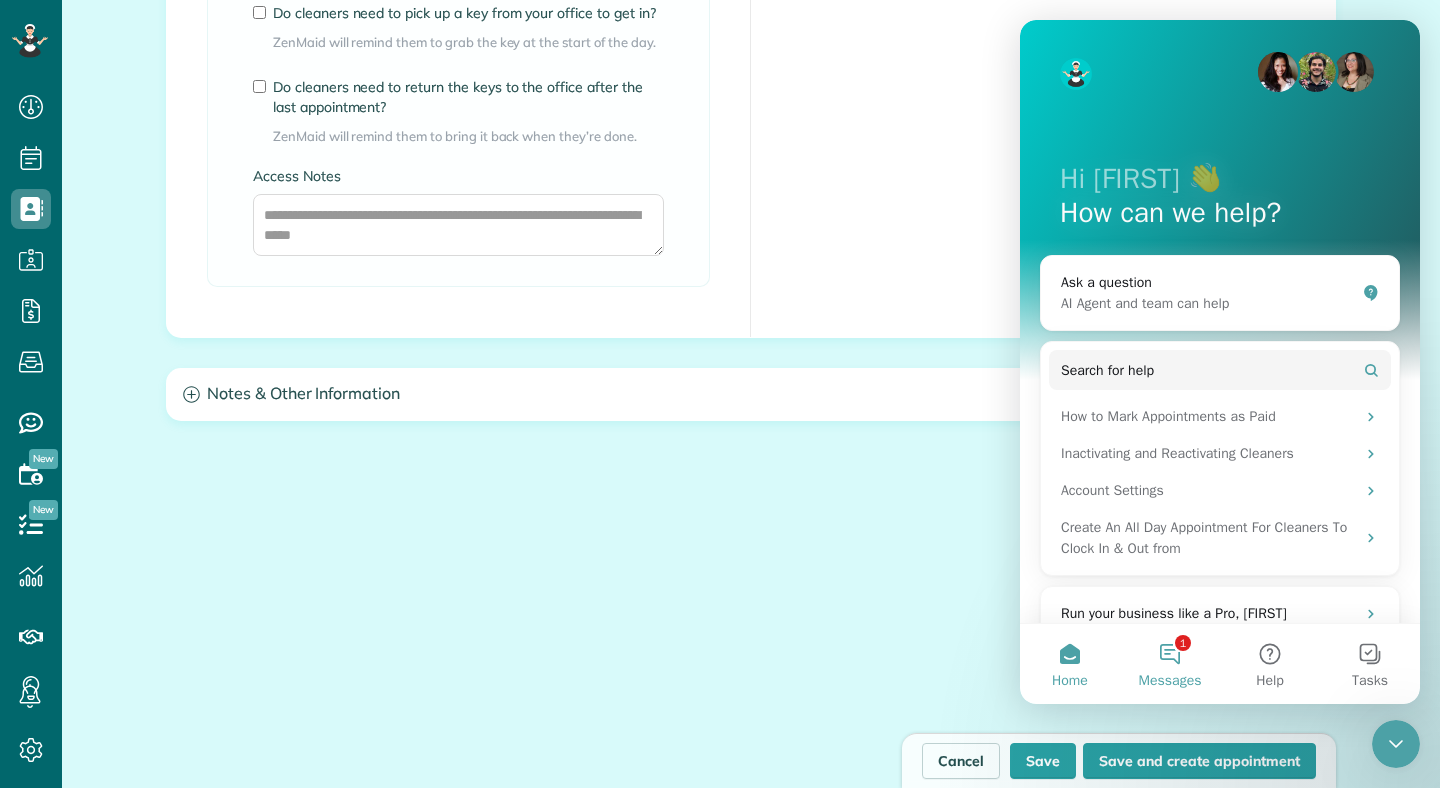 click on "1 Messages" at bounding box center [1170, 664] 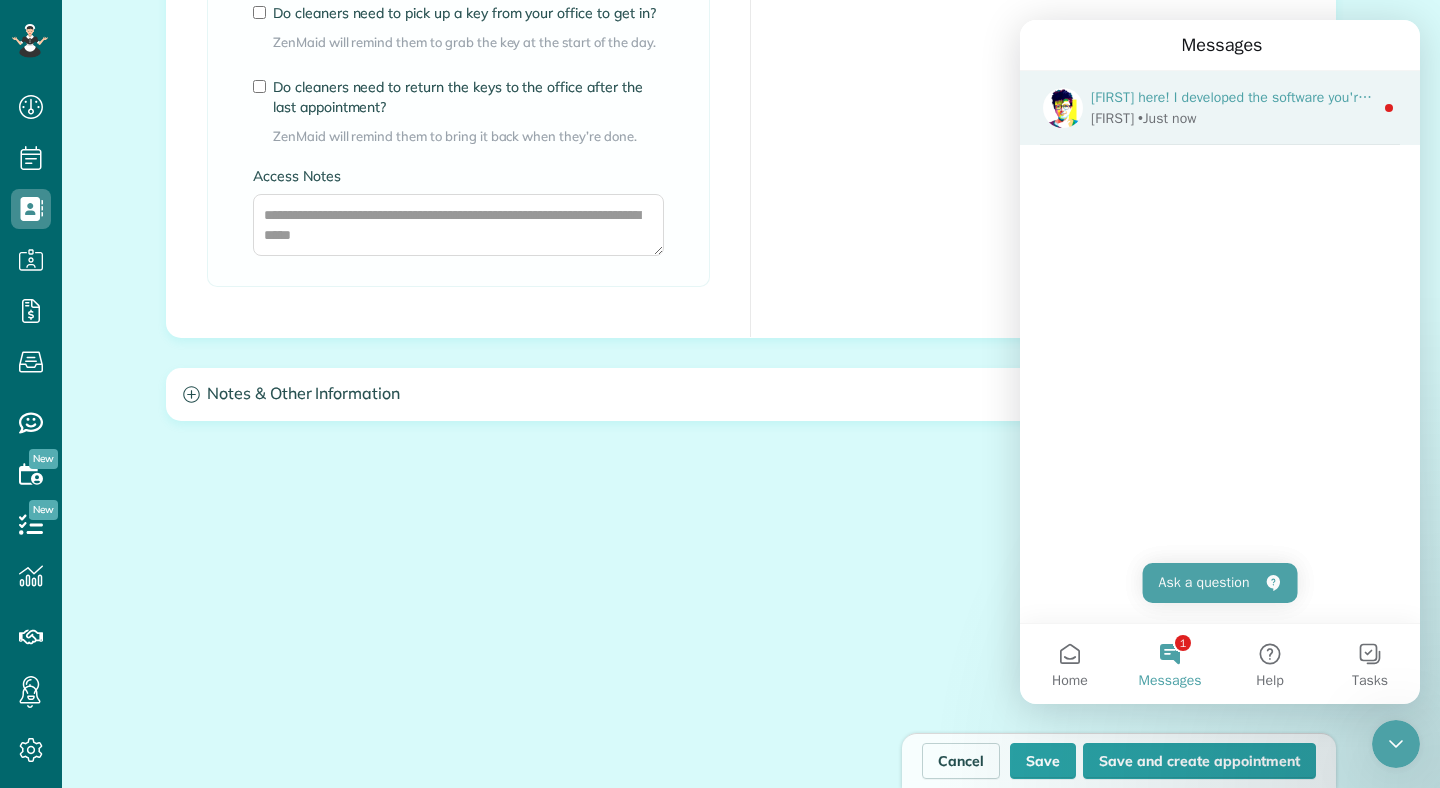 click on "Alex here! I developed the software you're currently trialing (though I have help now!) How was your first day on ZenMaid?  Click reply below and let me and team know what you're looking for or what you need.  We're here to help! - Alex Alexandre Lambolez CTO, ZenMaid.com Software PS Hit reply now - we want to hear from you 😀 Alexandre •  Just now" at bounding box center [1220, 108] 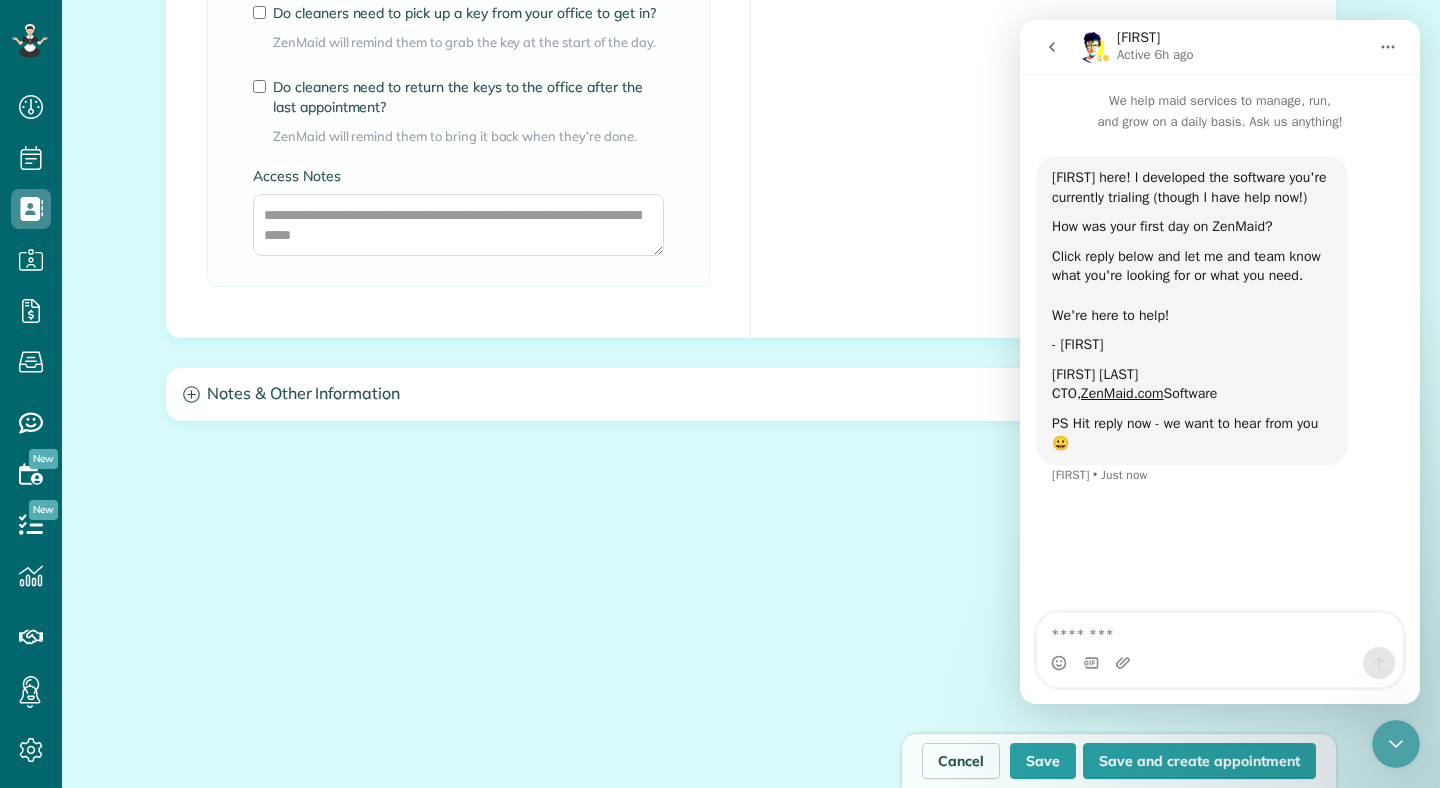 click 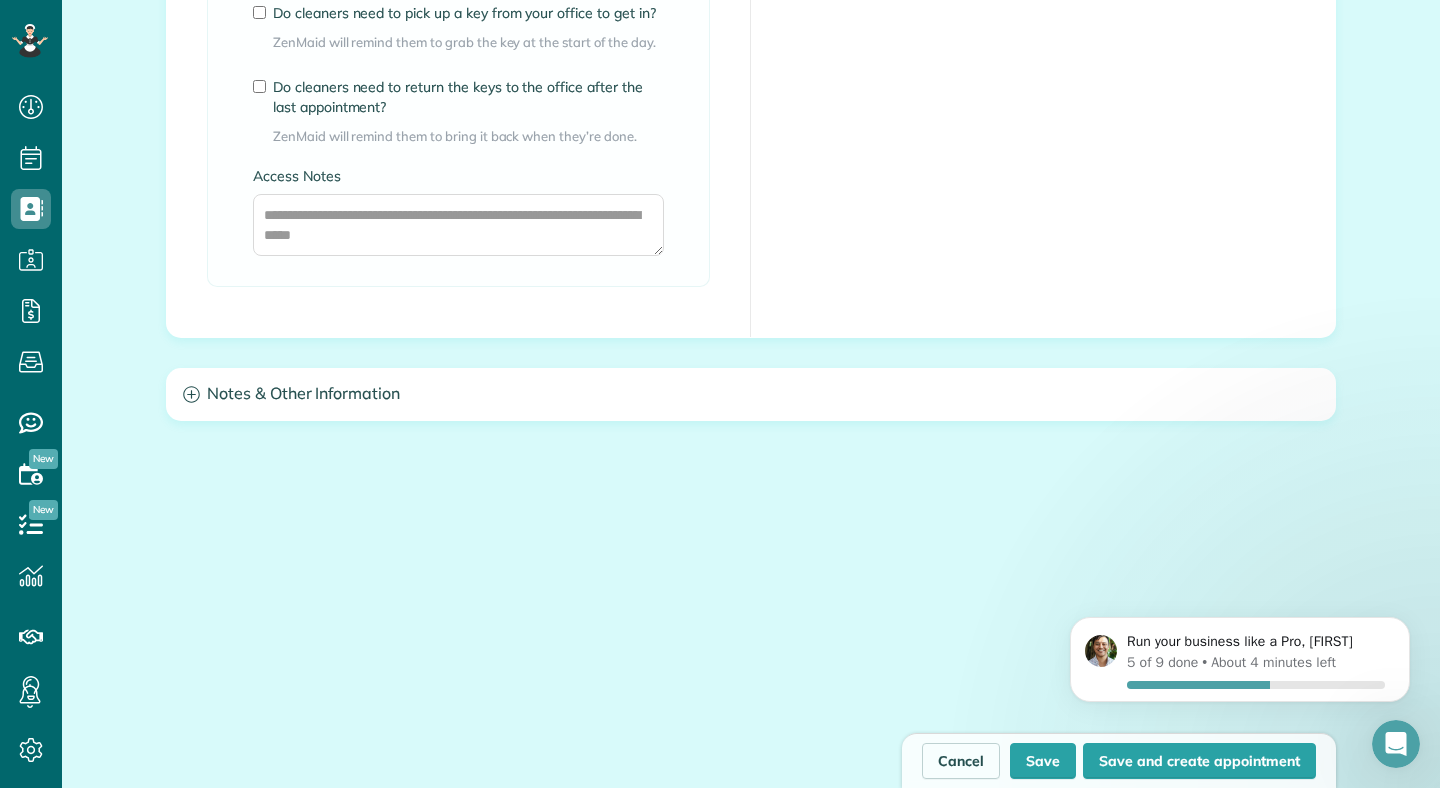 scroll, scrollTop: 0, scrollLeft: 0, axis: both 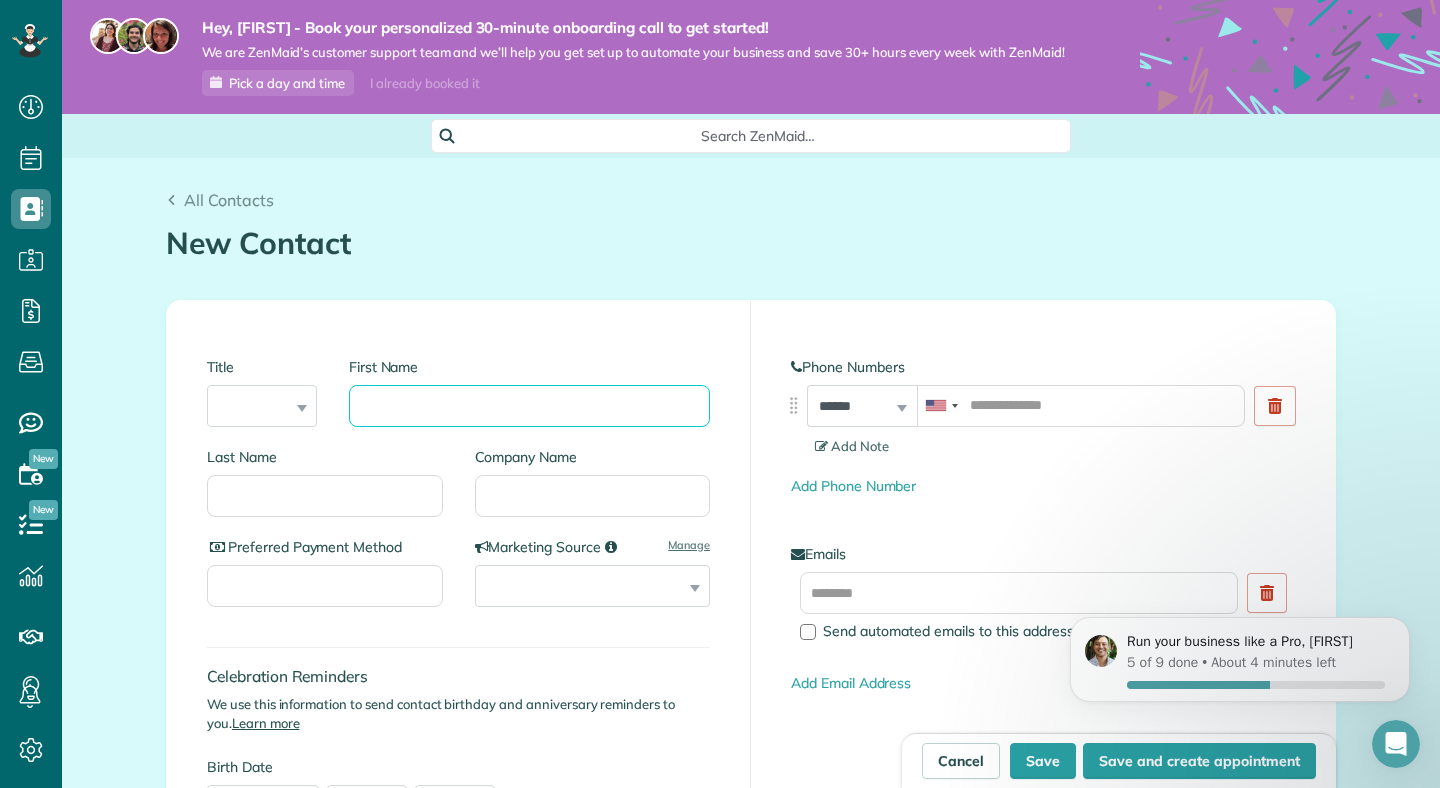 click on "First Name" at bounding box center [529, 406] 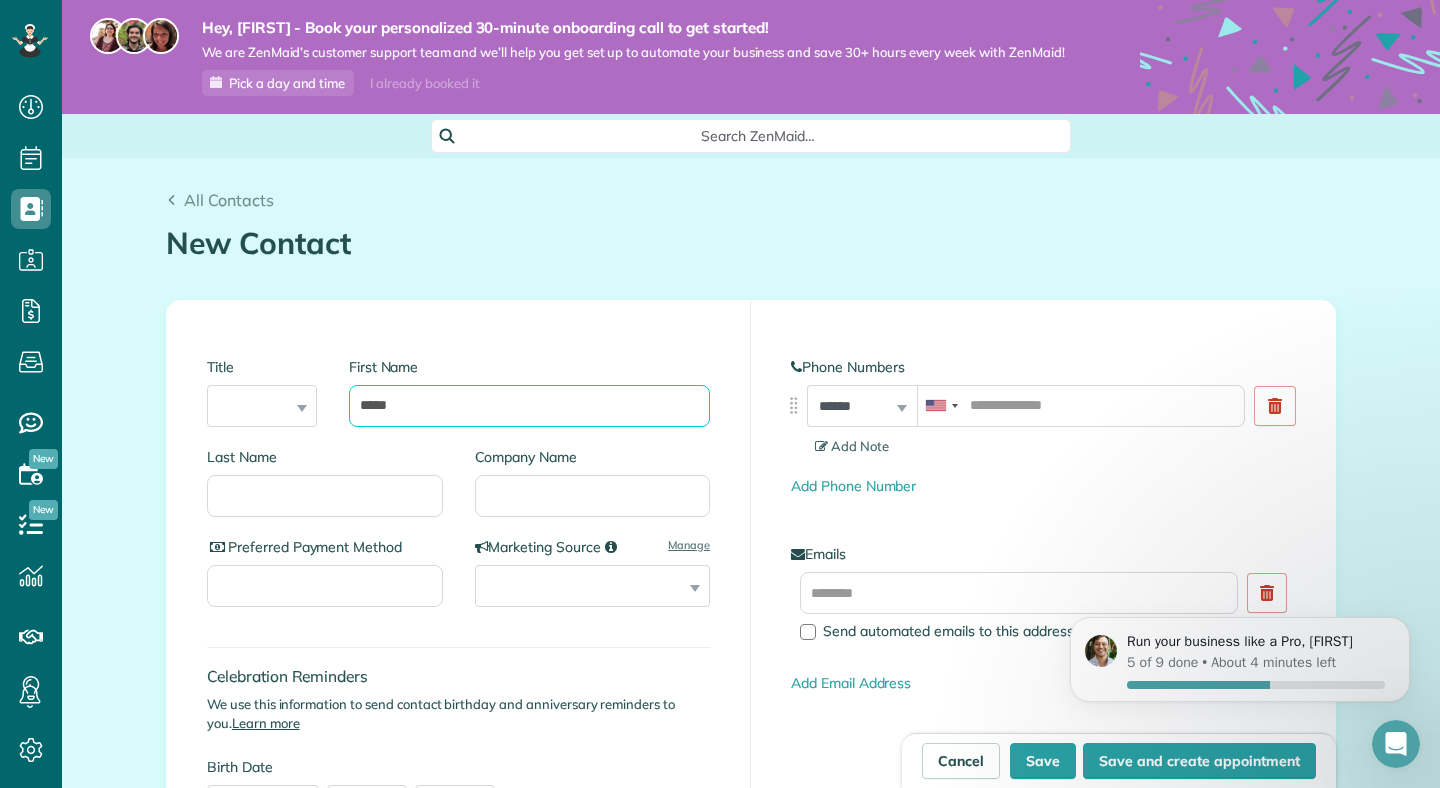 type on "****" 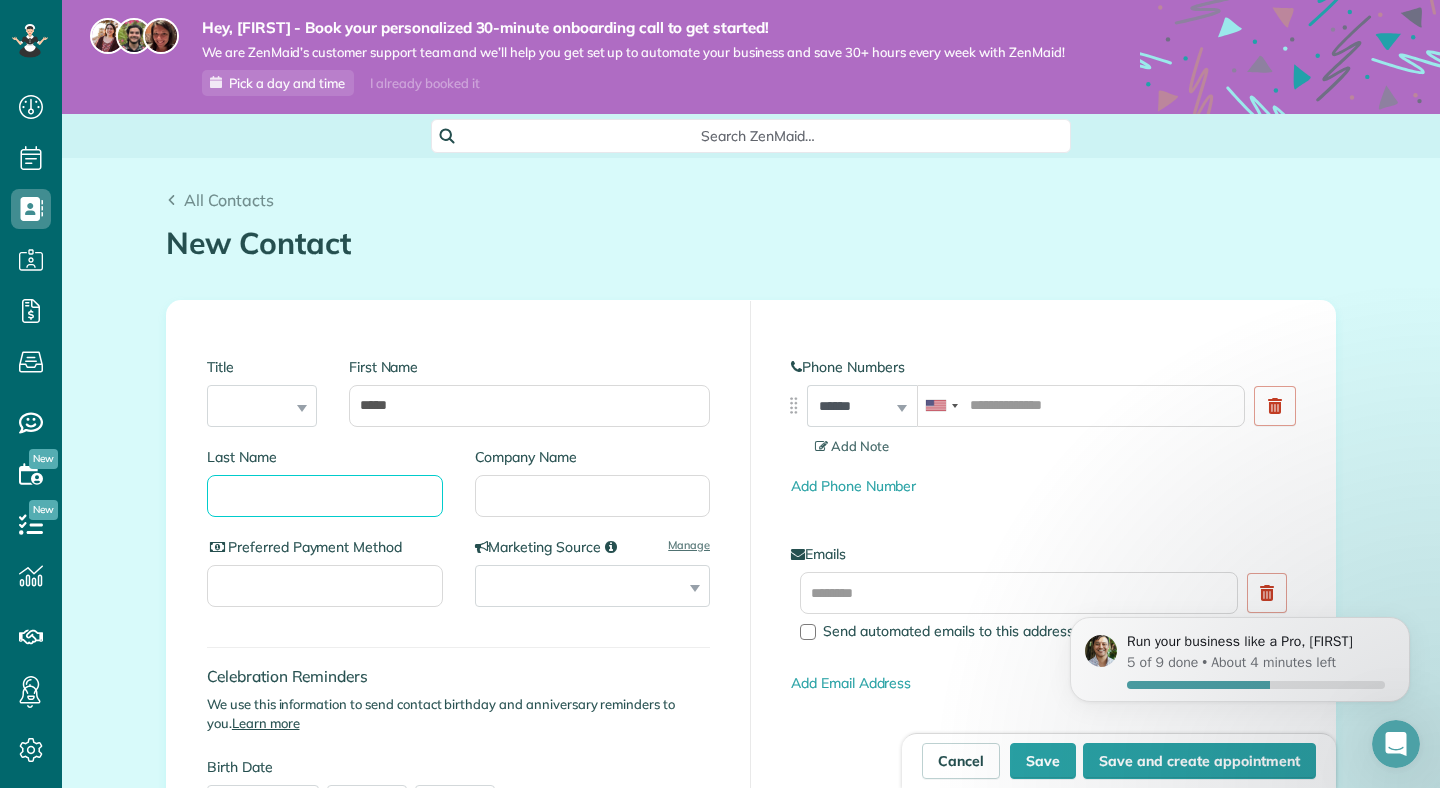 click on "Last Name" at bounding box center [325, 496] 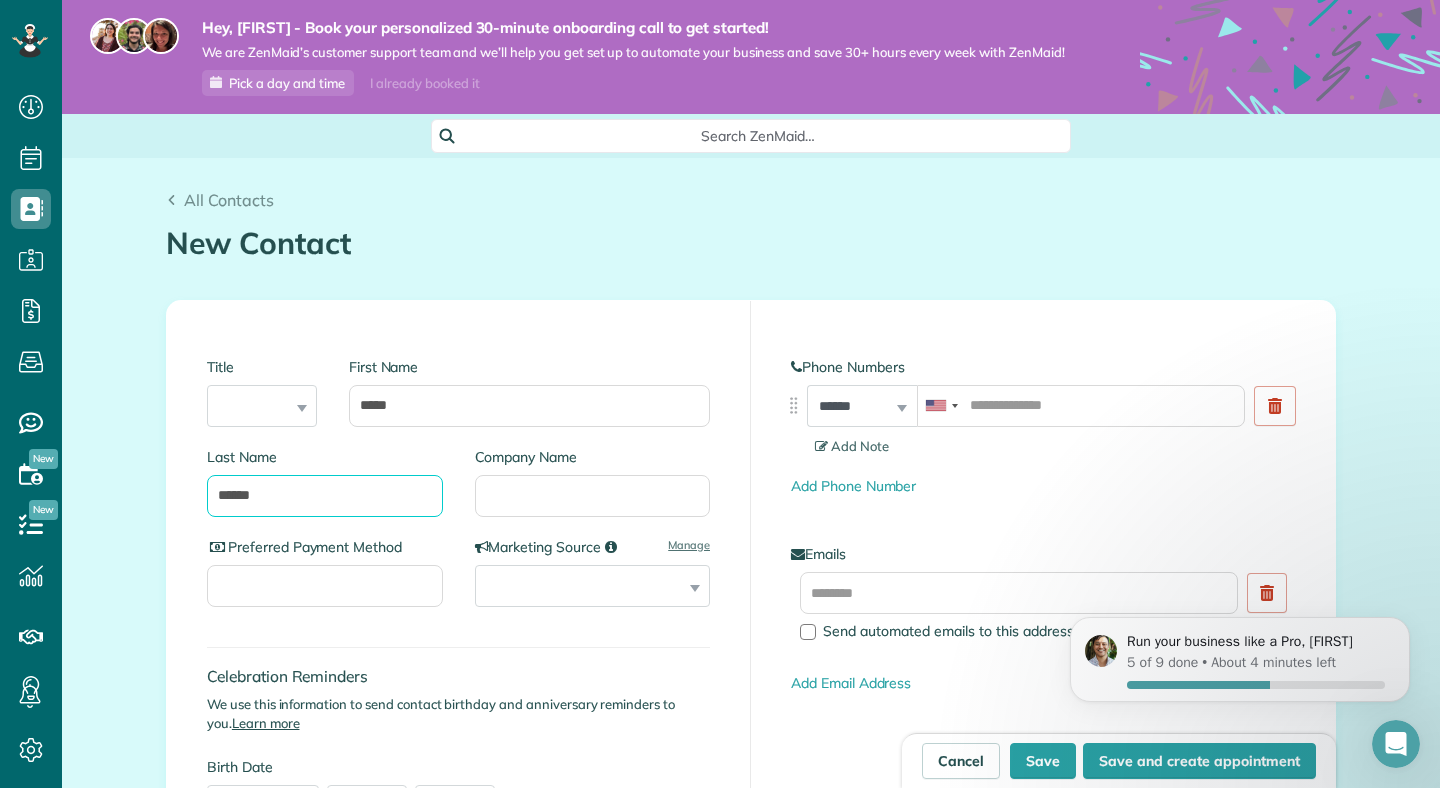 type on "******" 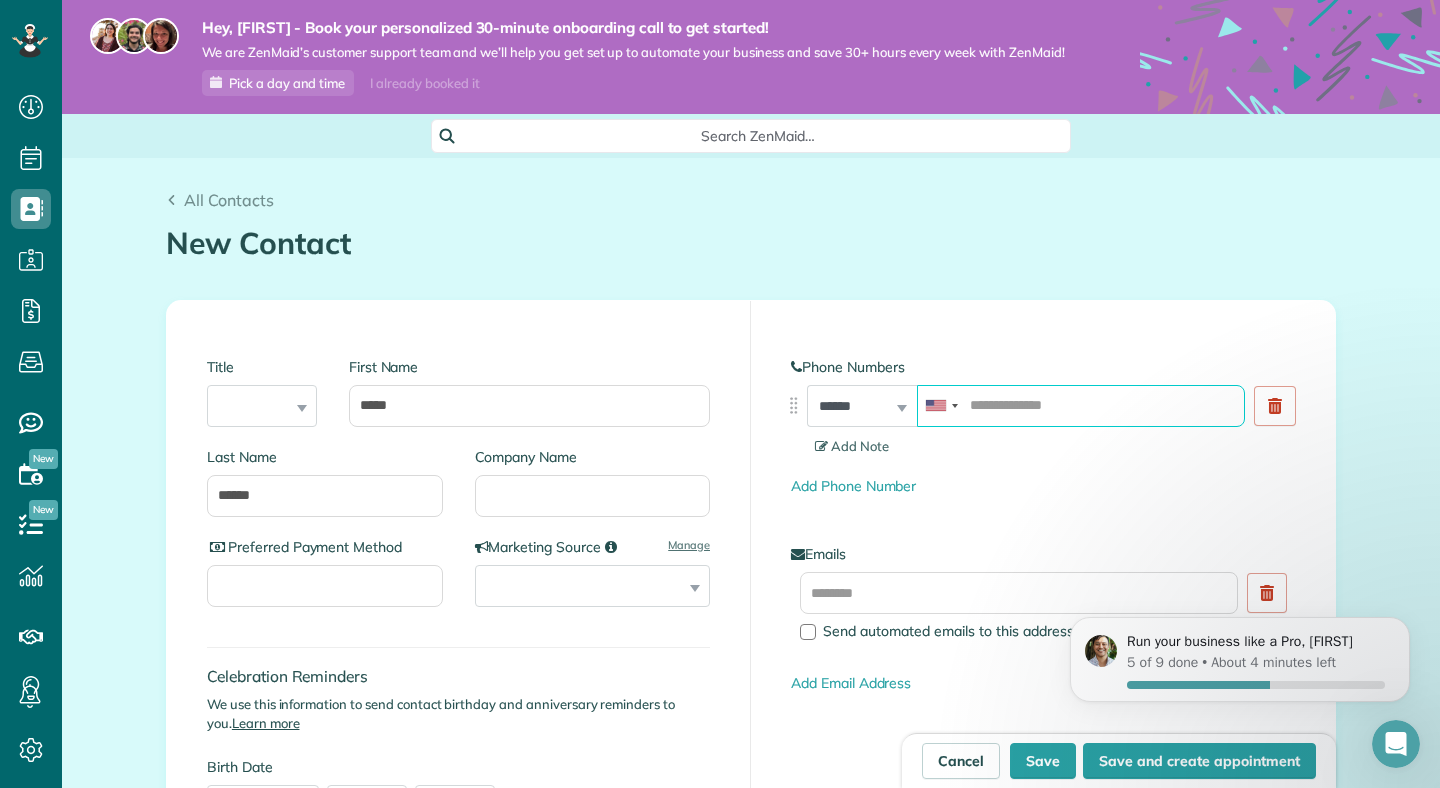 click at bounding box center [1081, 406] 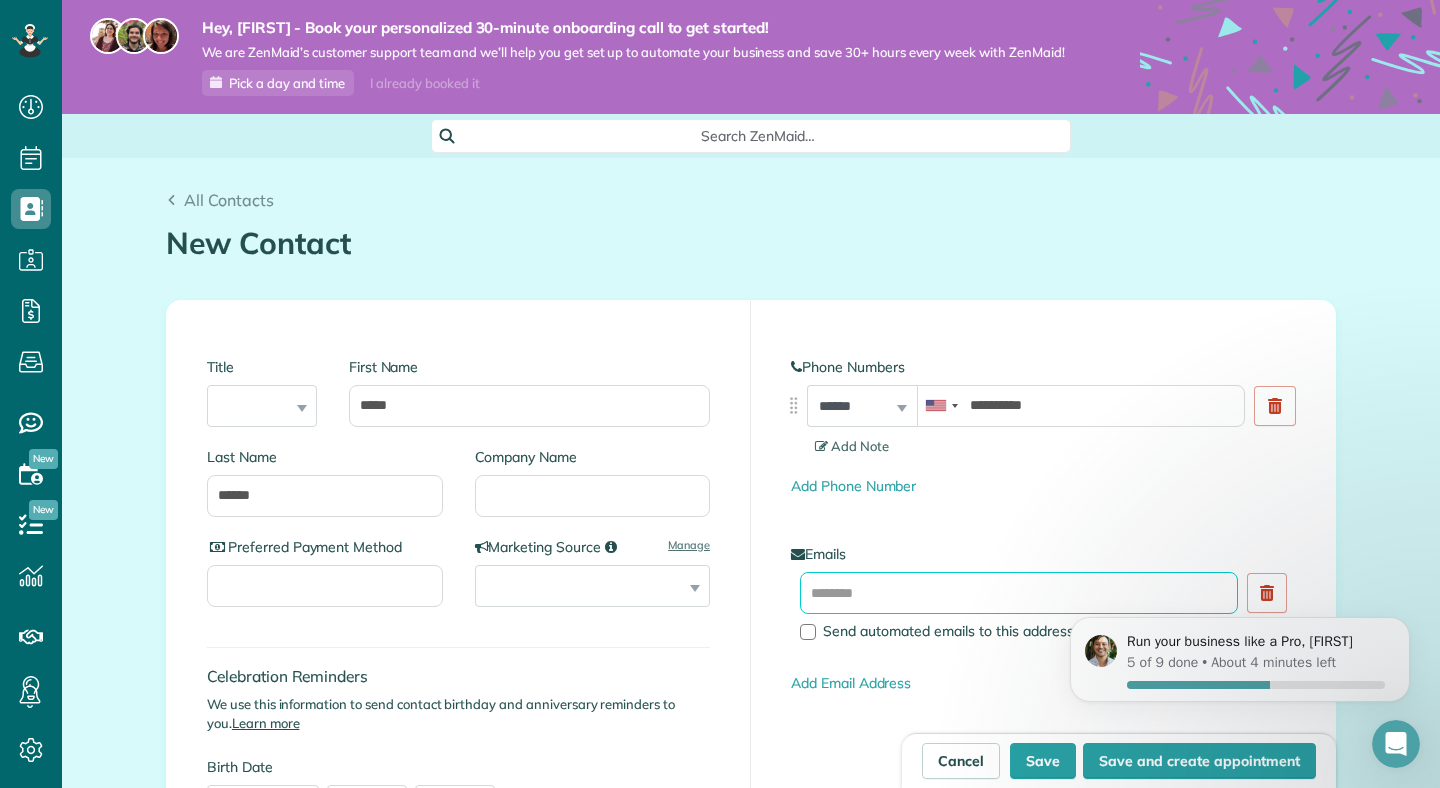 click at bounding box center (1019, 593) 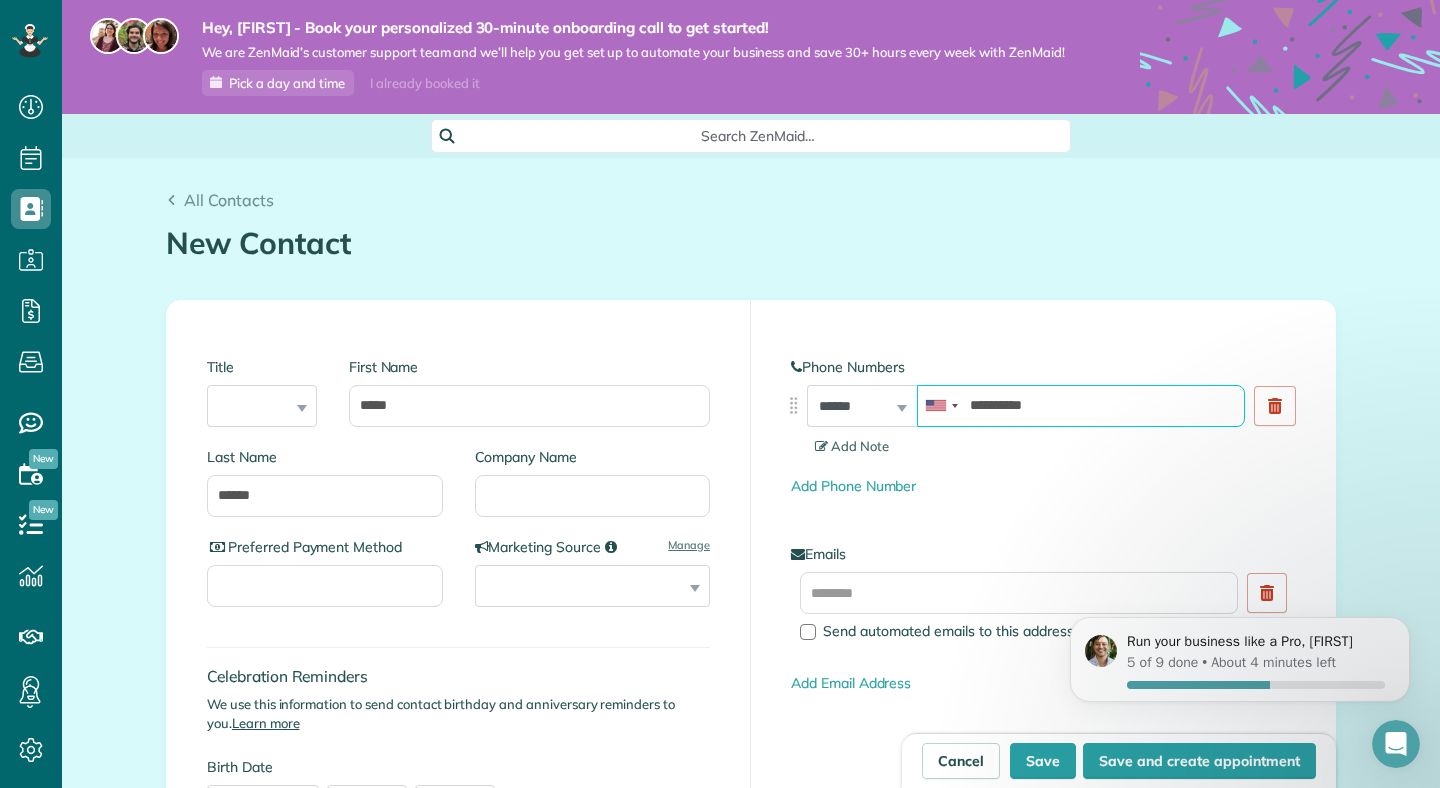 click on "**********" at bounding box center (1081, 406) 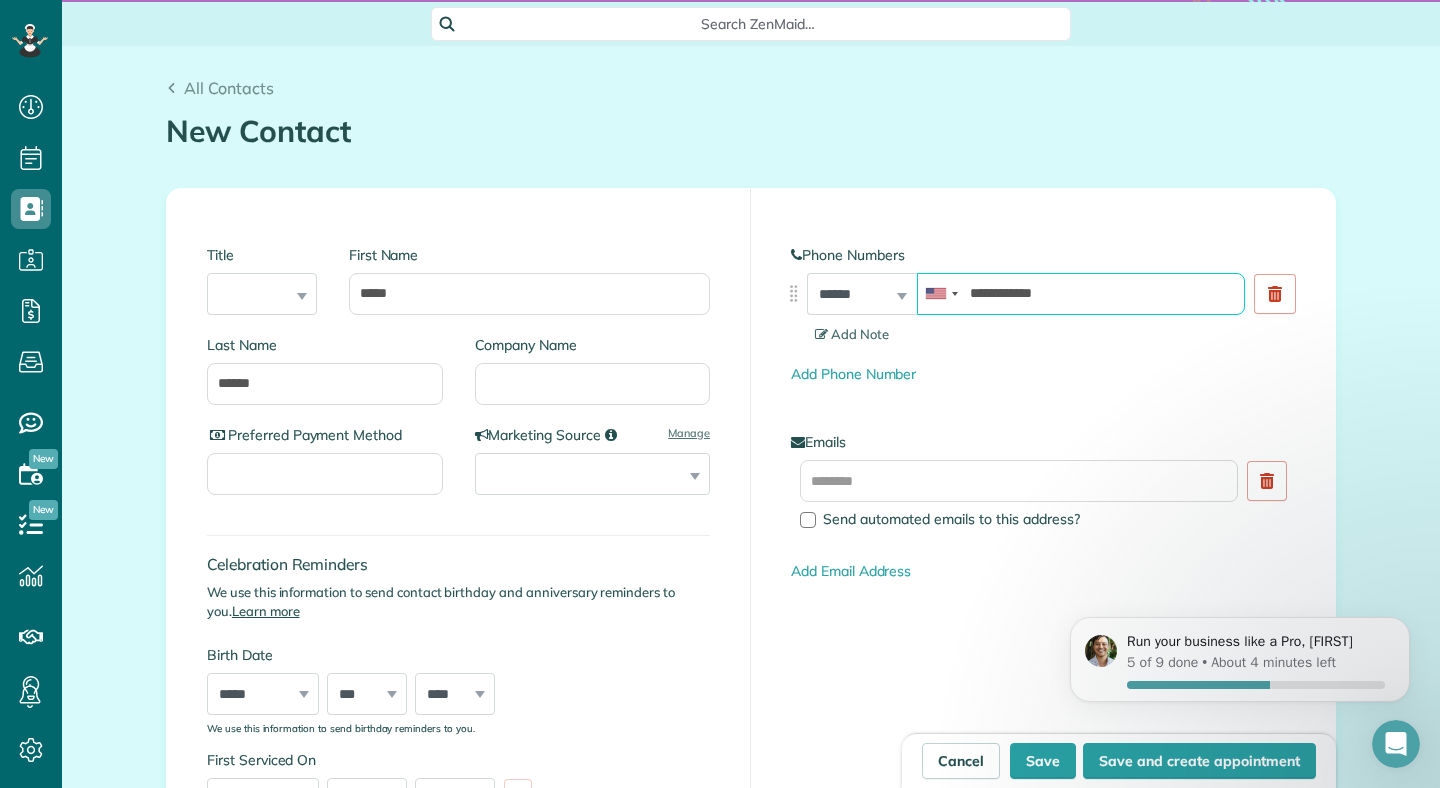 scroll, scrollTop: 113, scrollLeft: 0, axis: vertical 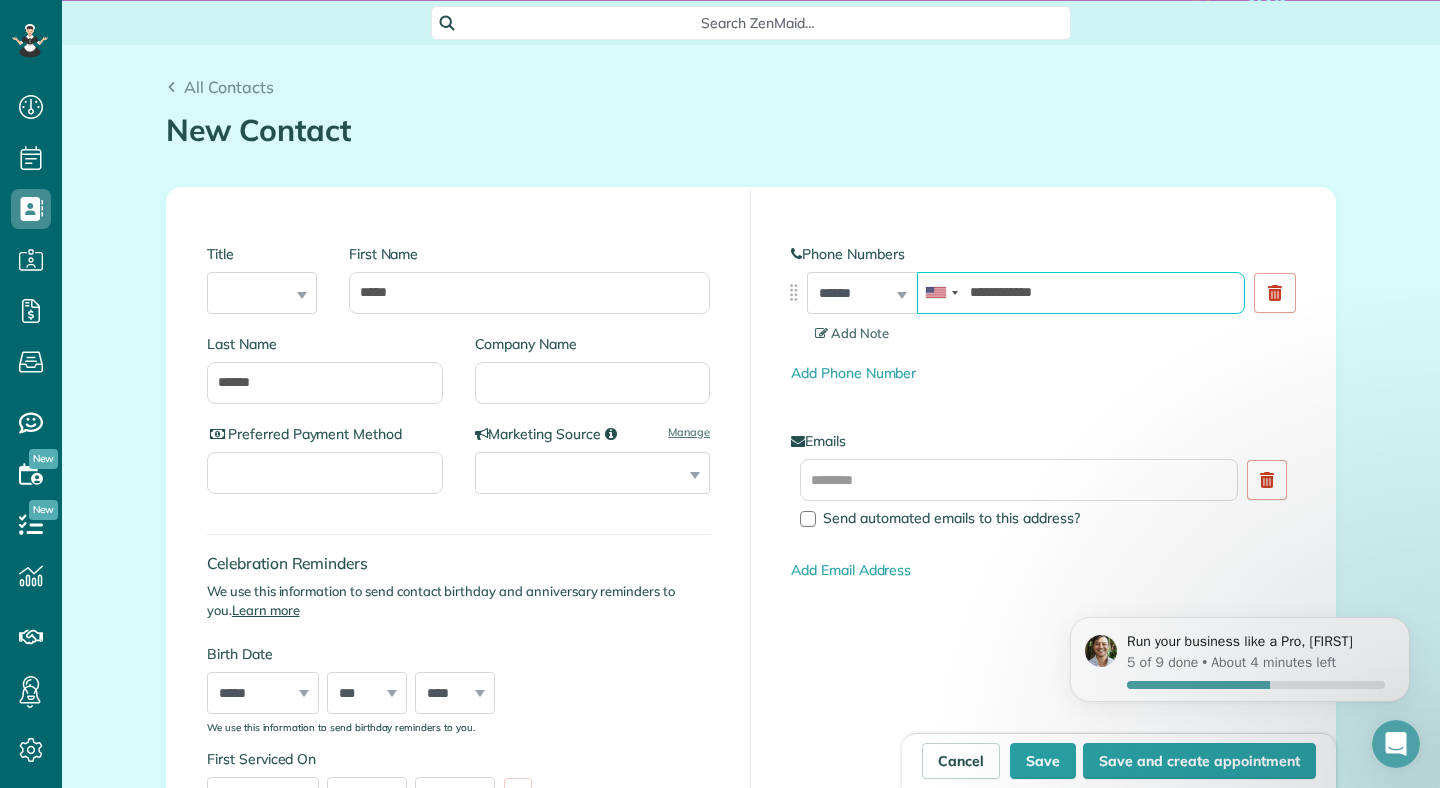 type on "**********" 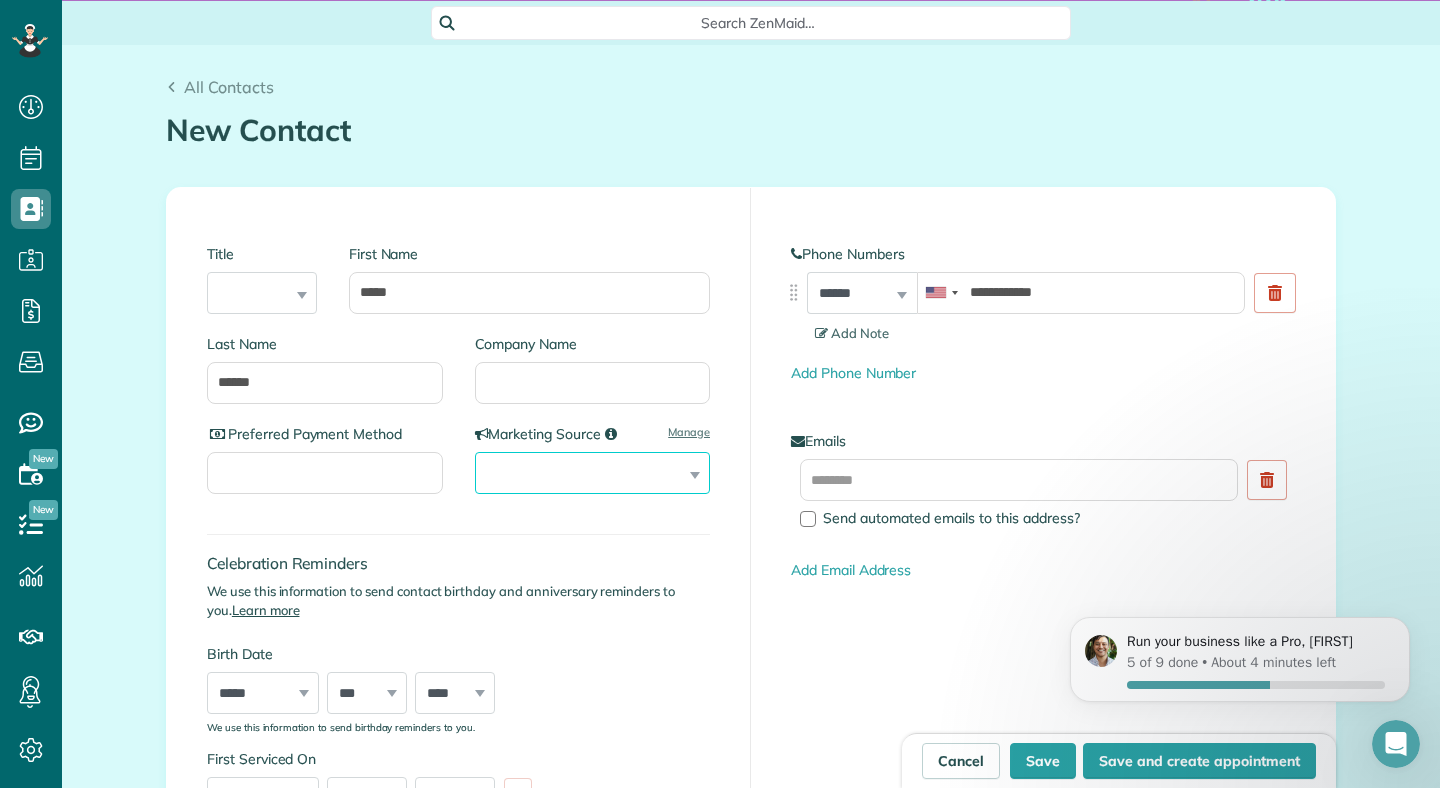 click on "**********" at bounding box center [593, 473] 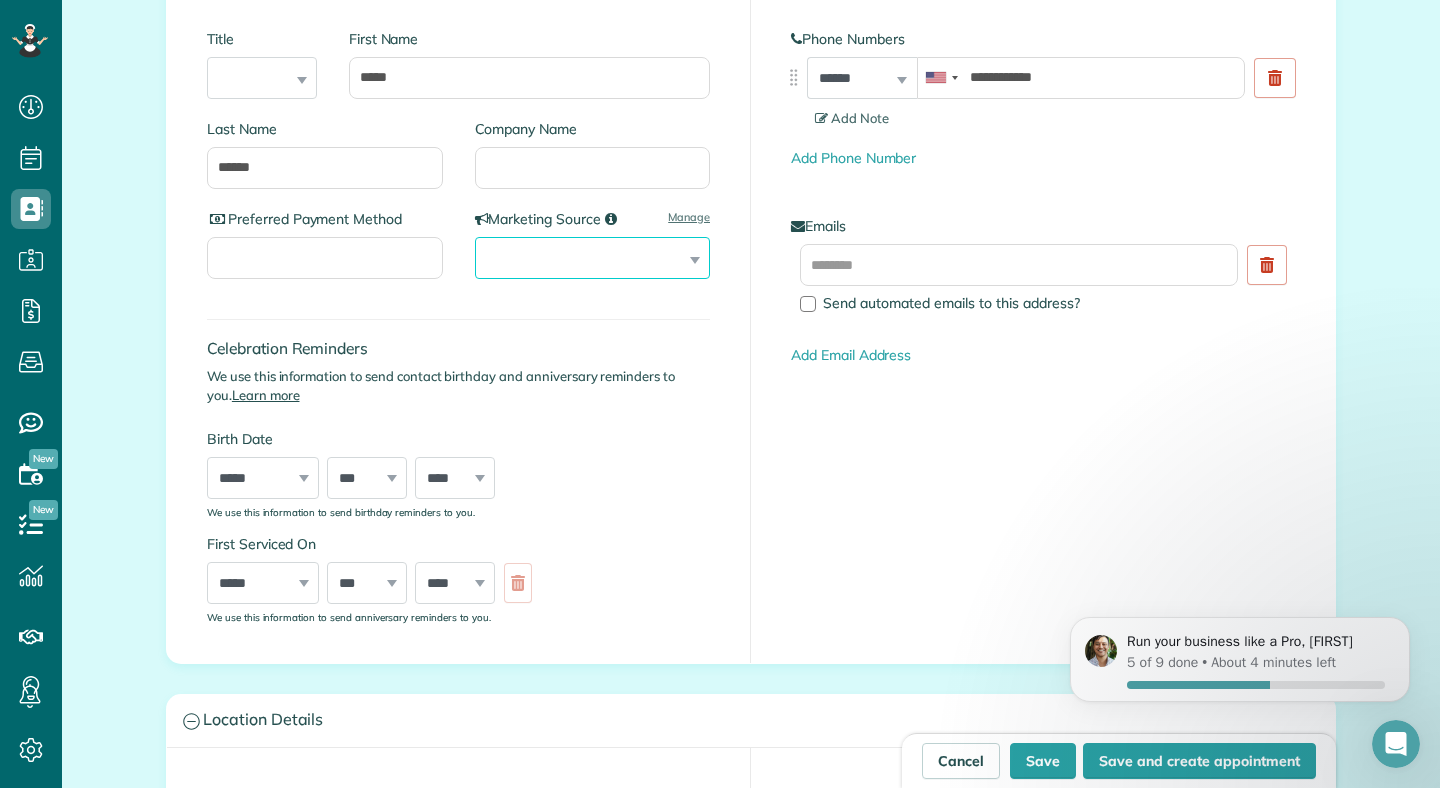 scroll, scrollTop: 329, scrollLeft: 0, axis: vertical 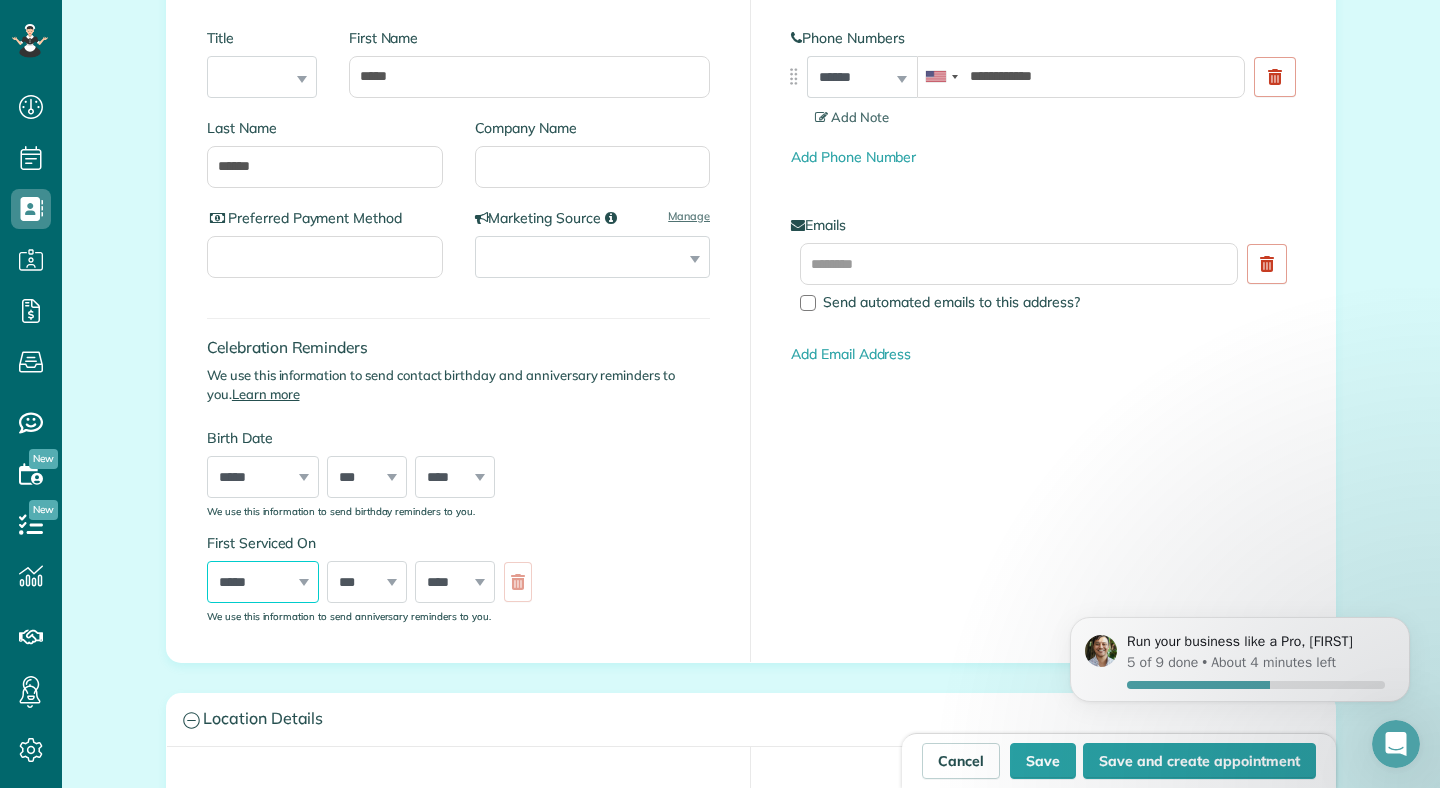click on "*****
*******
********
*****
*****
***
****
****
******
*********
*******
********
********" at bounding box center (263, 582) 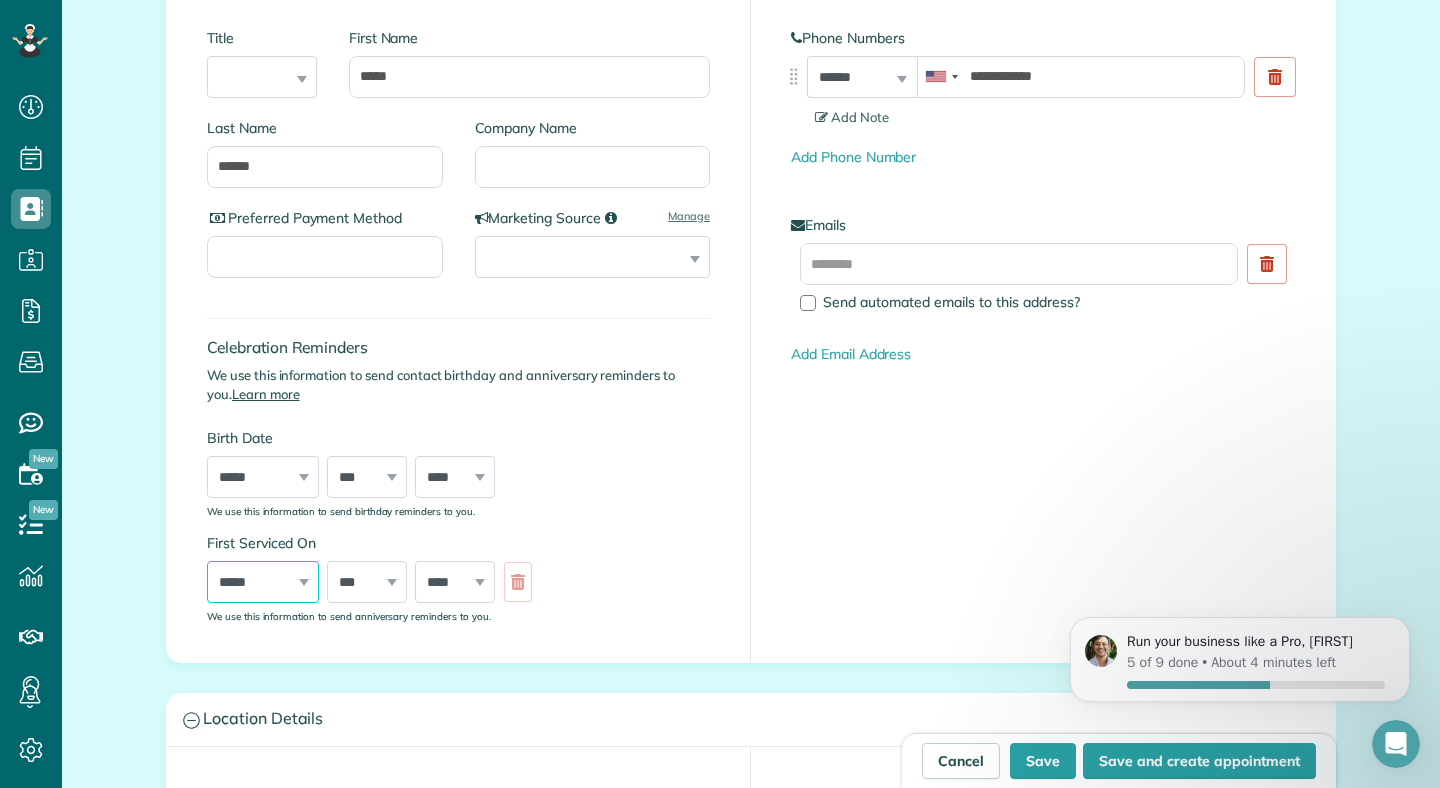 select on "*" 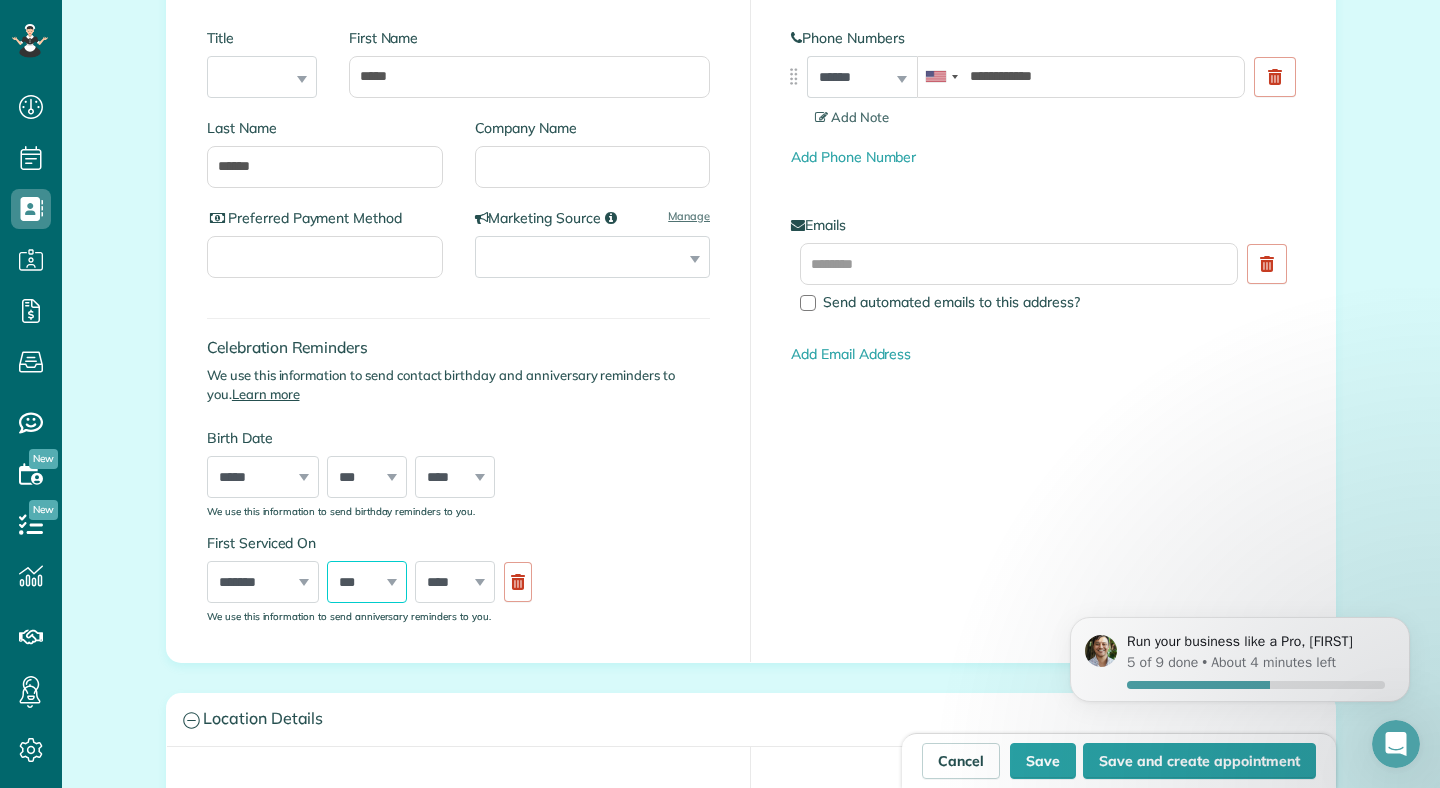 click on "***
*
*
*
*
*
*
*
*
*
**
**
**
**
**
**
**
**
**
**
**
**
**
**
**
**
**
**
**
**
**
**" at bounding box center (367, 582) 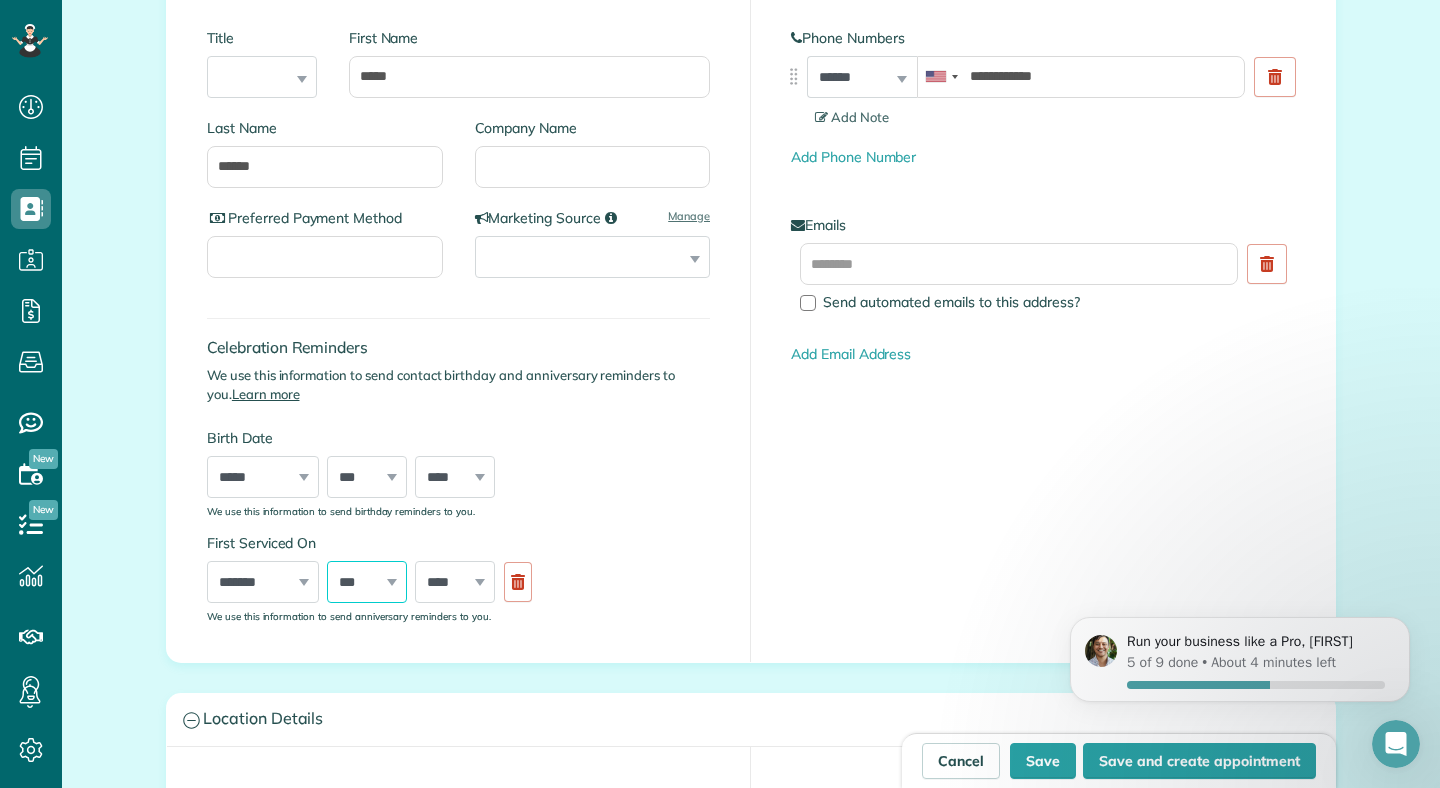 select on "**" 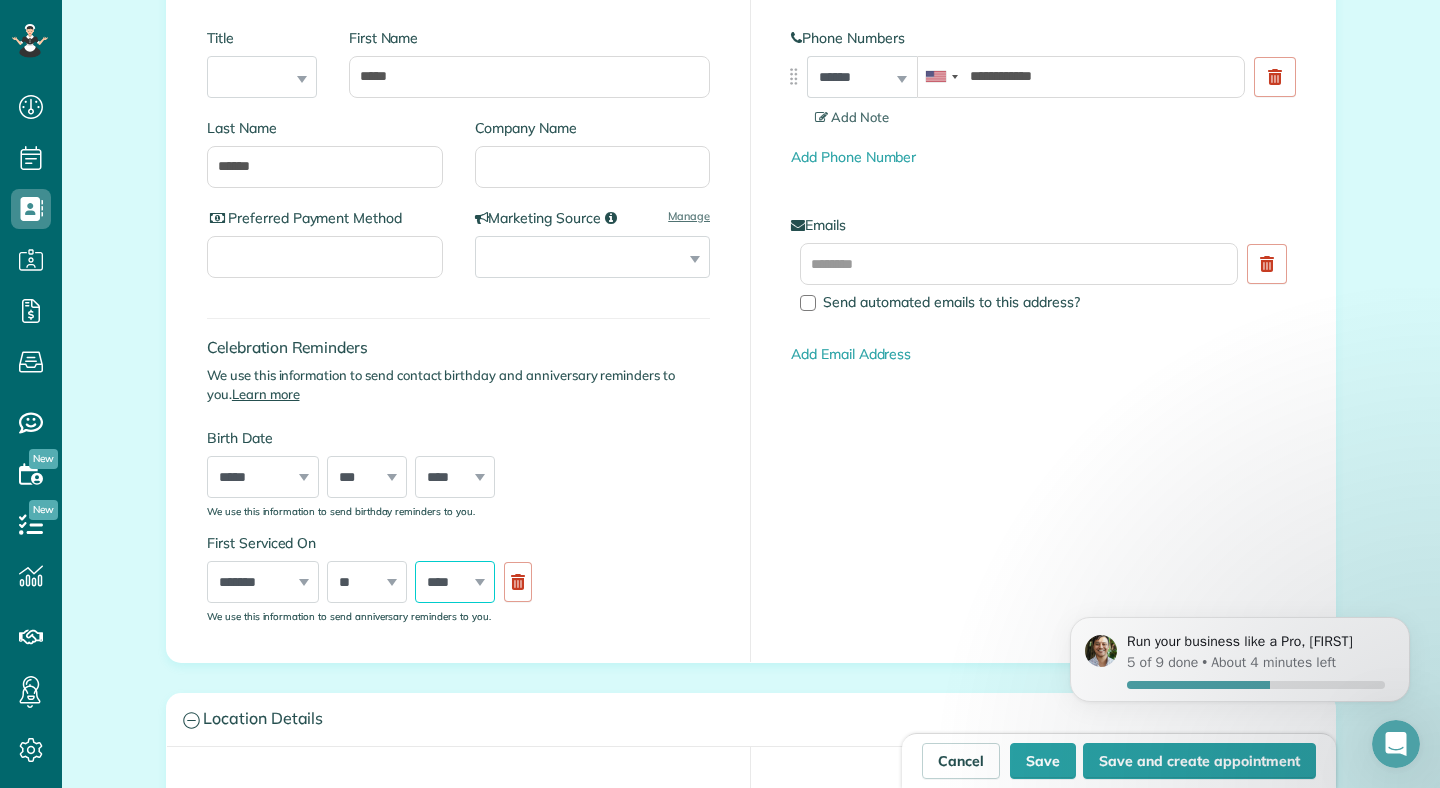 click on "****
****
****
****
****
****
****
****
****
****
****
****
****
****
****
****
****
****
****
****
****
****
****
****
****
****
****
****
****
****
****
****
****
****
****
****
****
****
****
****
****
****
****
****
****
****
****
****
****
****
****
****" at bounding box center (455, 582) 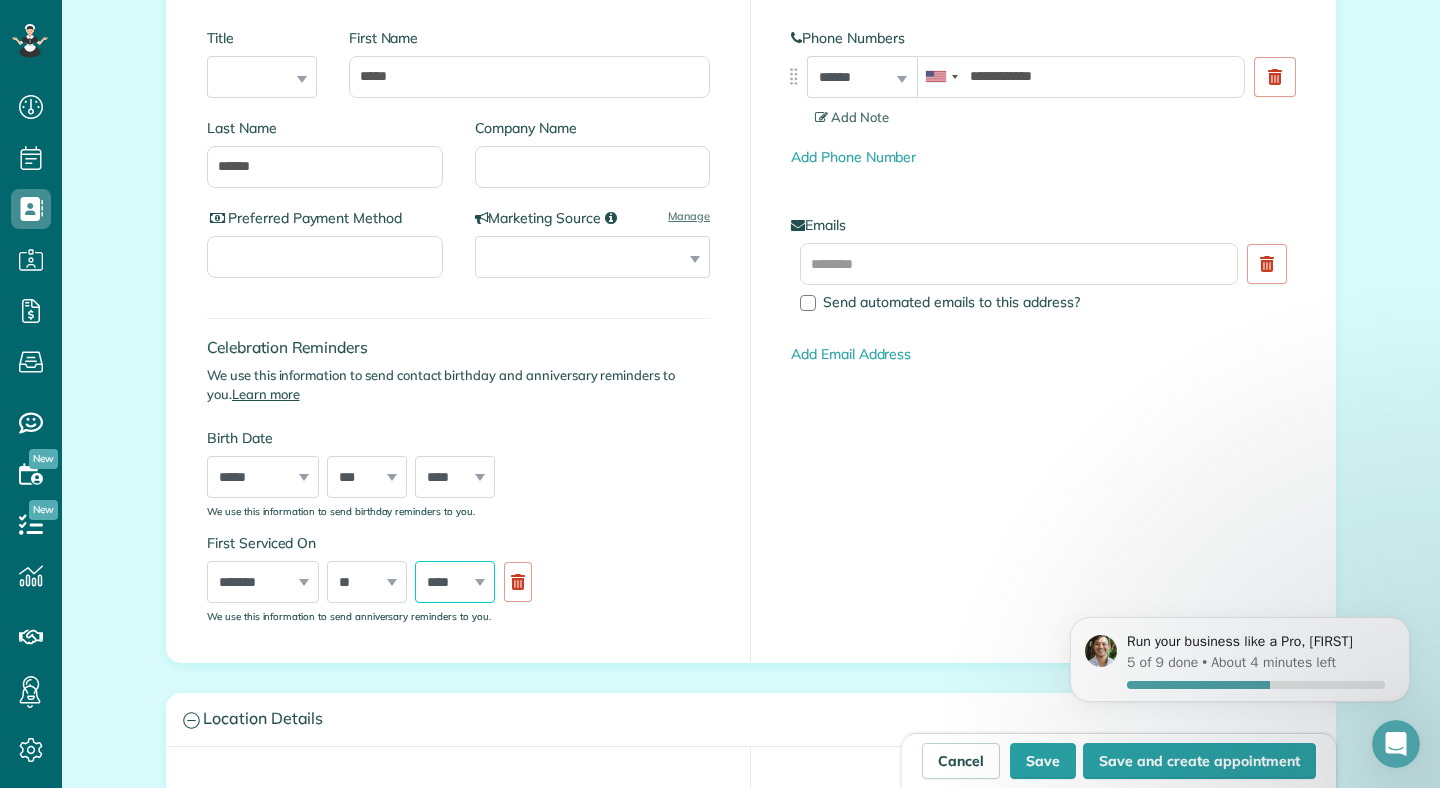 select on "****" 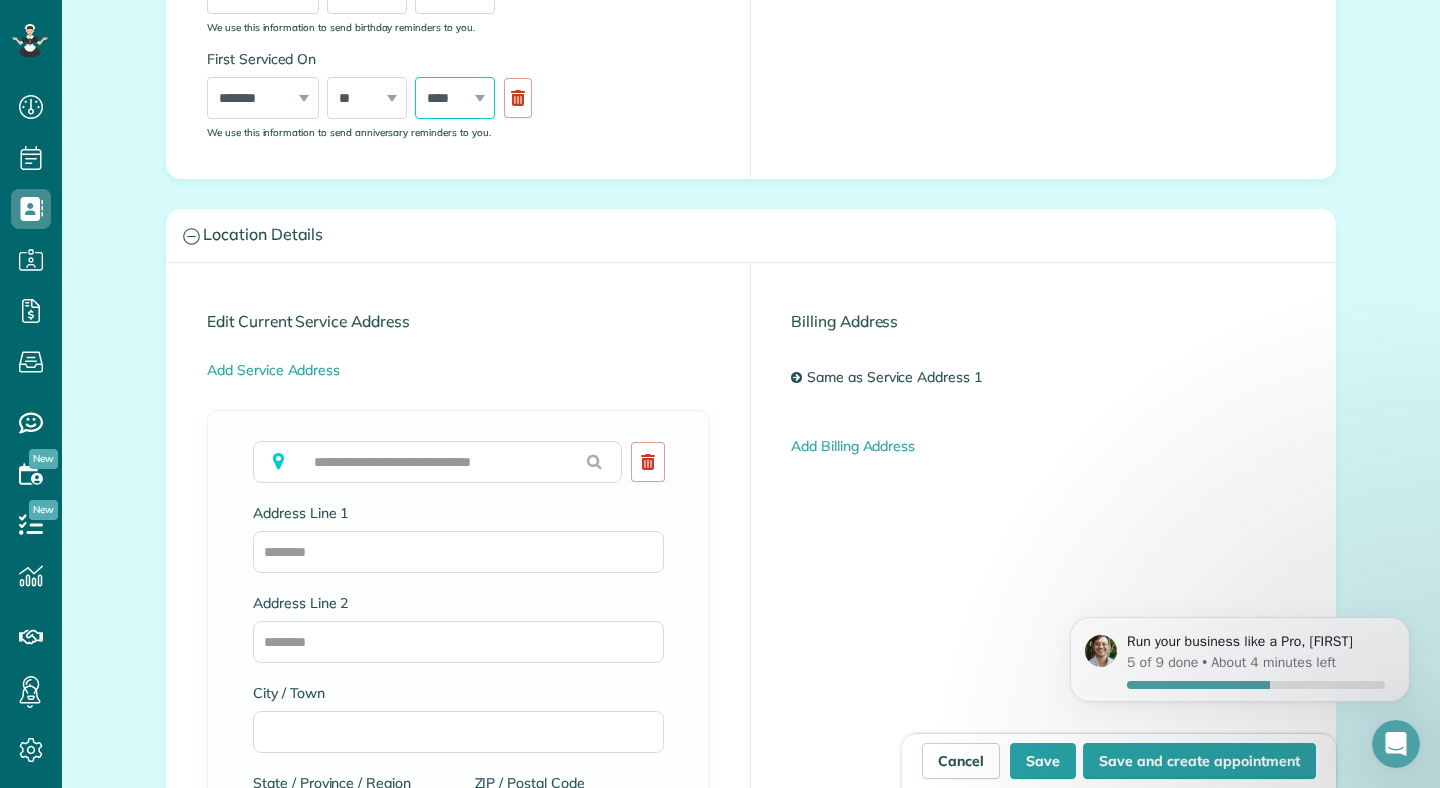 scroll, scrollTop: 816, scrollLeft: 0, axis: vertical 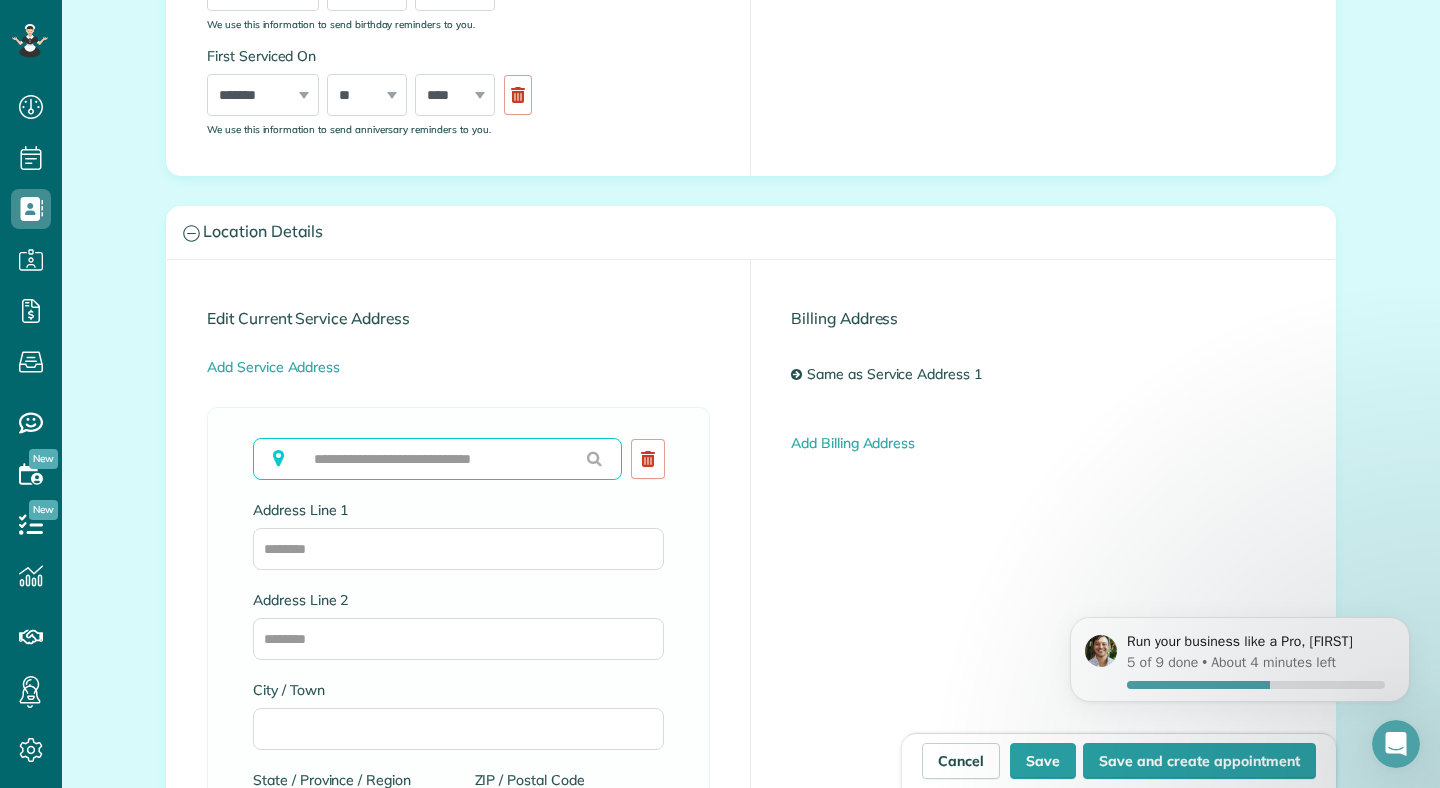 click at bounding box center [437, 459] 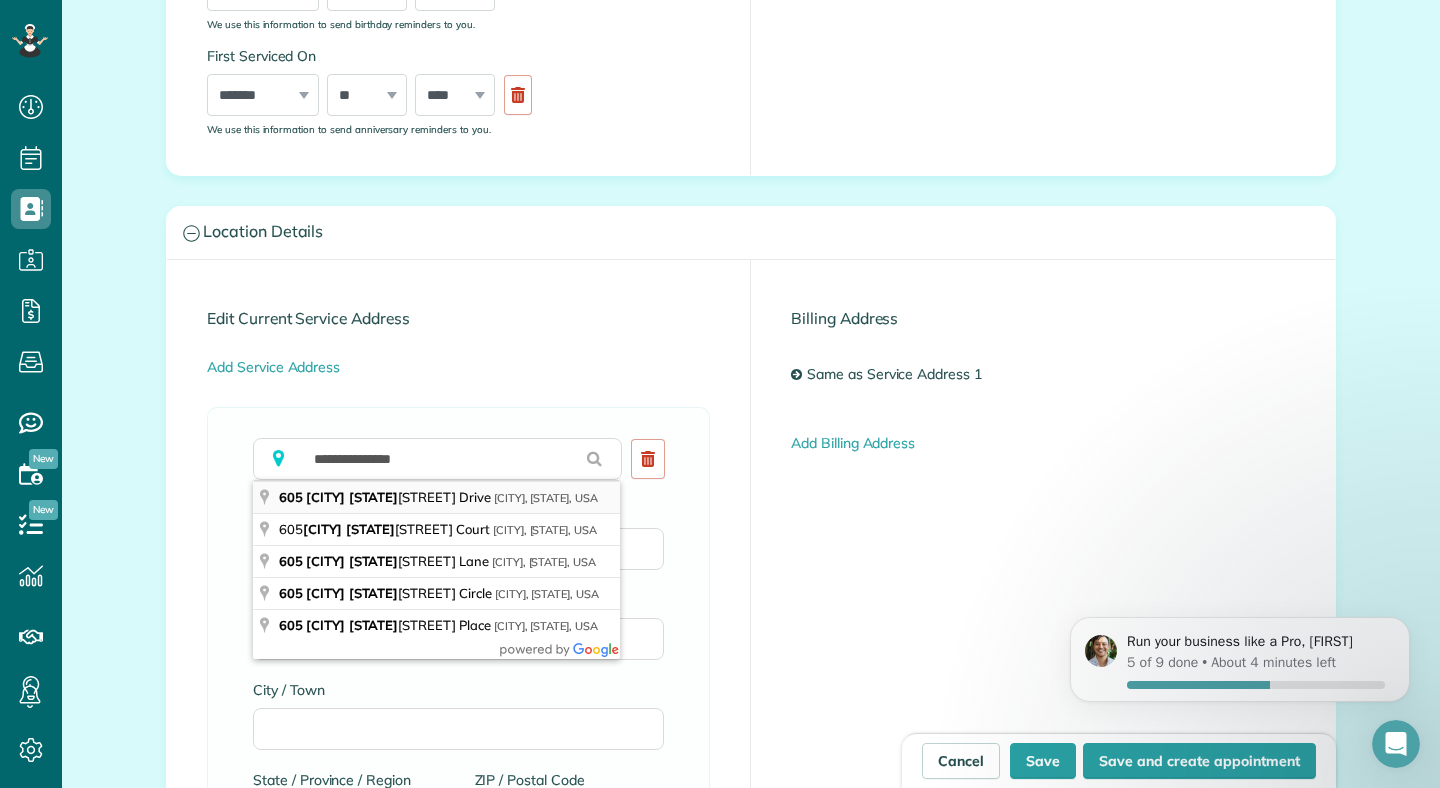 type on "**********" 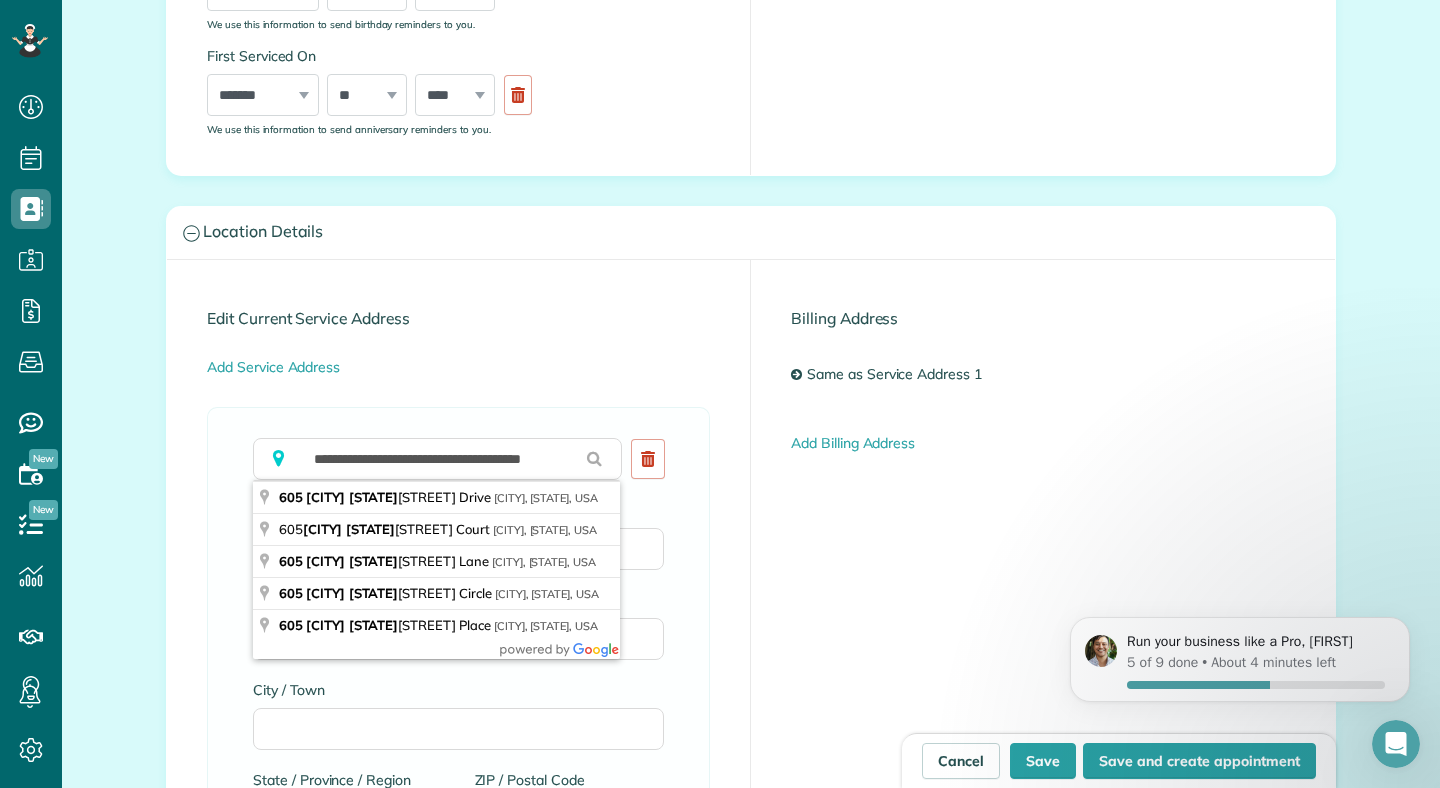 type on "**********" 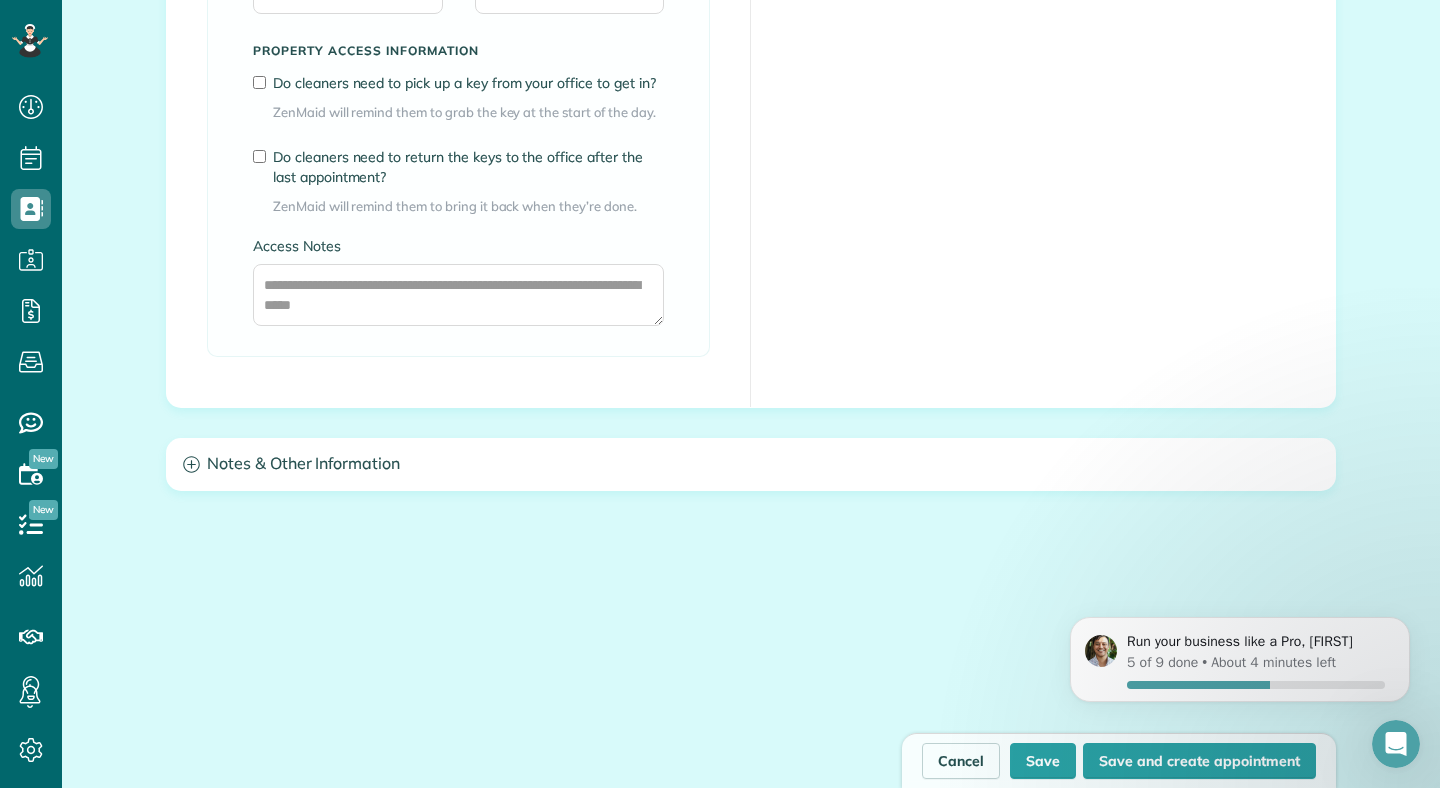 scroll, scrollTop: 1654, scrollLeft: 0, axis: vertical 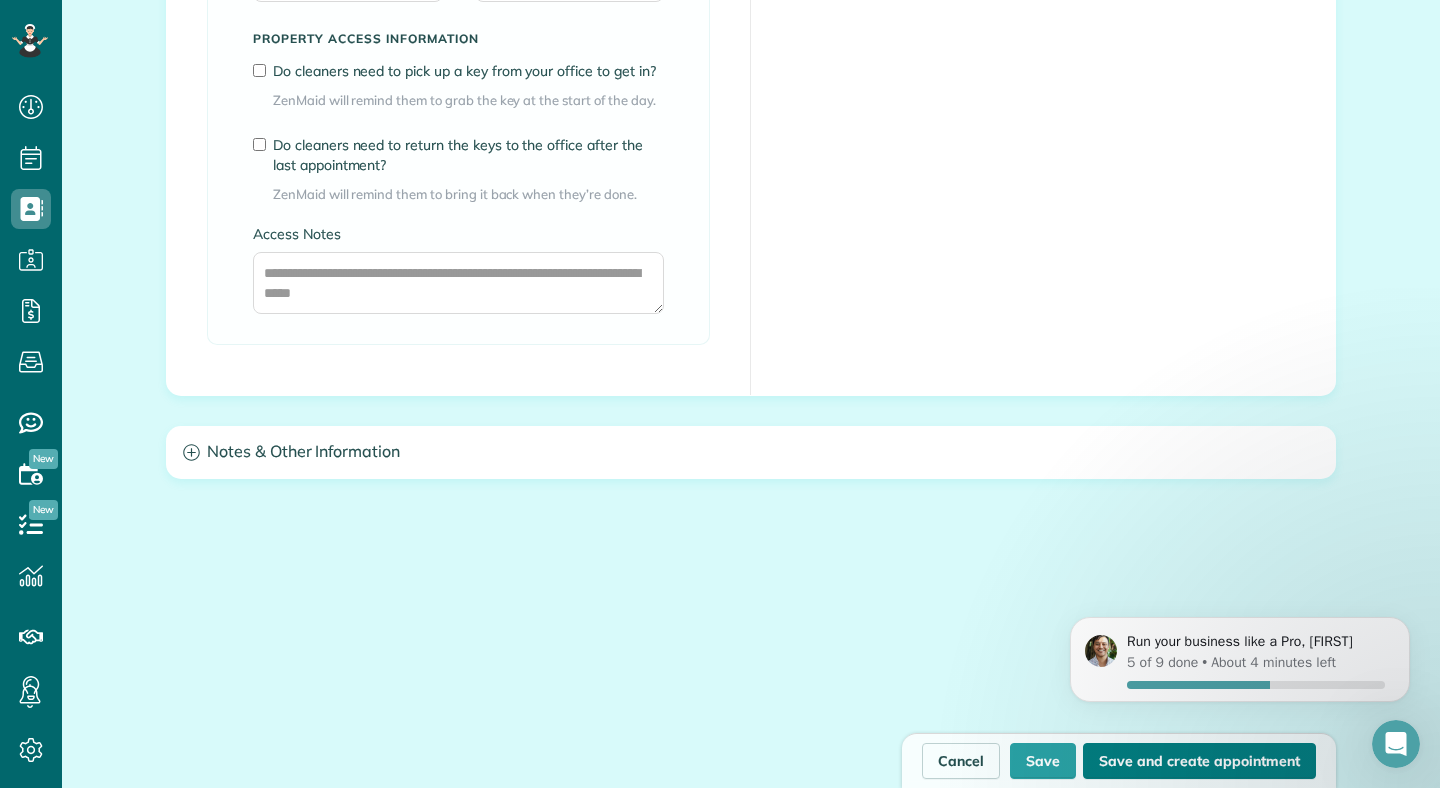 click on "Save and create appointment" at bounding box center (1199, 761) 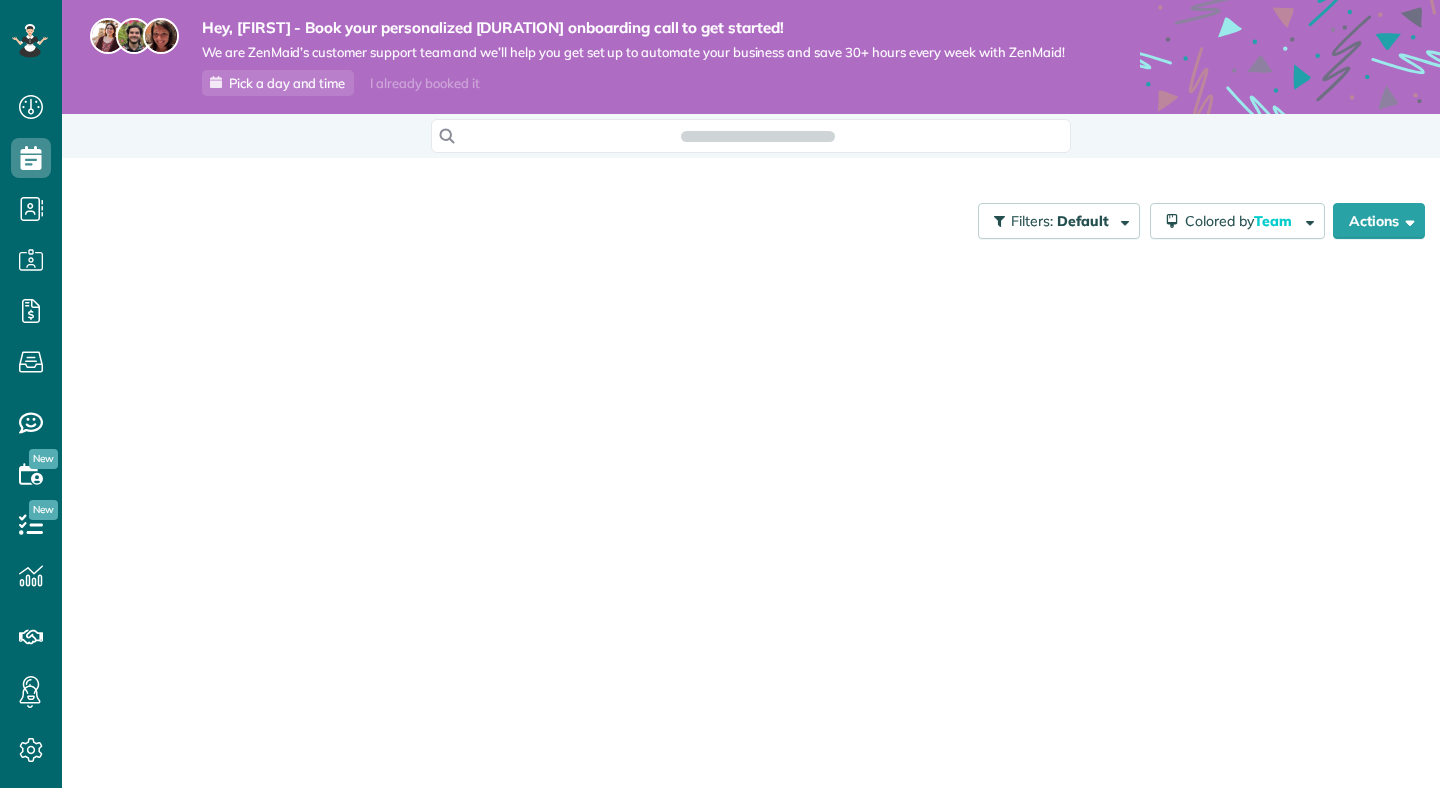 scroll, scrollTop: 0, scrollLeft: 0, axis: both 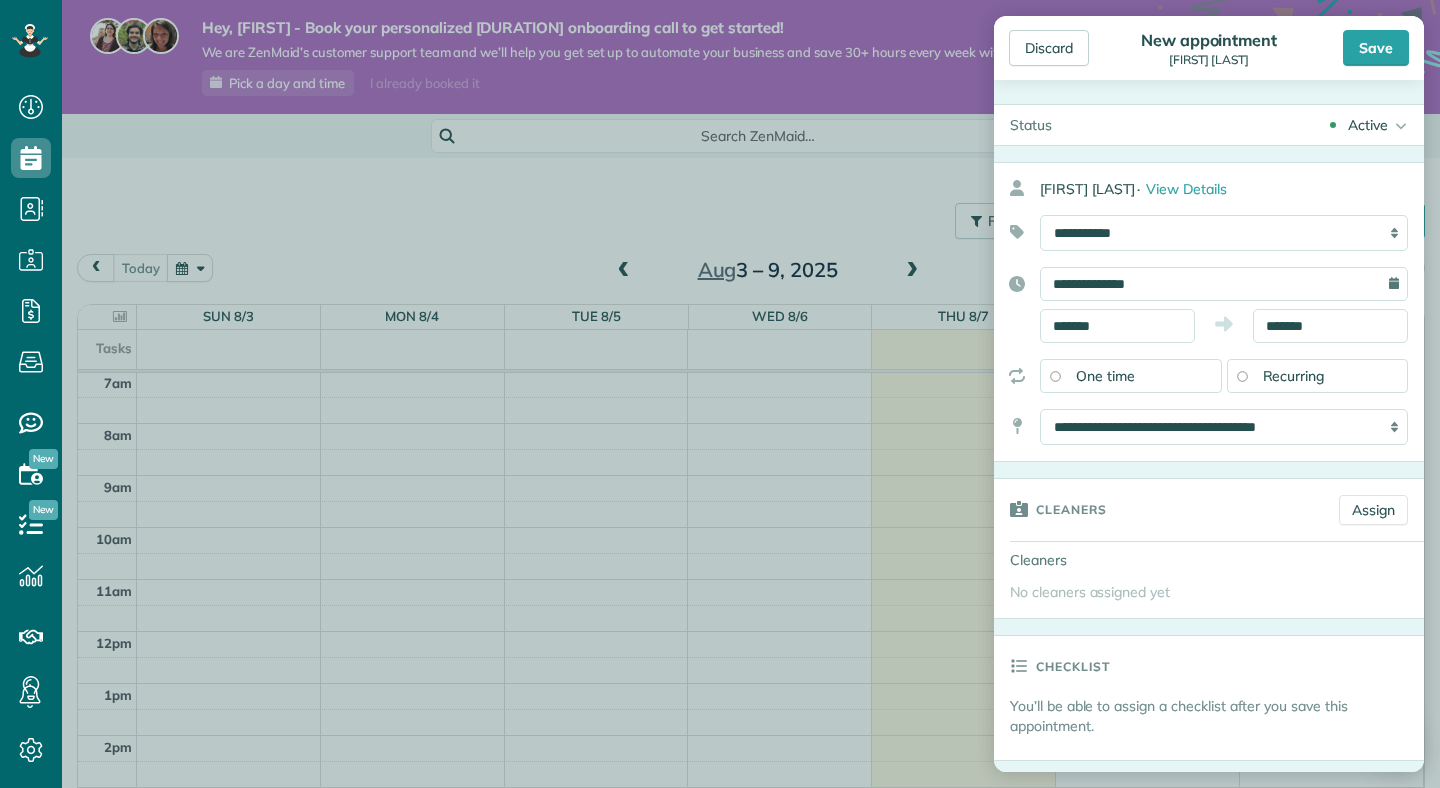 click on "**********" at bounding box center (1224, 284) 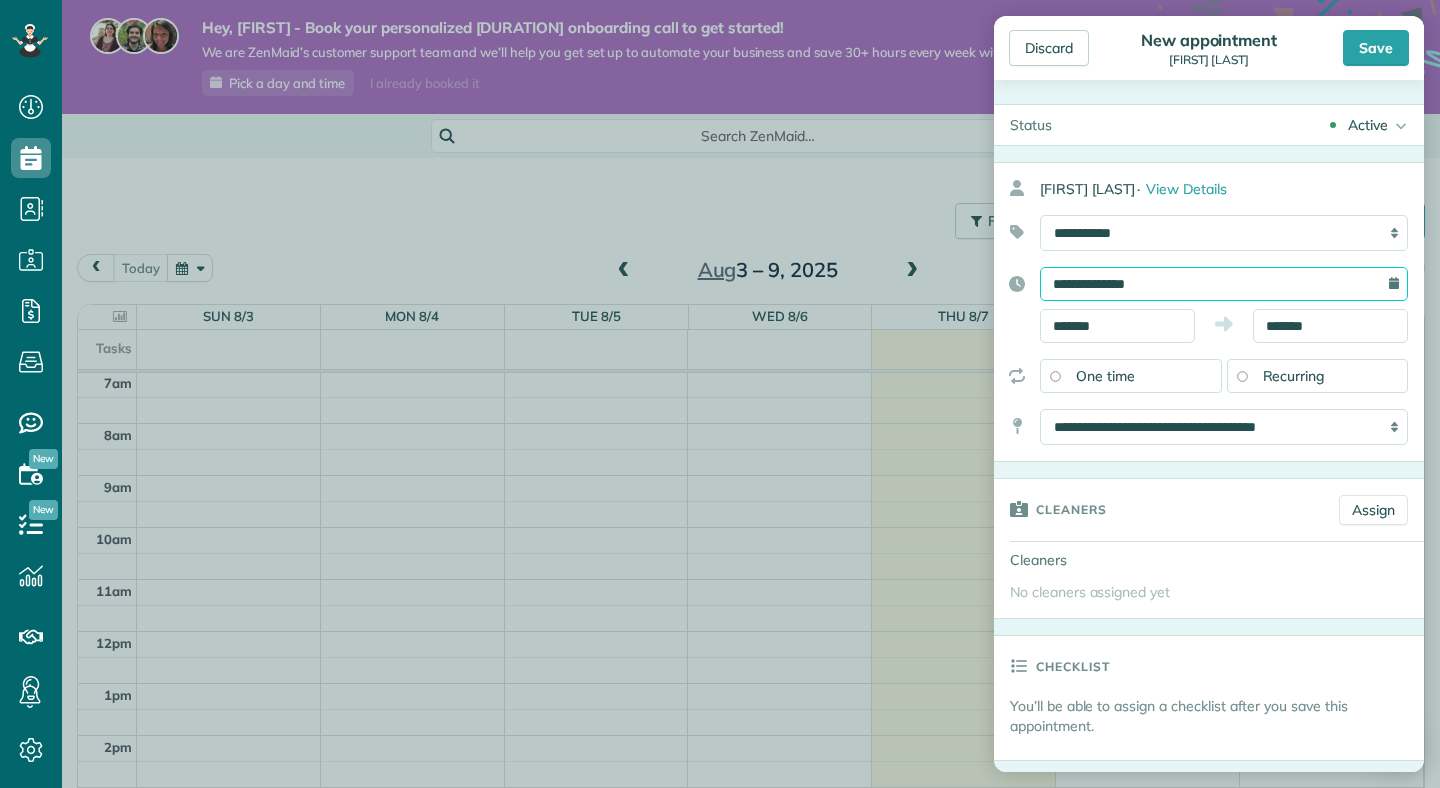 click on "**********" at bounding box center [1224, 284] 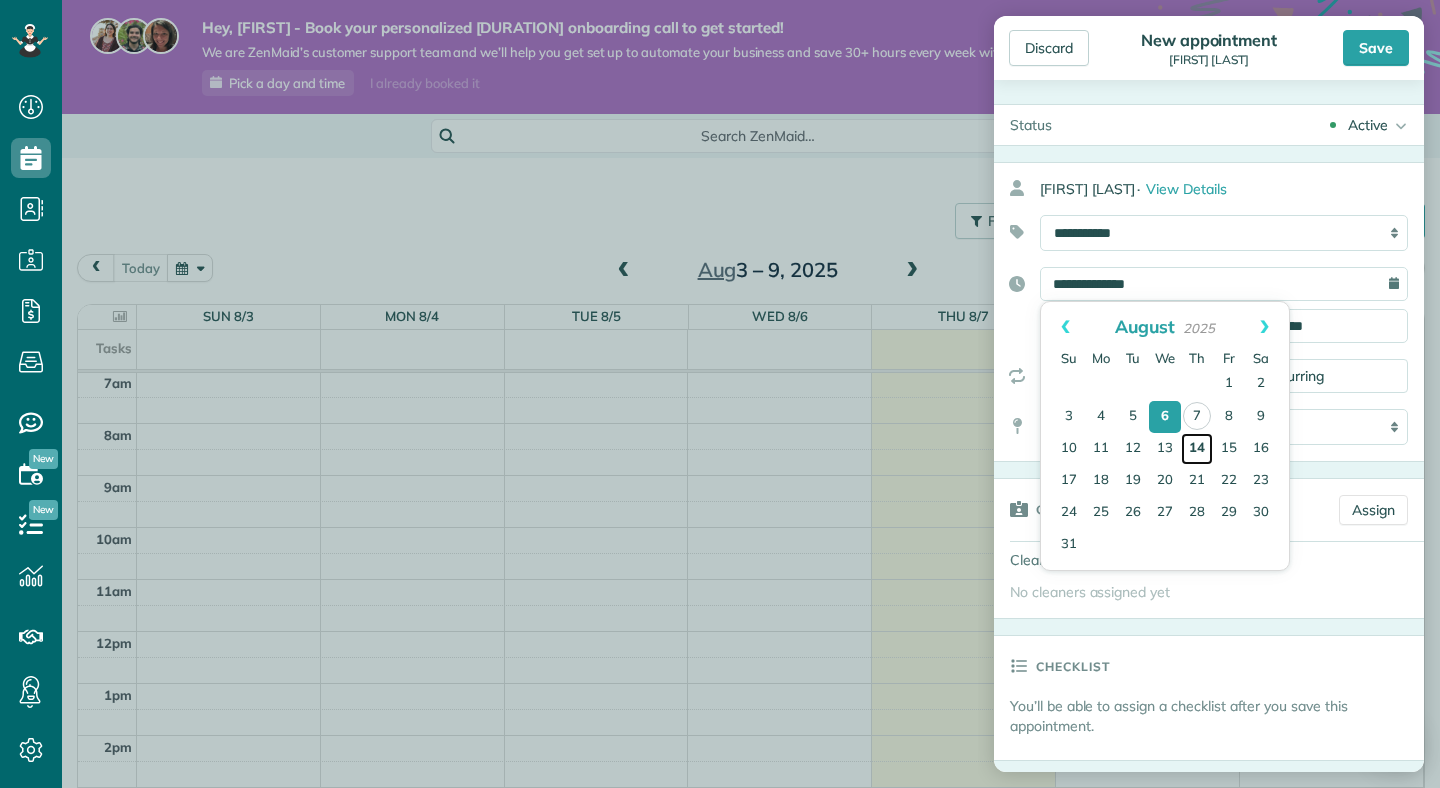 click on "14" at bounding box center [1197, 449] 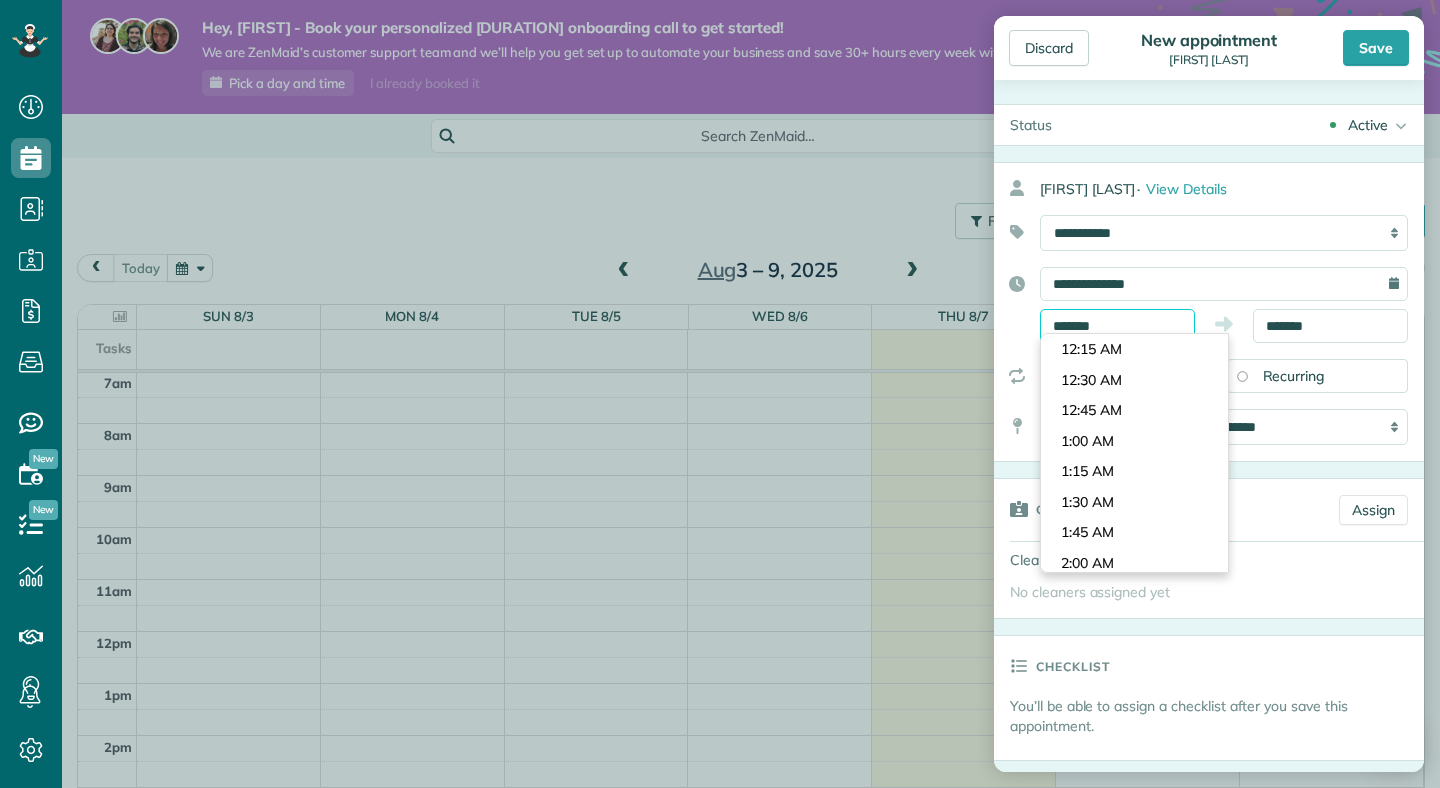 click on "*******" at bounding box center [1117, 326] 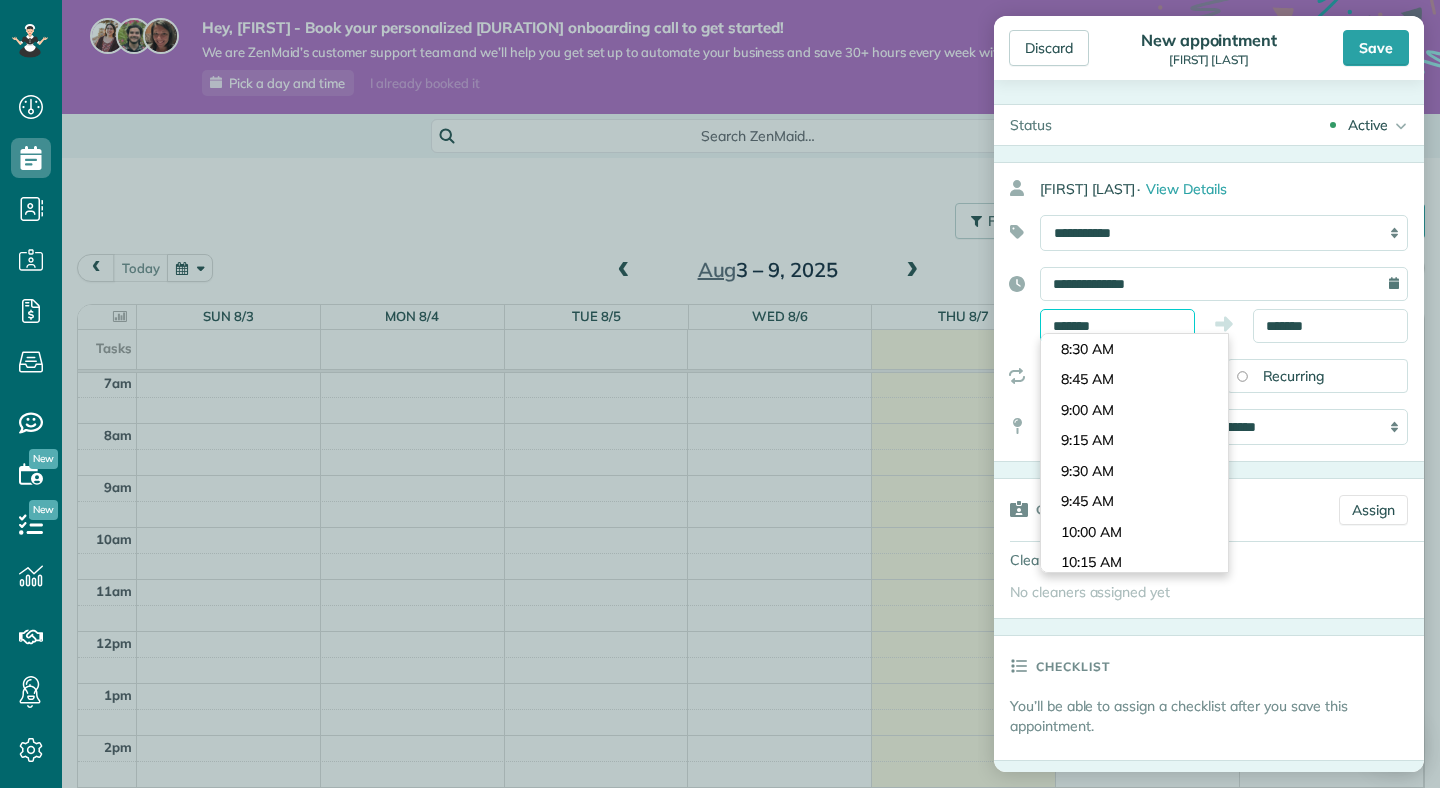 scroll, scrollTop: 1005, scrollLeft: 0, axis: vertical 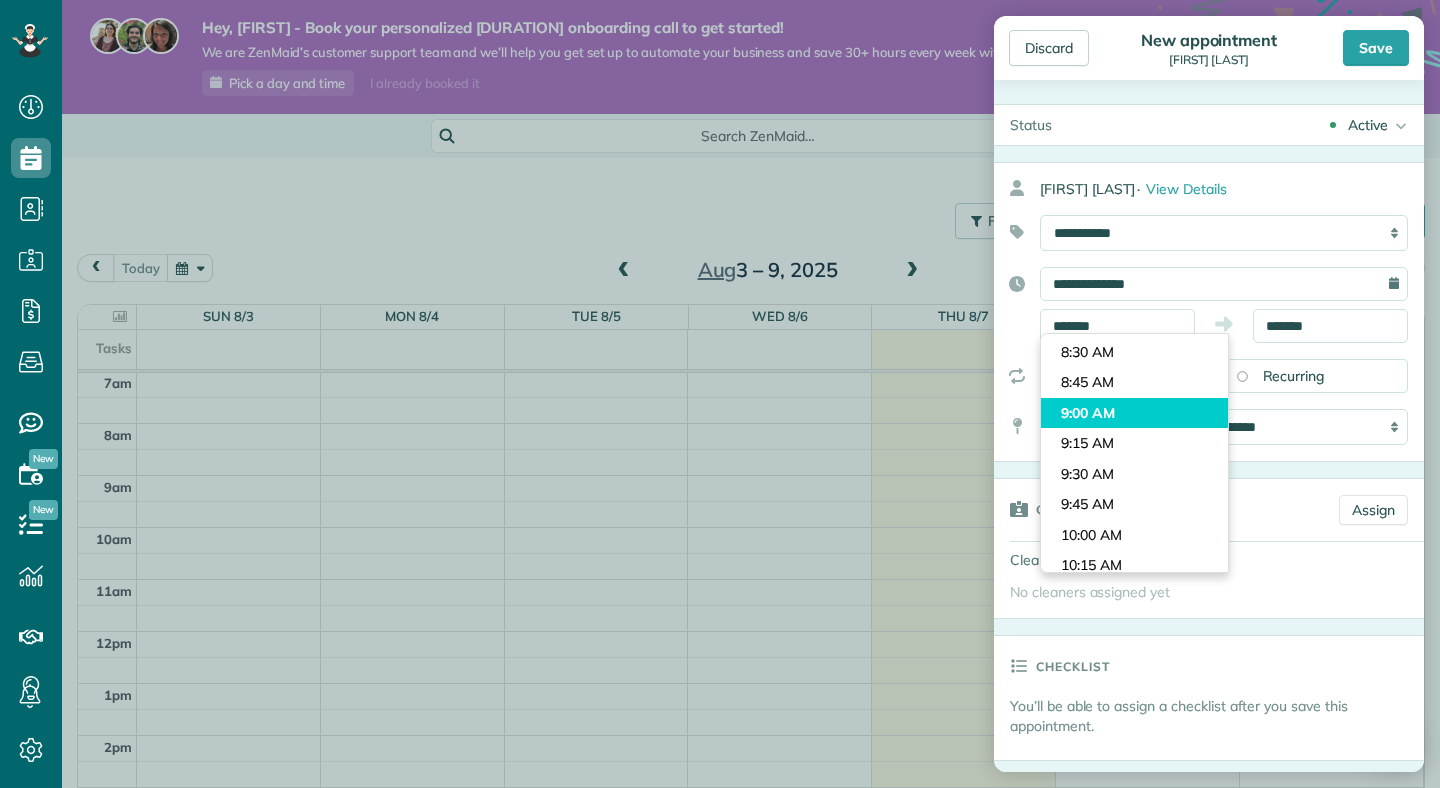 type on "*******" 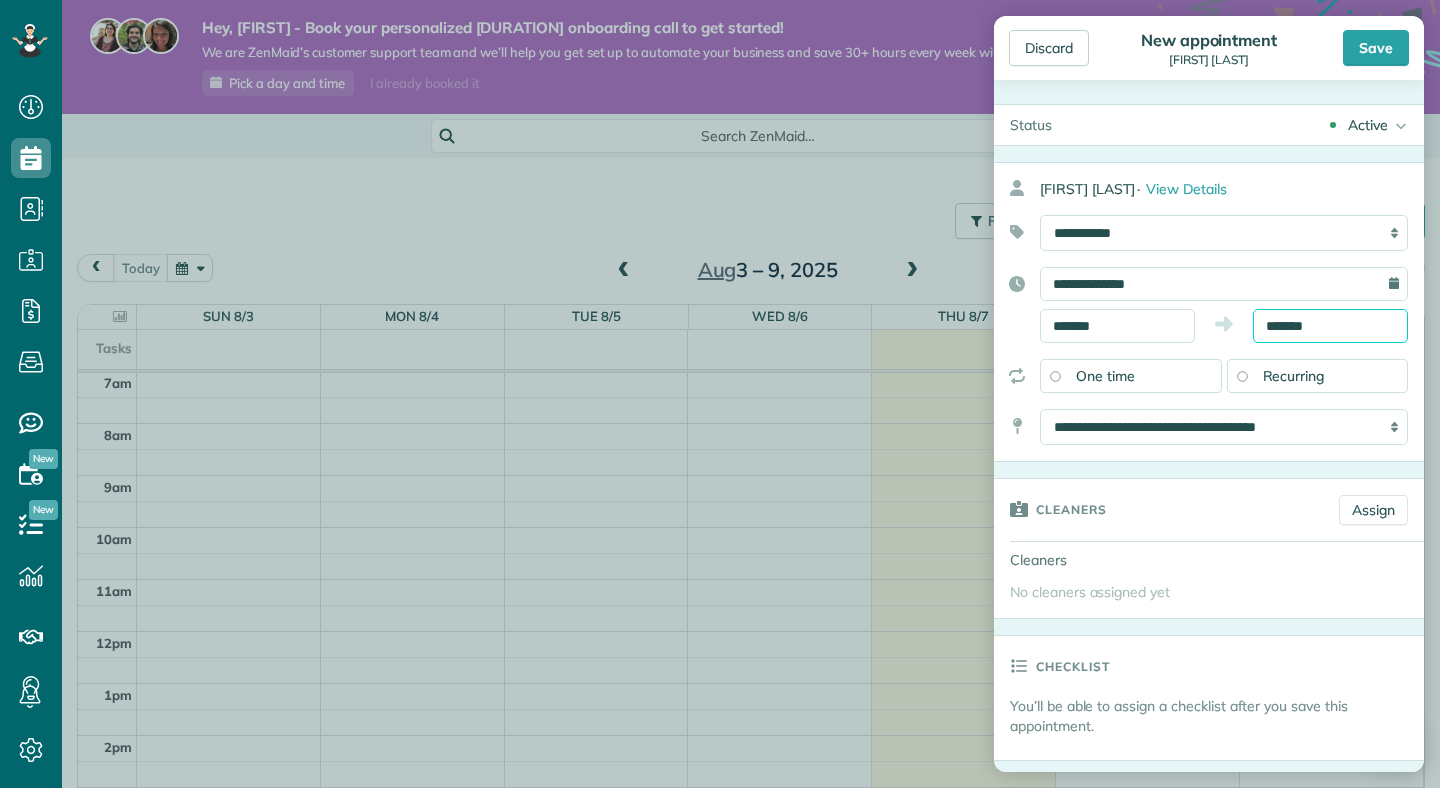 click on "*******" at bounding box center [1330, 326] 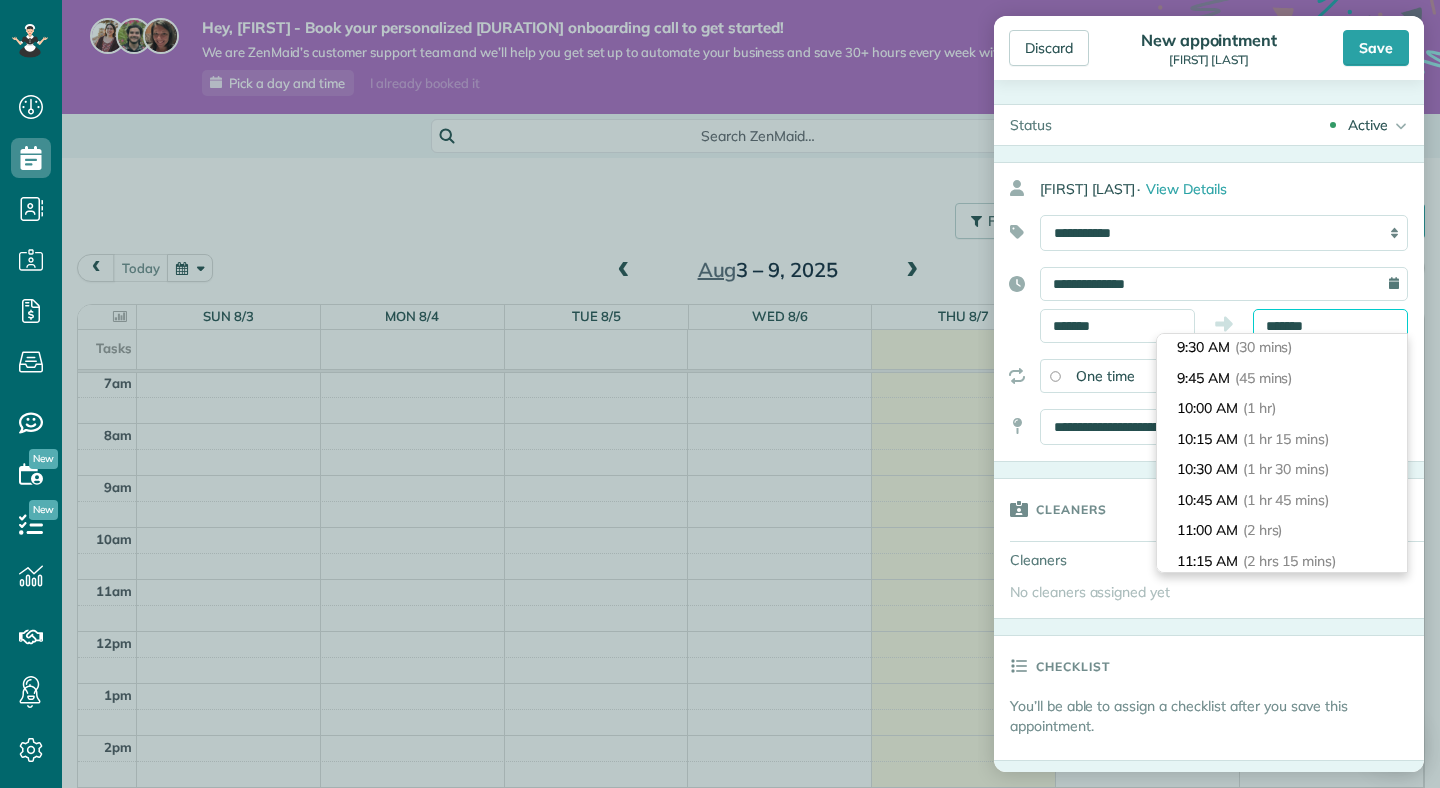 scroll, scrollTop: 49, scrollLeft: 0, axis: vertical 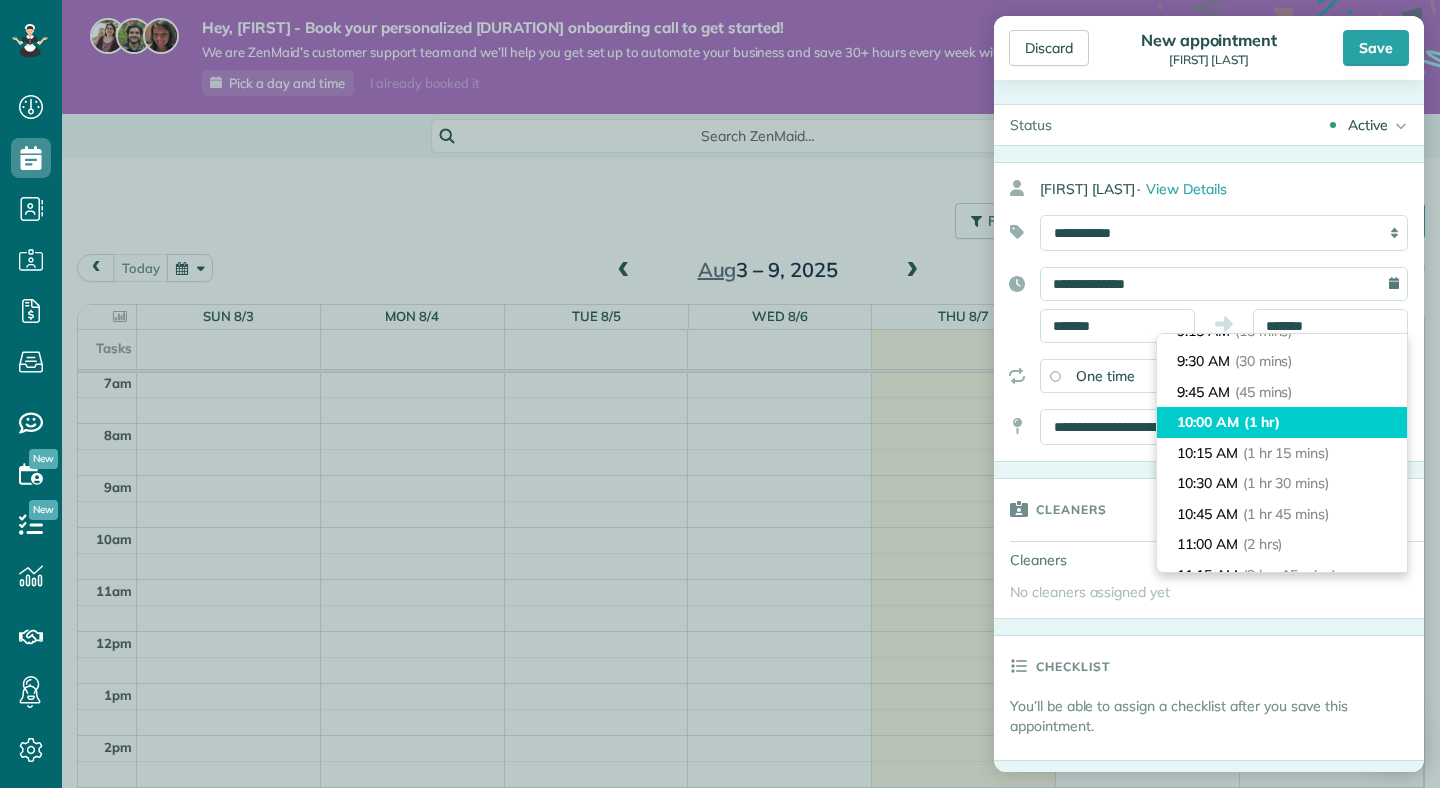 type on "********" 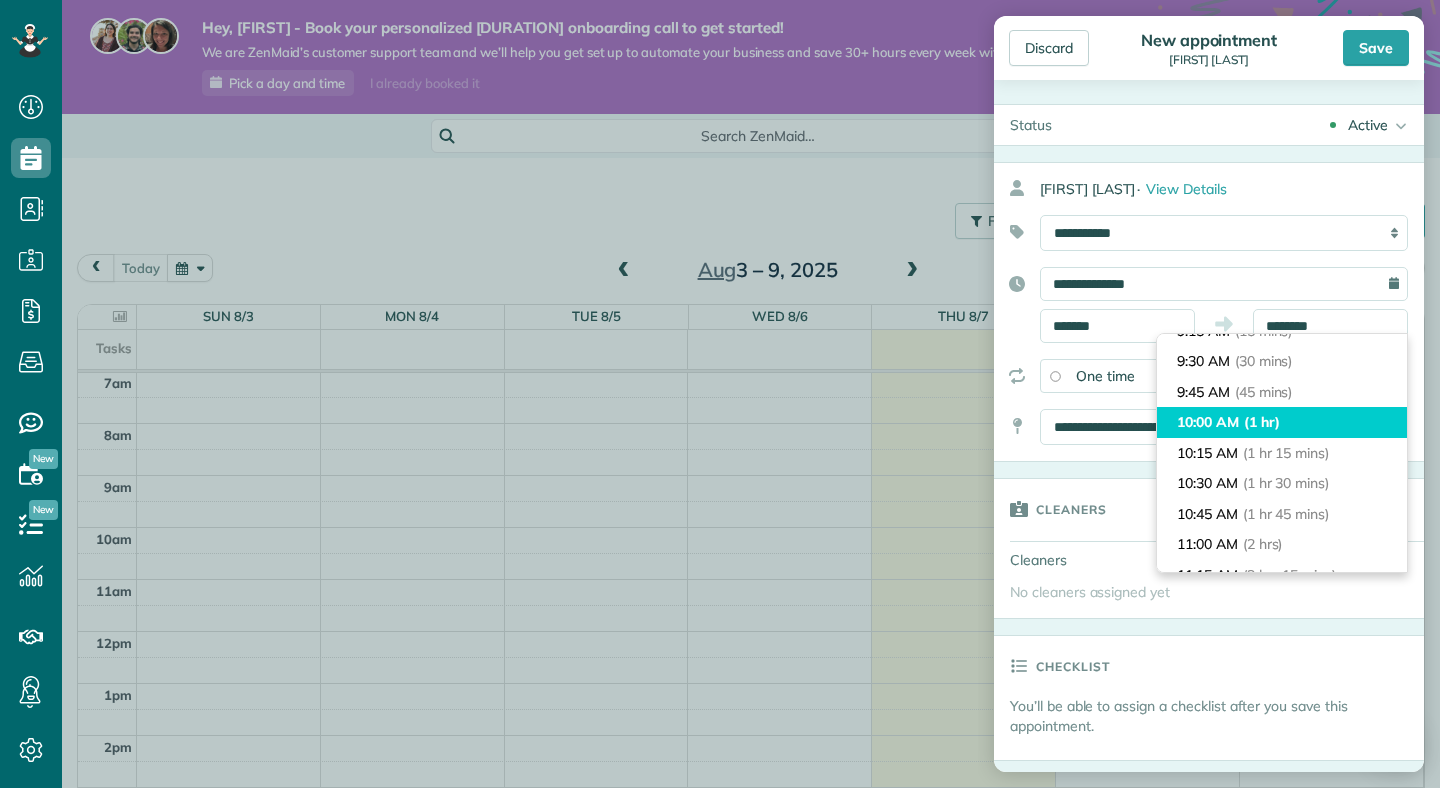 click on "10:00 AM  (1 hr)" at bounding box center [1282, 422] 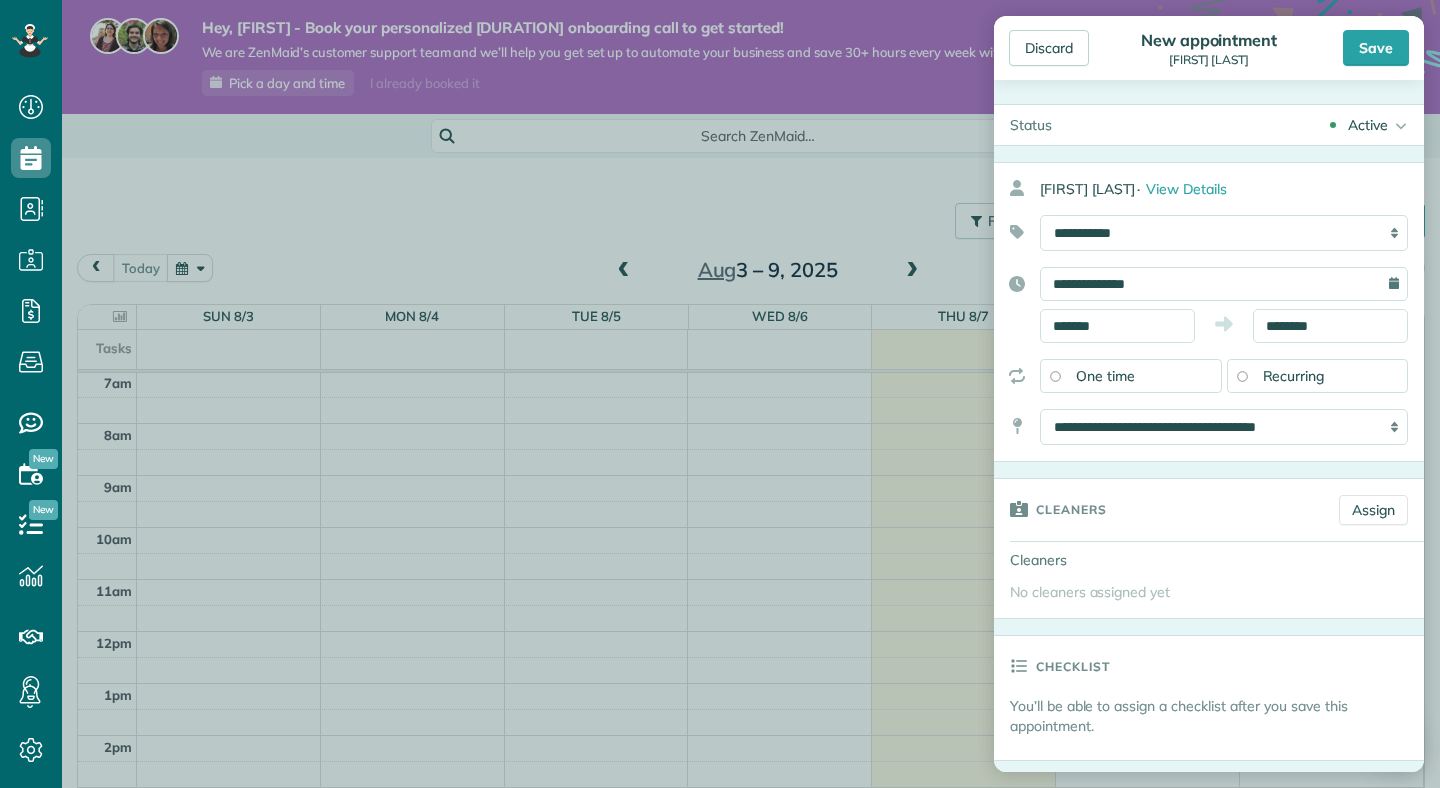 click on "**********" at bounding box center (1224, 233) 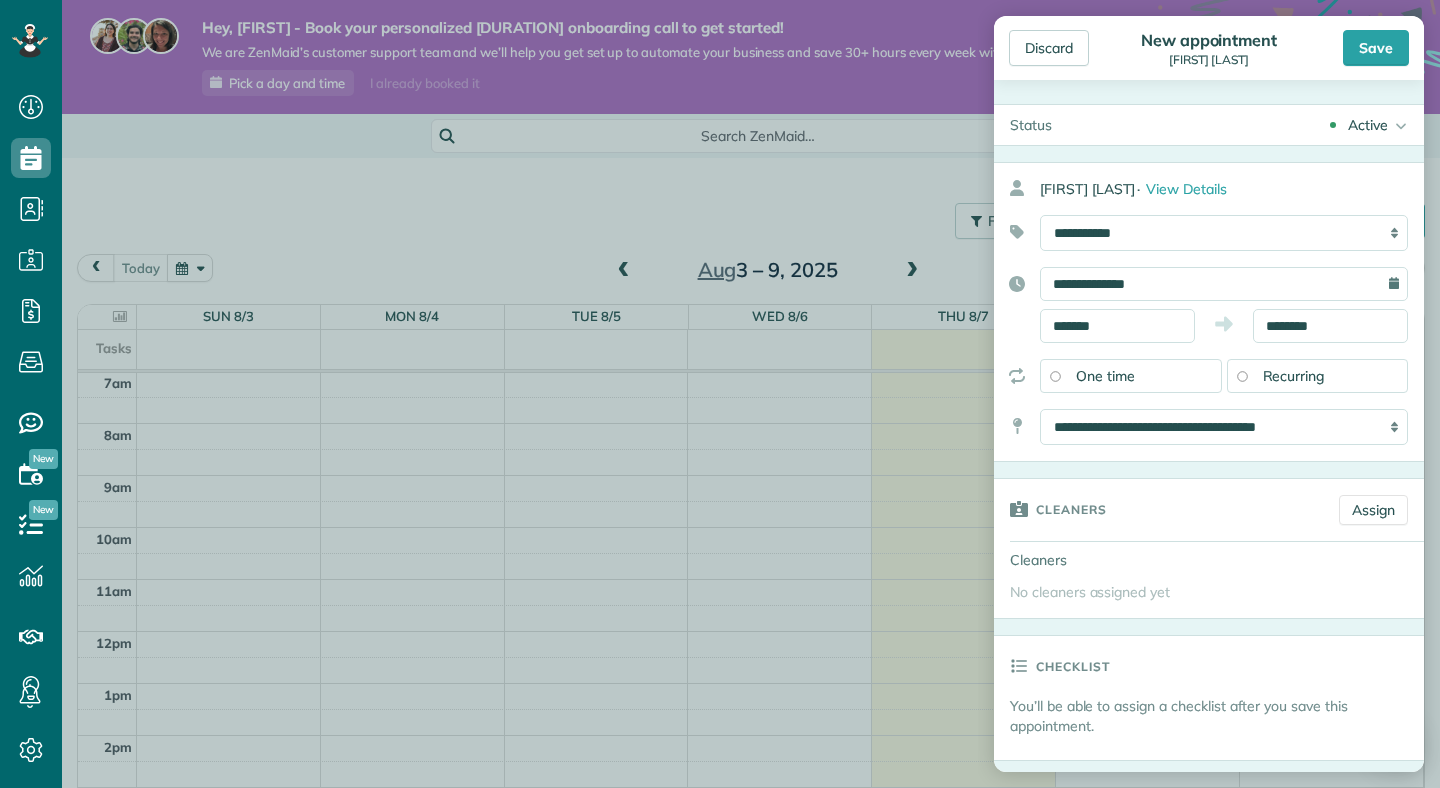 click on "**********" at bounding box center (1224, 233) 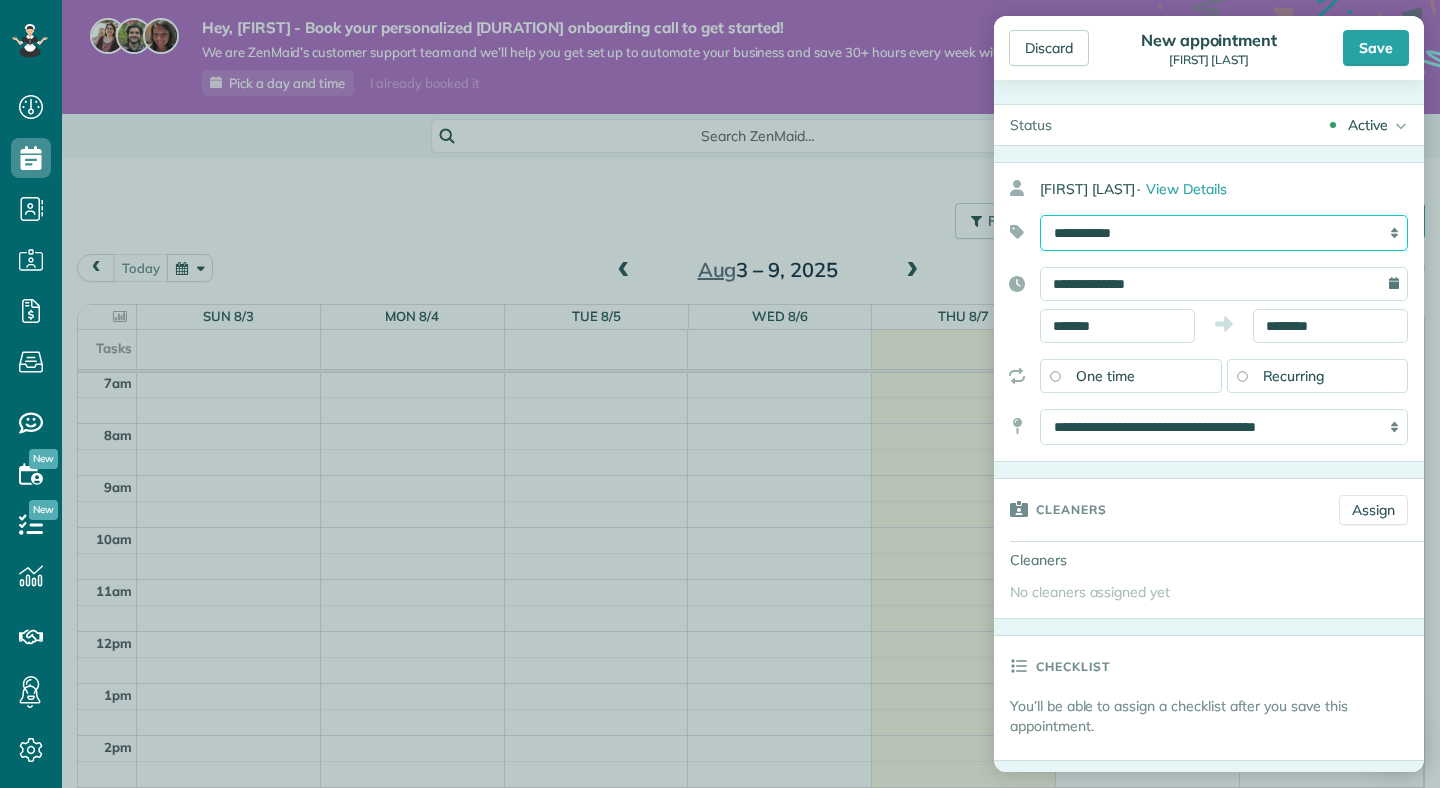 click on "**********" at bounding box center [1224, 233] 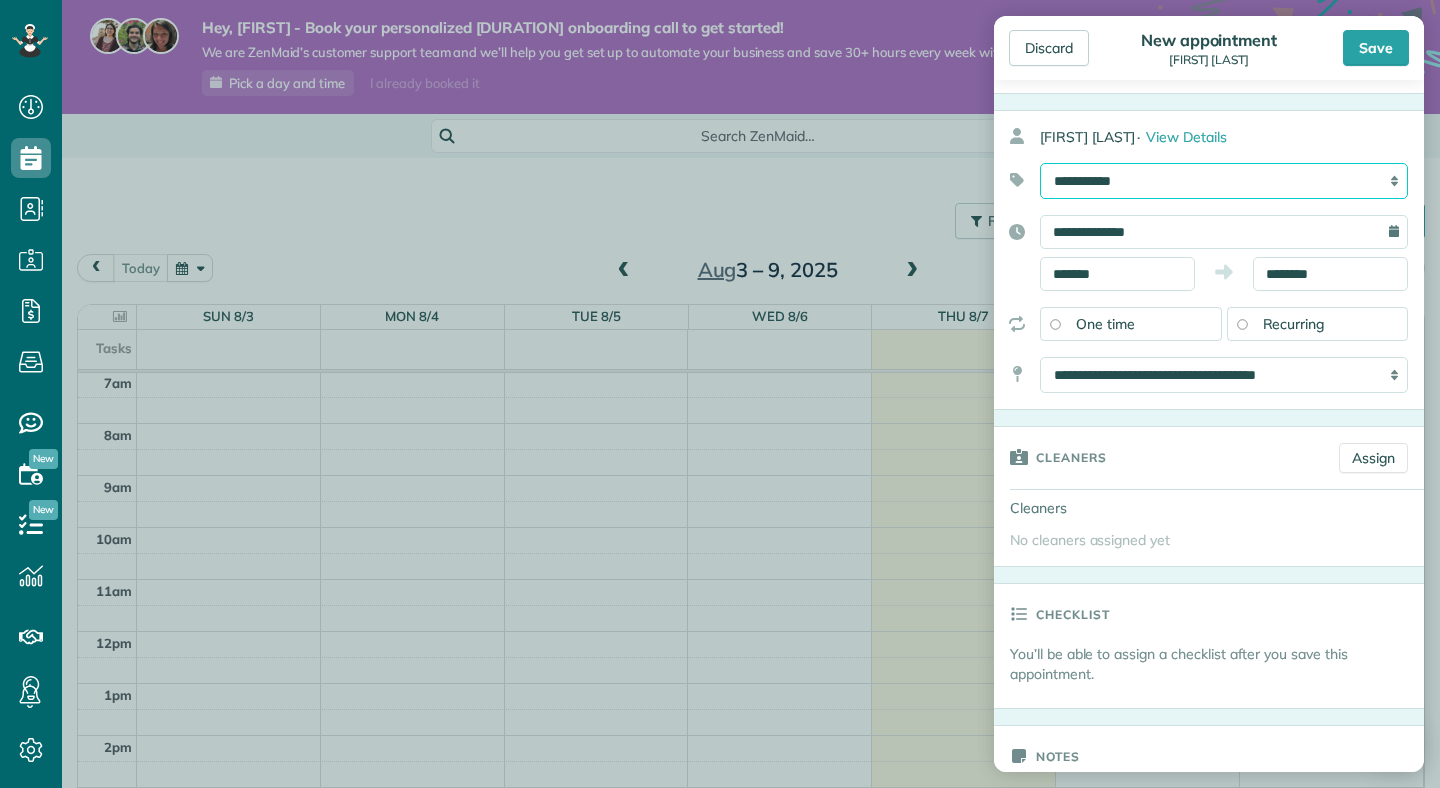 scroll, scrollTop: 66, scrollLeft: 0, axis: vertical 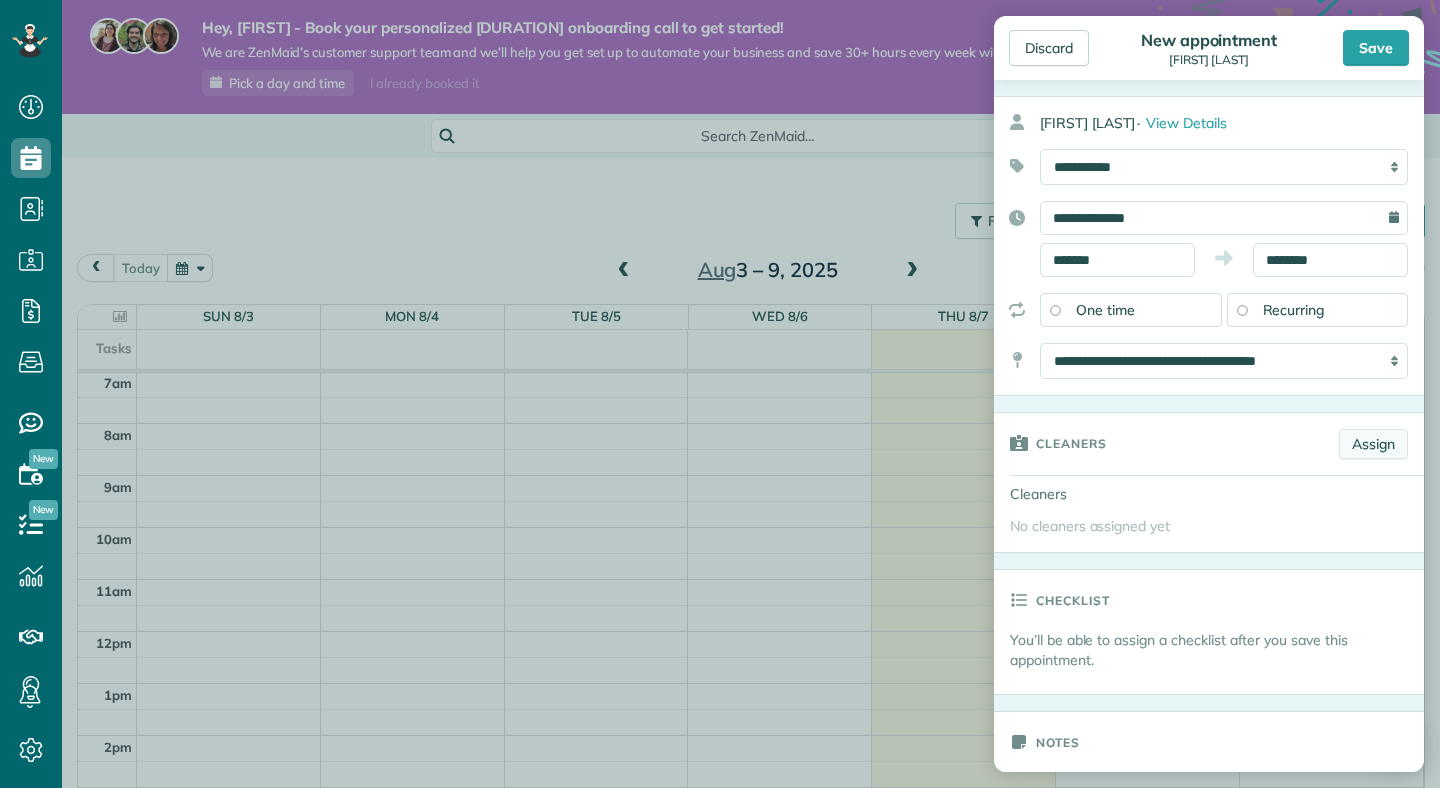 click on "Assign" at bounding box center (1373, 444) 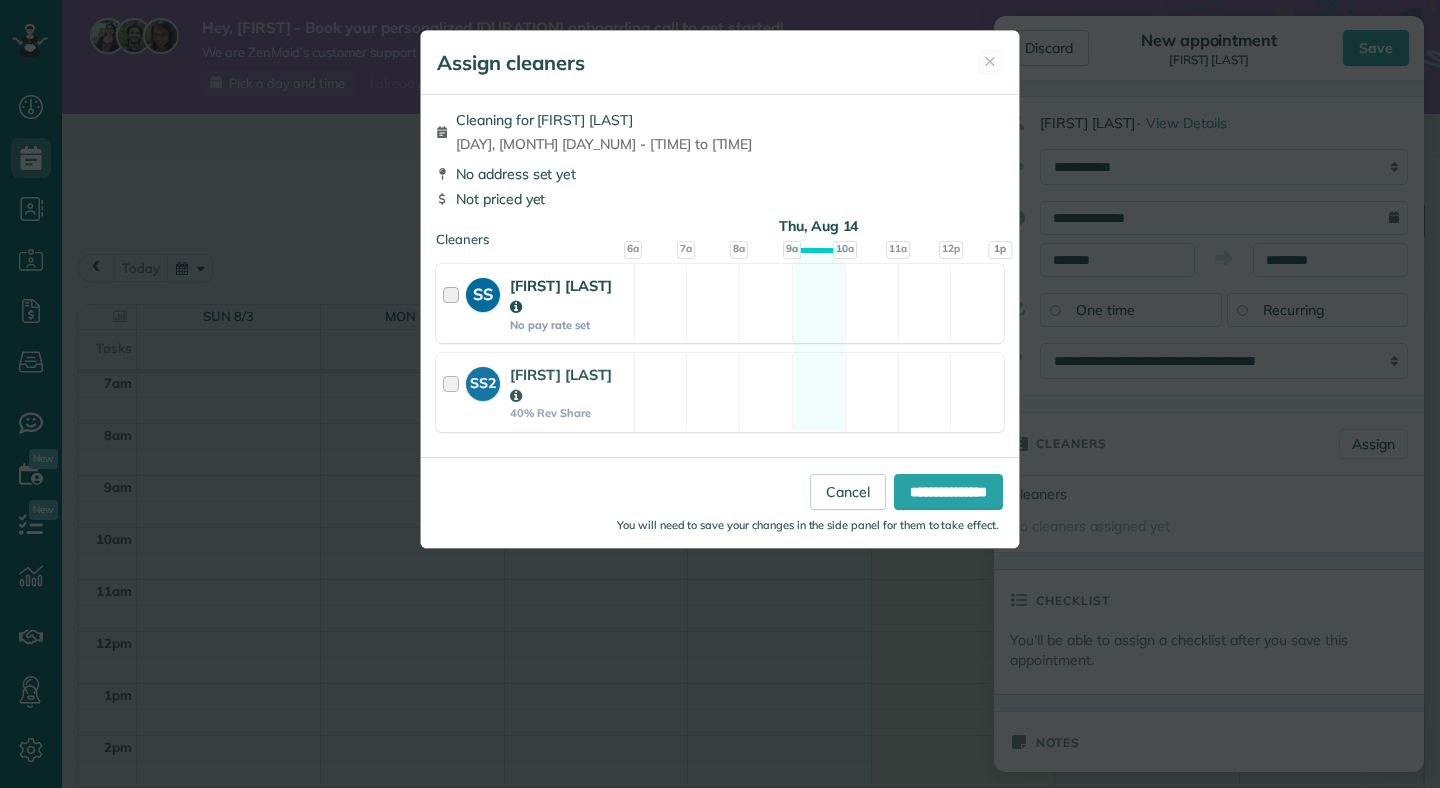 click at bounding box center (454, 303) 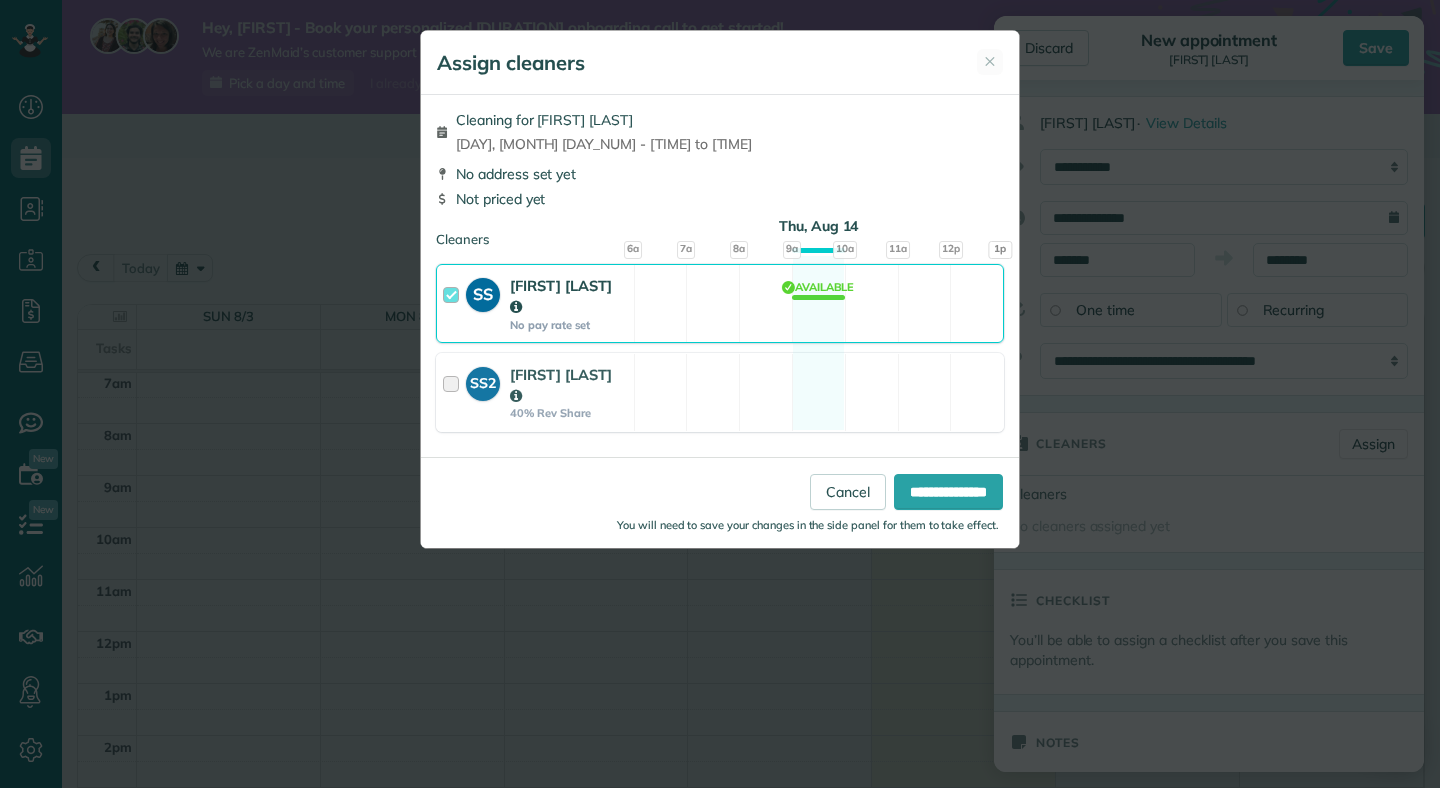 click at bounding box center (454, 303) 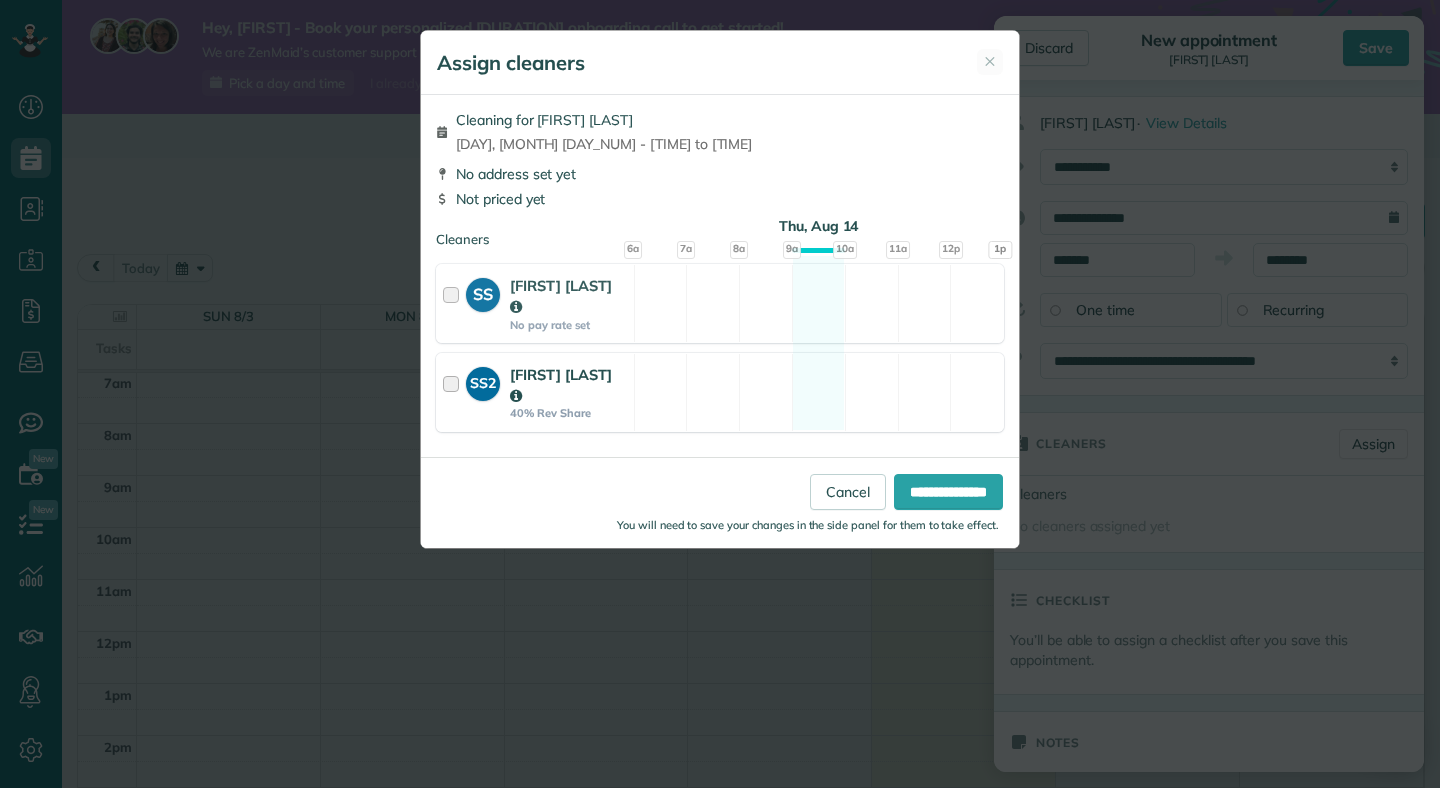 click at bounding box center [454, 392] 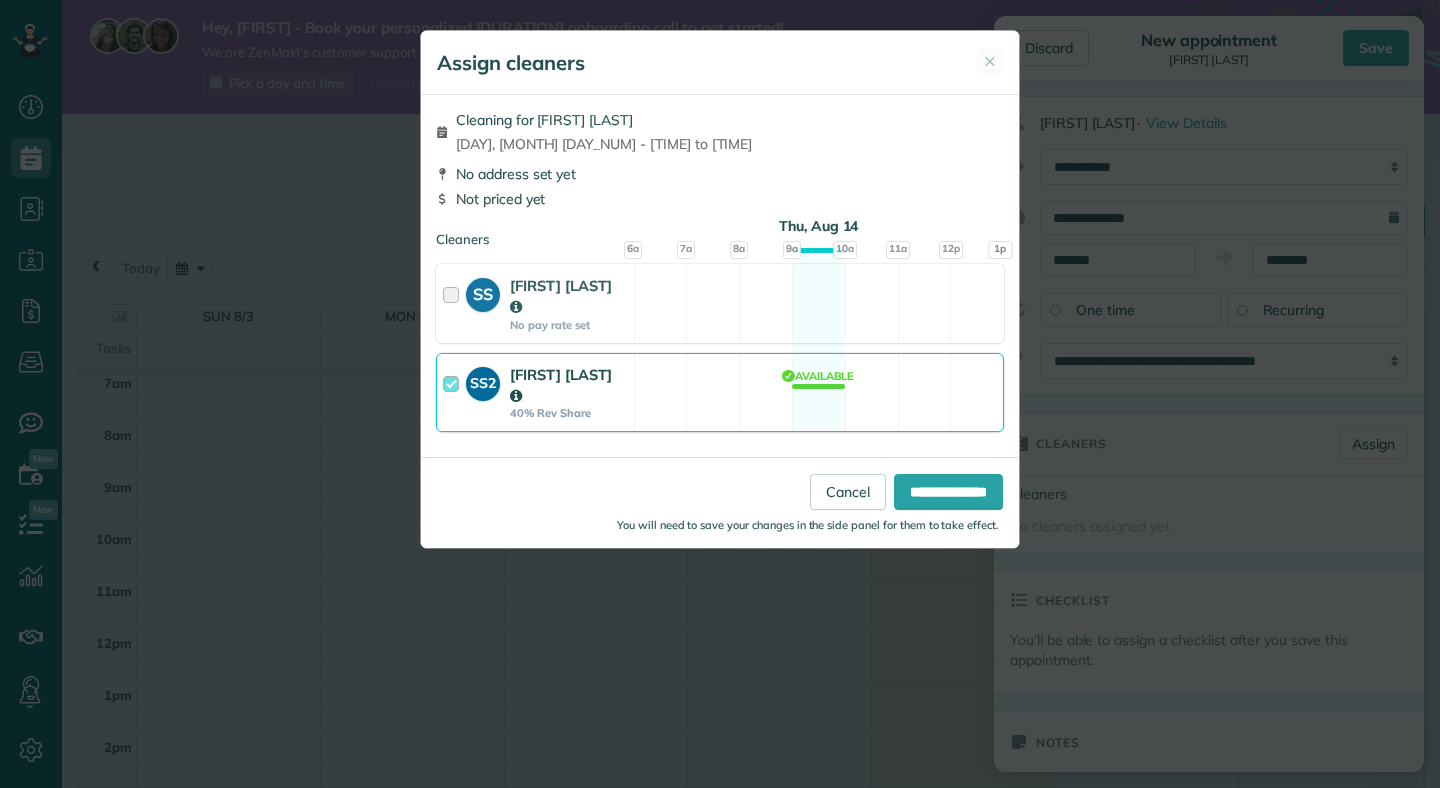 click at bounding box center [454, 392] 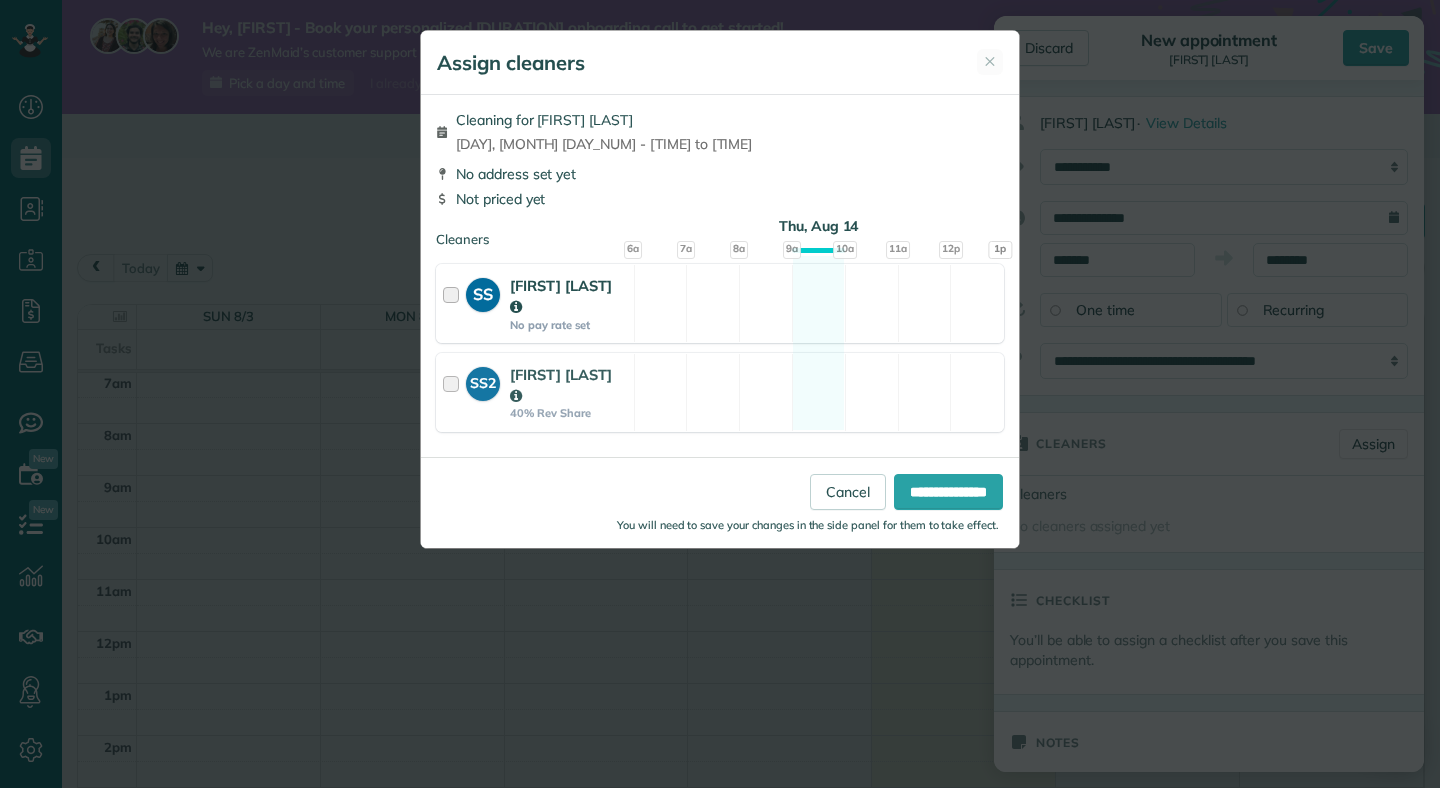 click at bounding box center [454, 303] 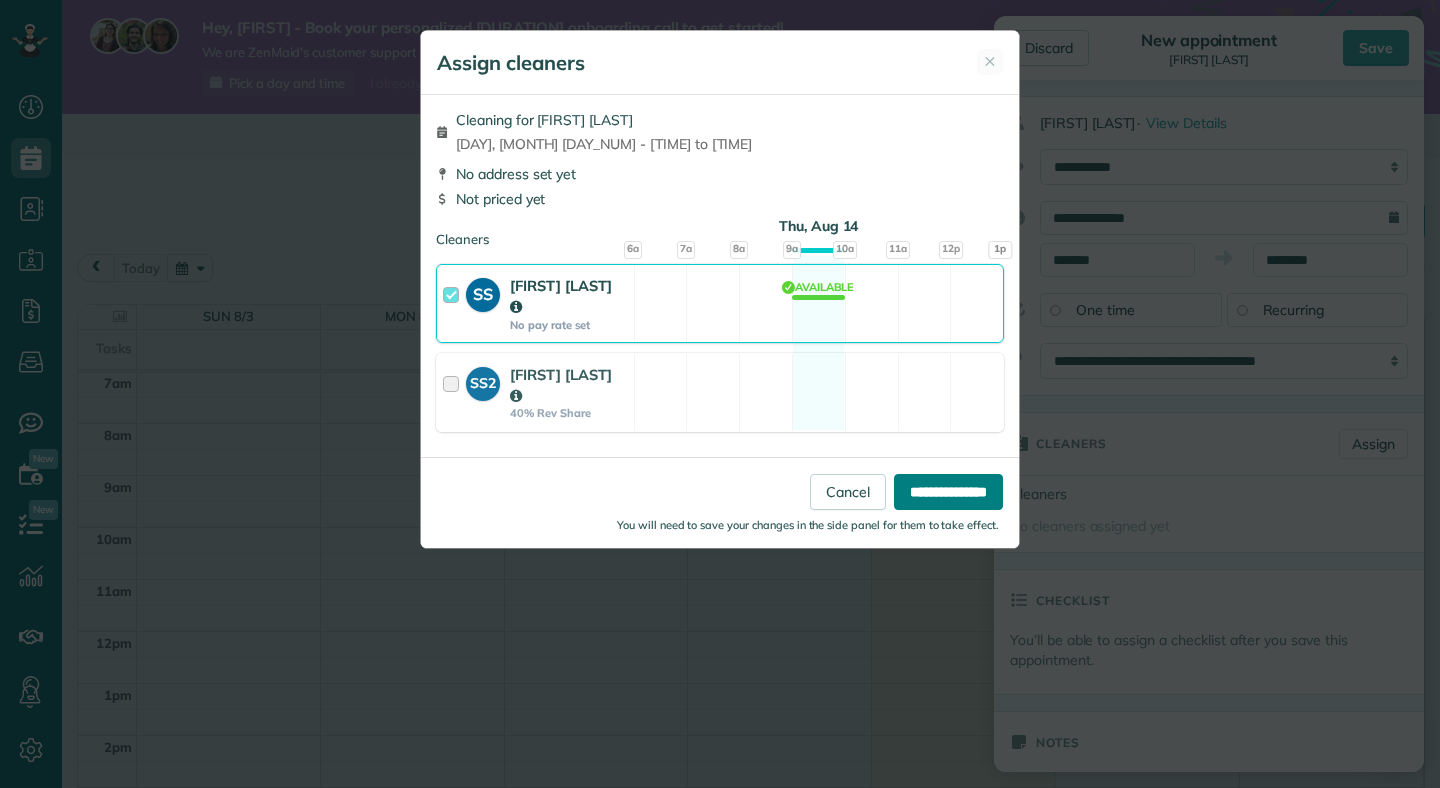 click on "**********" at bounding box center (948, 492) 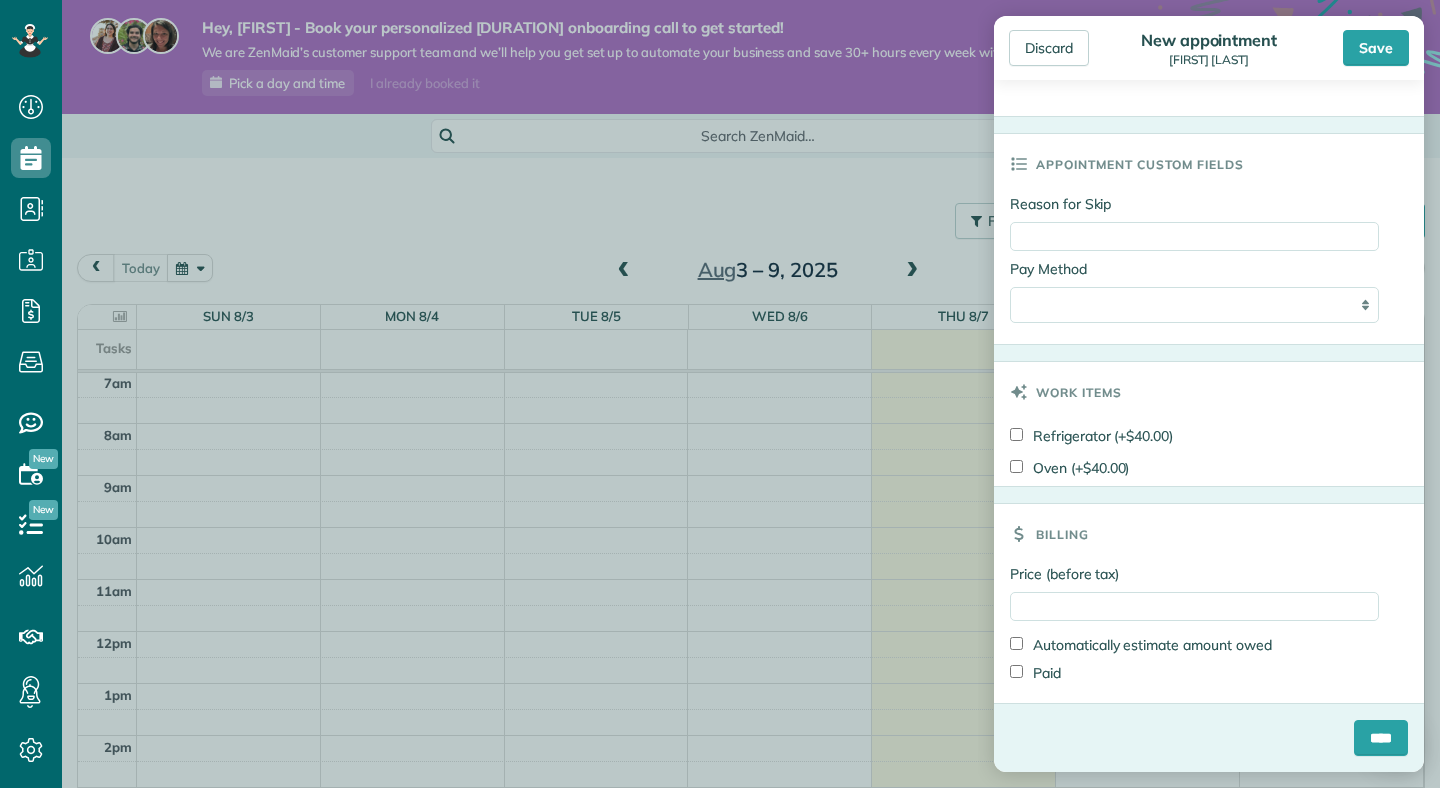 scroll, scrollTop: 981, scrollLeft: 0, axis: vertical 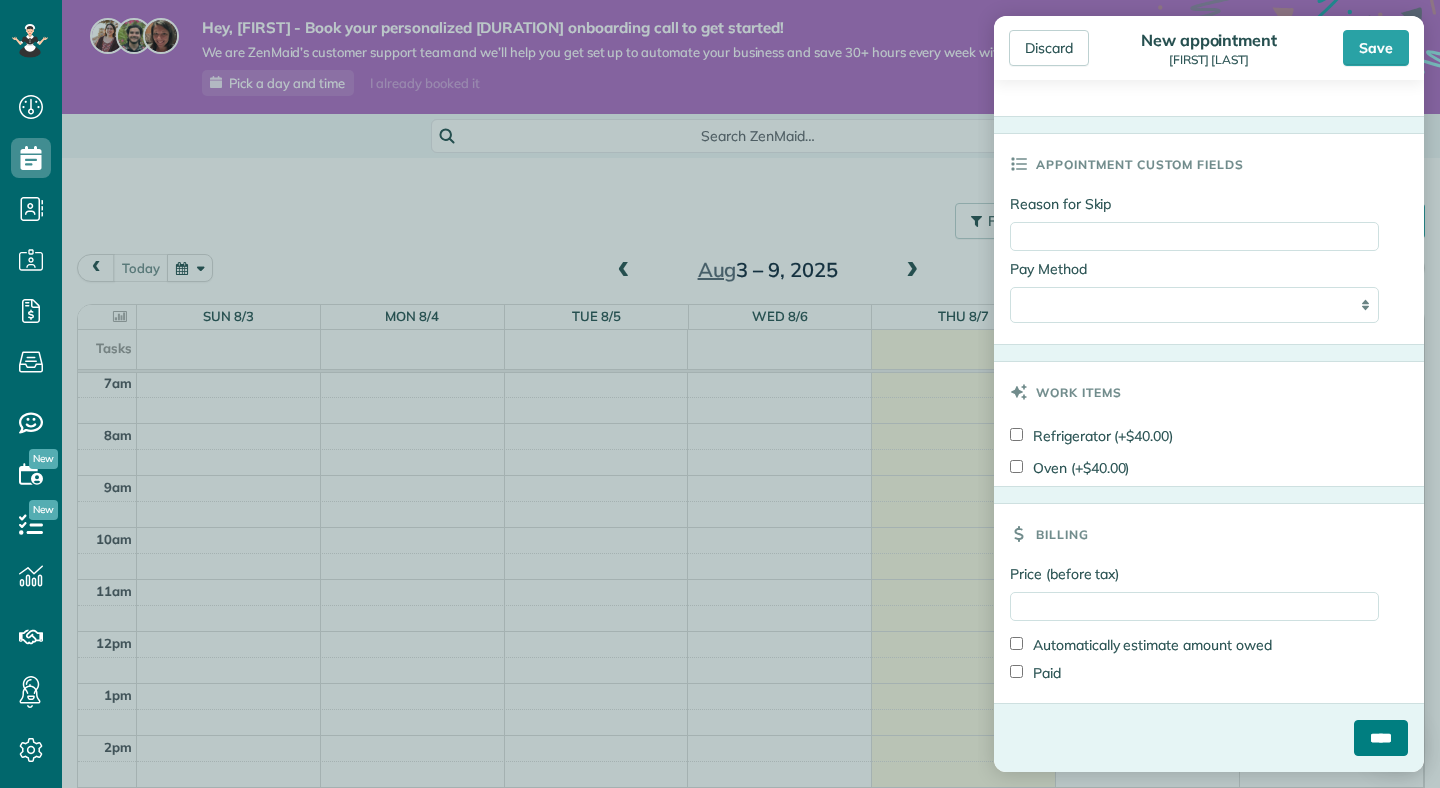 click on "****" at bounding box center (1381, 738) 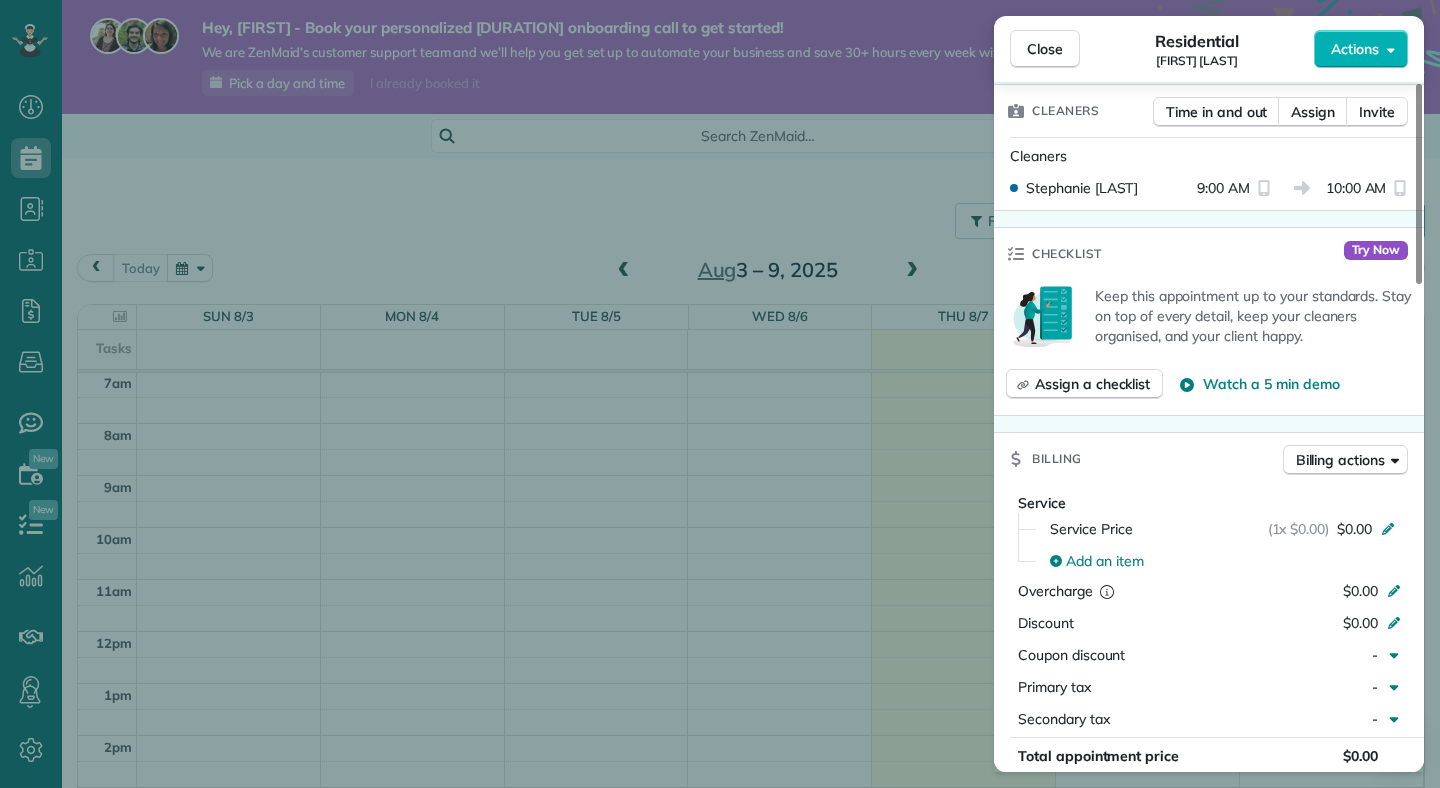 scroll, scrollTop: 524, scrollLeft: 0, axis: vertical 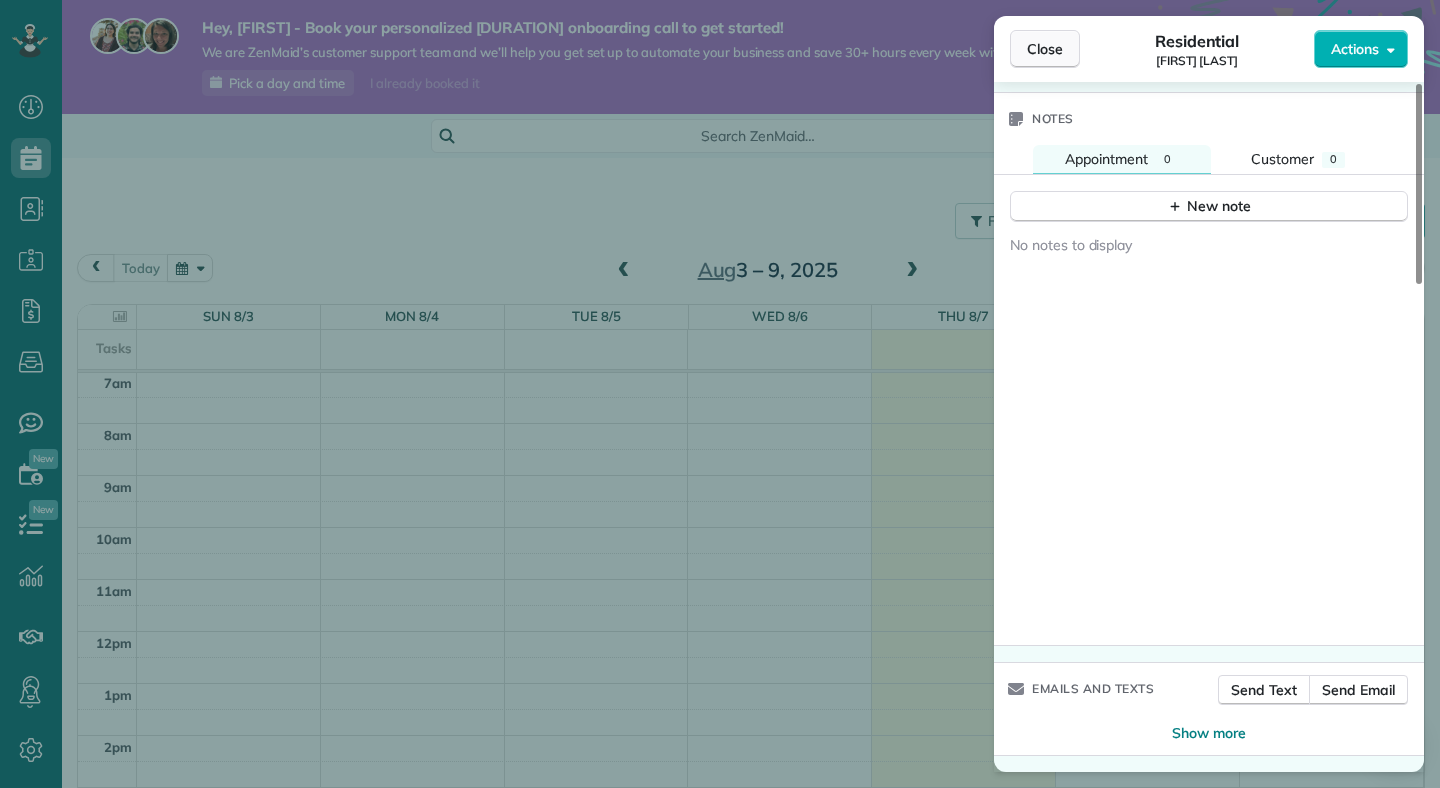 click on "Close" at bounding box center (1045, 49) 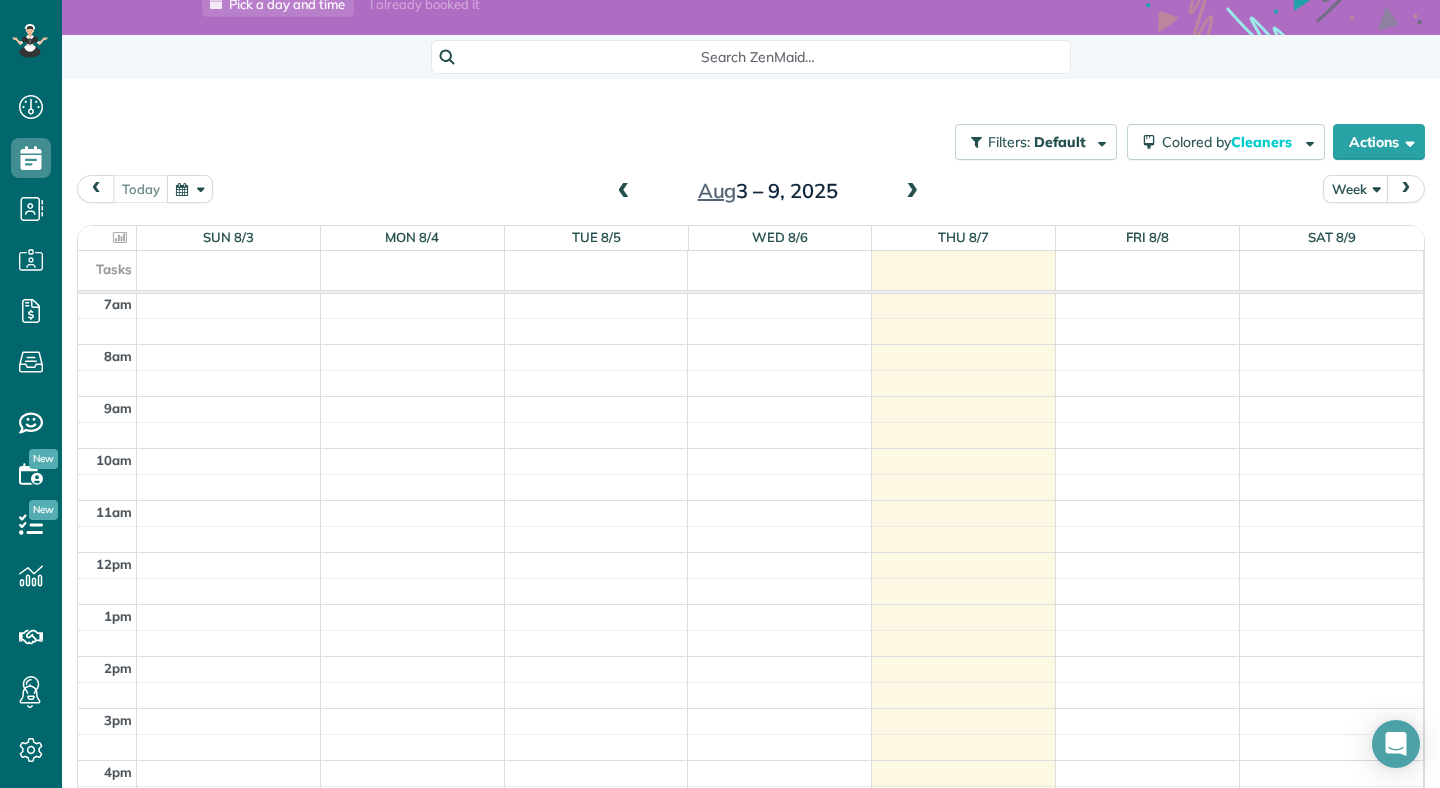scroll, scrollTop: 82, scrollLeft: 0, axis: vertical 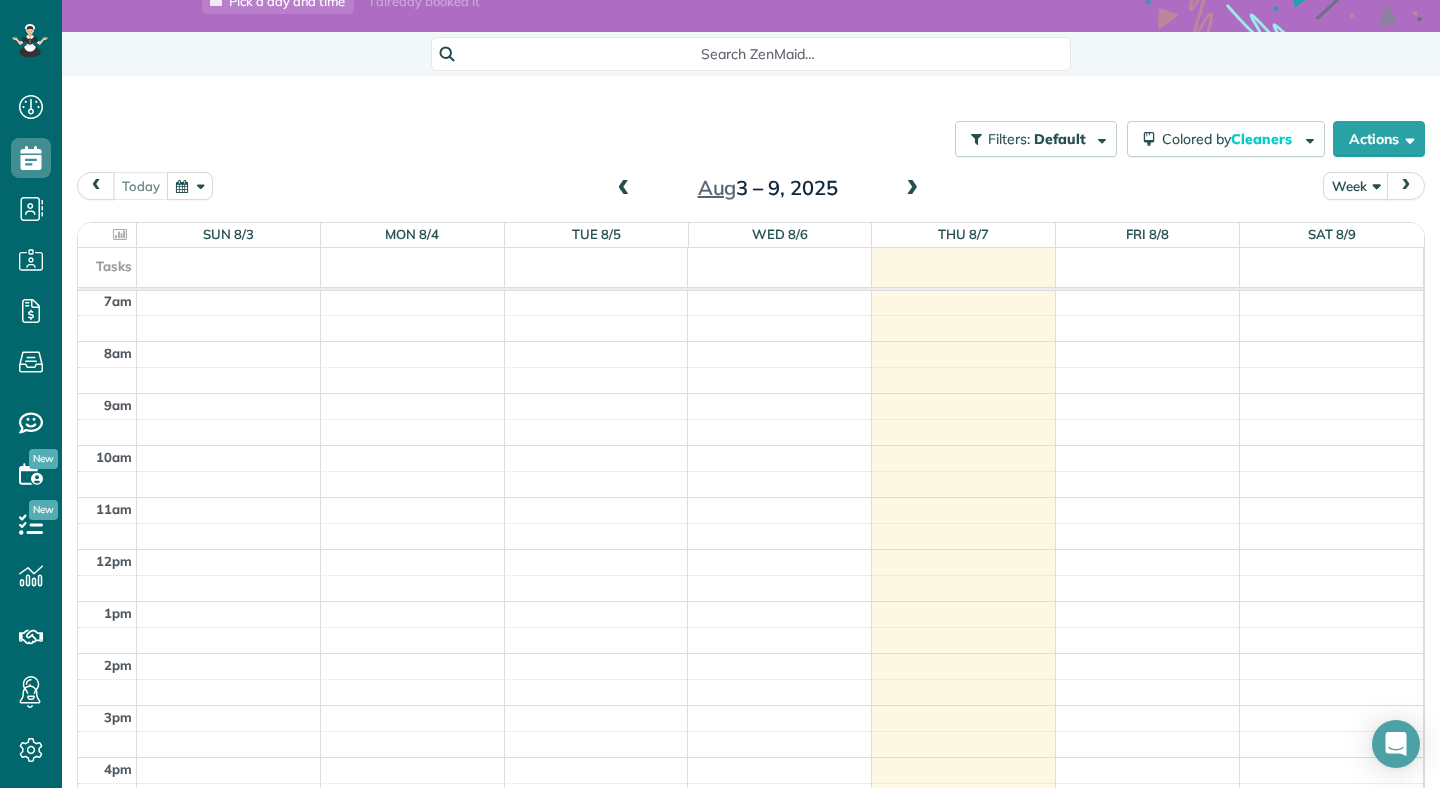 click at bounding box center [1406, 185] 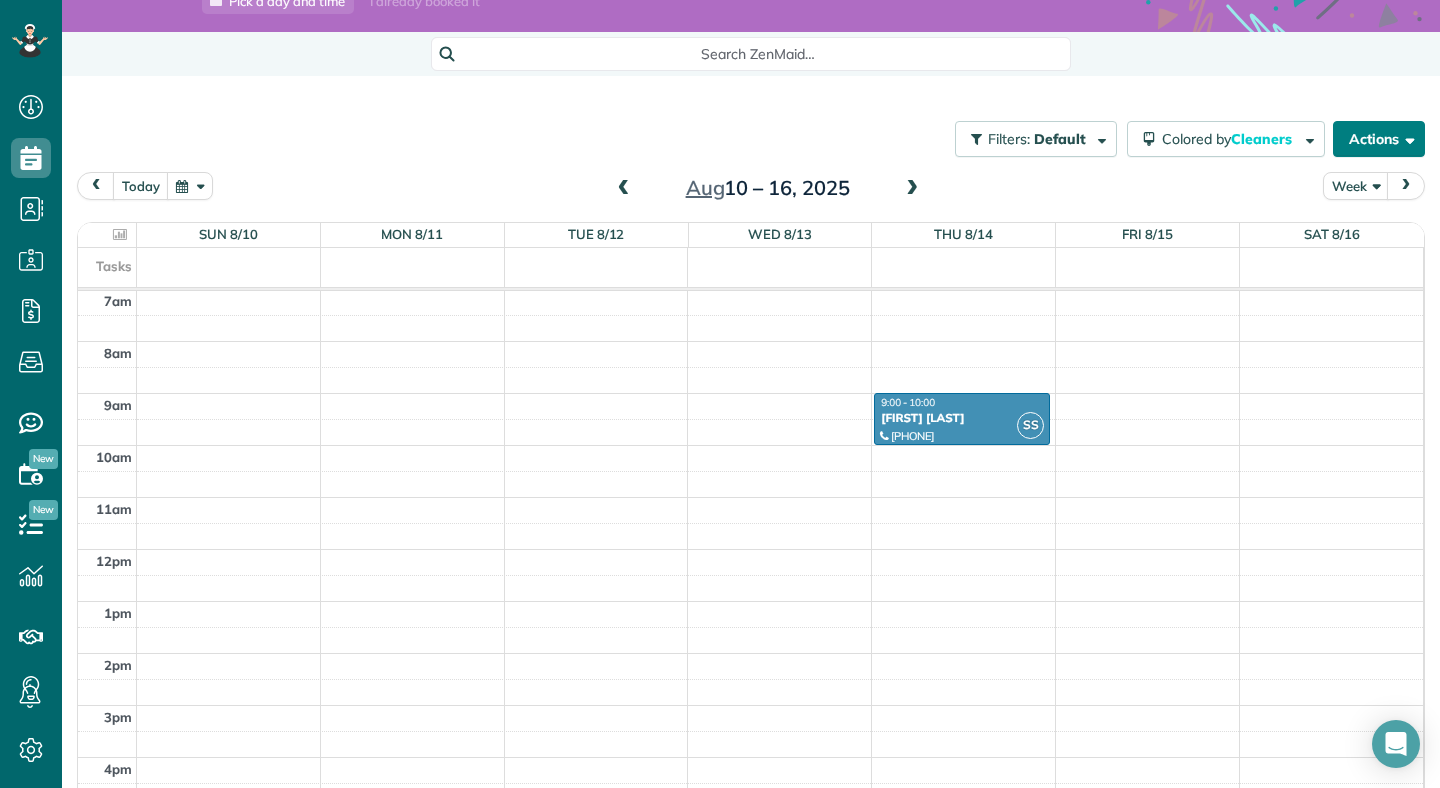 click on "Actions" at bounding box center (1379, 139) 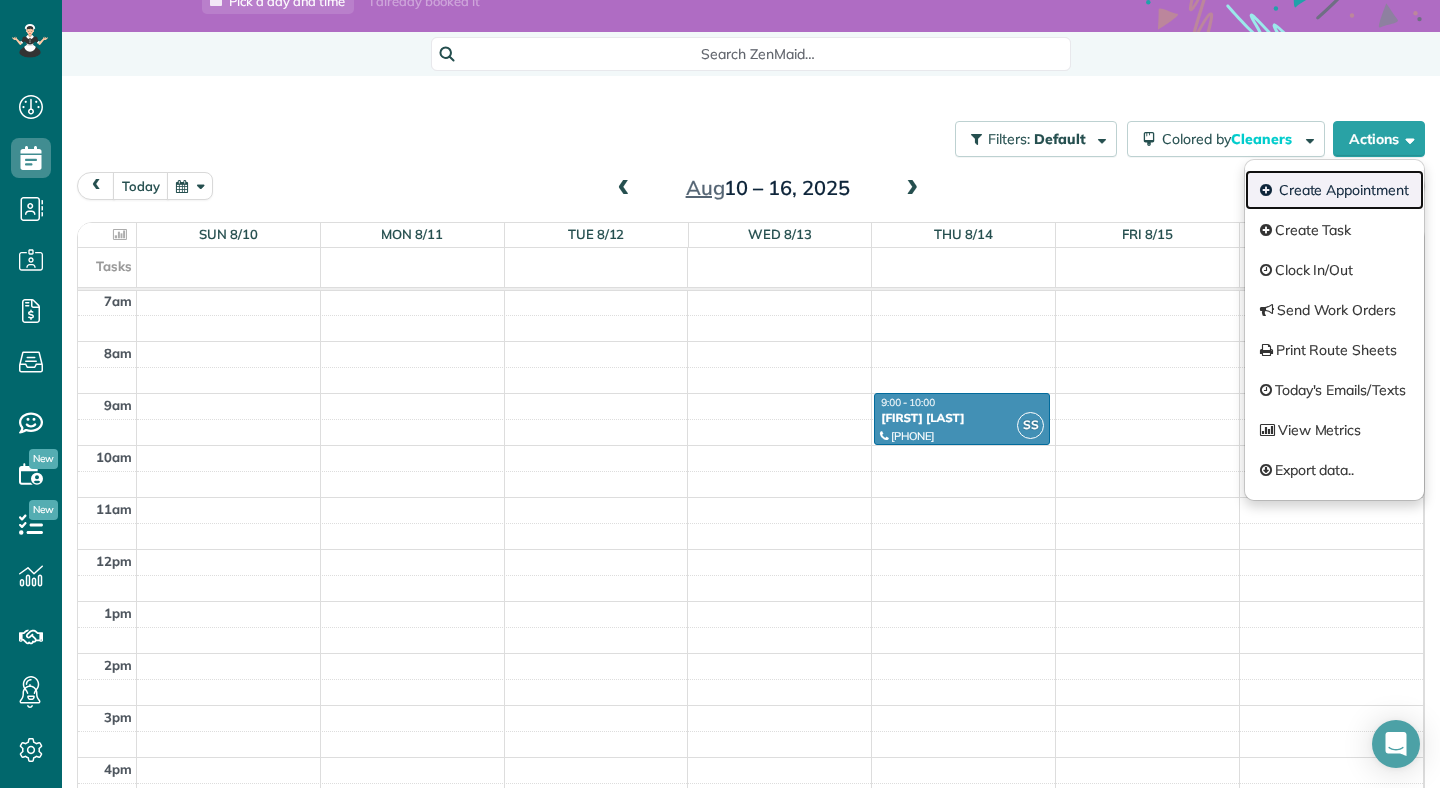 click on "Create Appointment" at bounding box center [1334, 190] 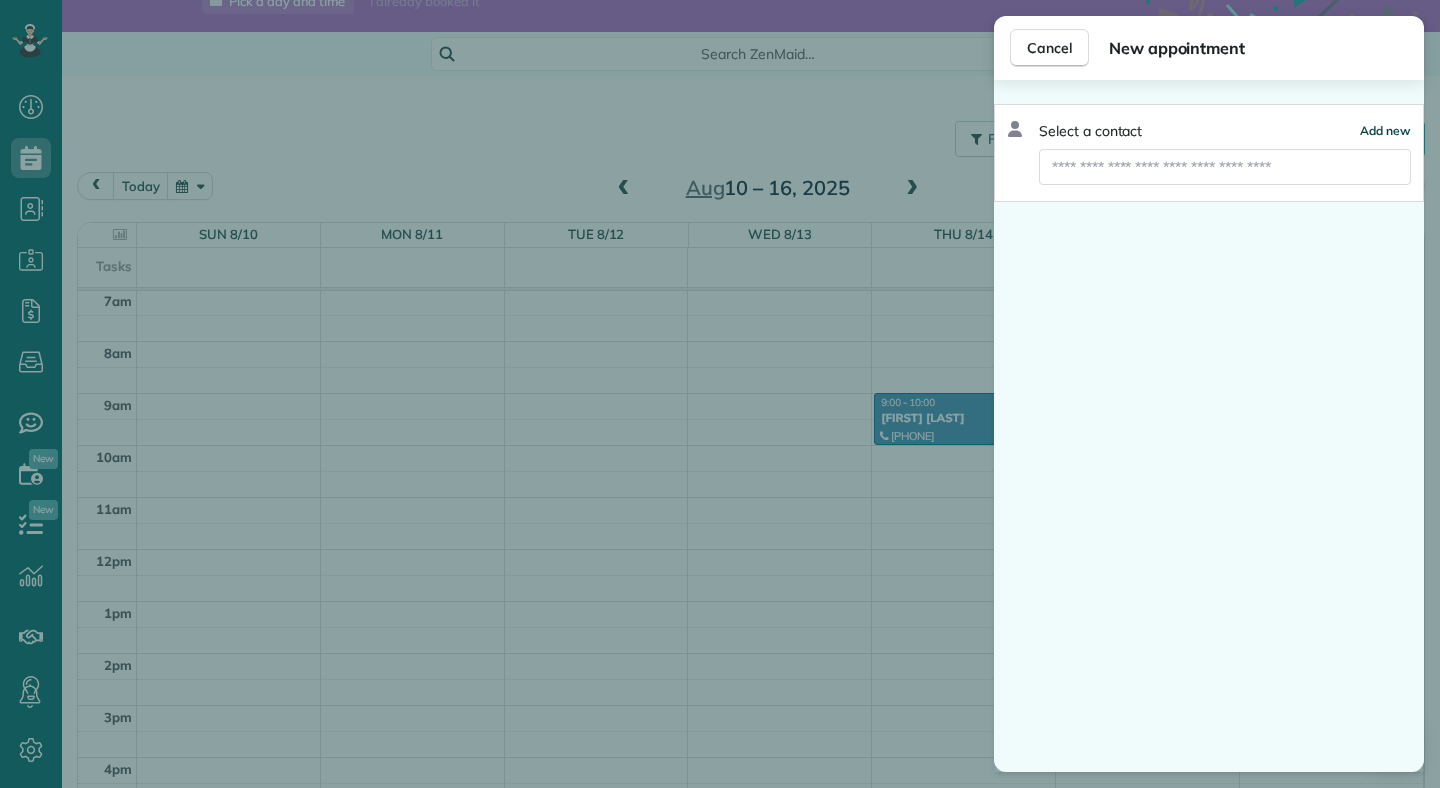 click on "Add new" at bounding box center [1385, 130] 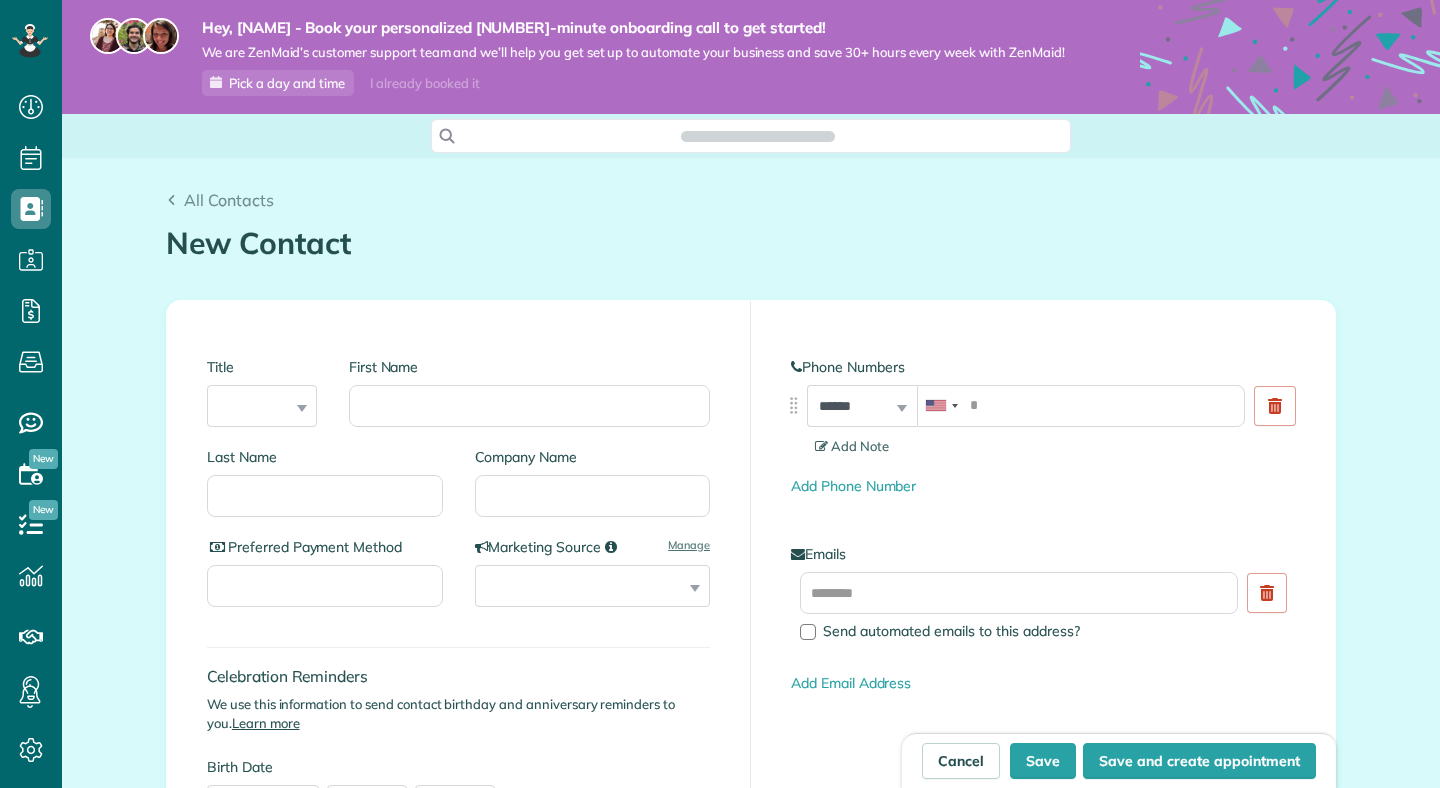 scroll, scrollTop: 0, scrollLeft: 0, axis: both 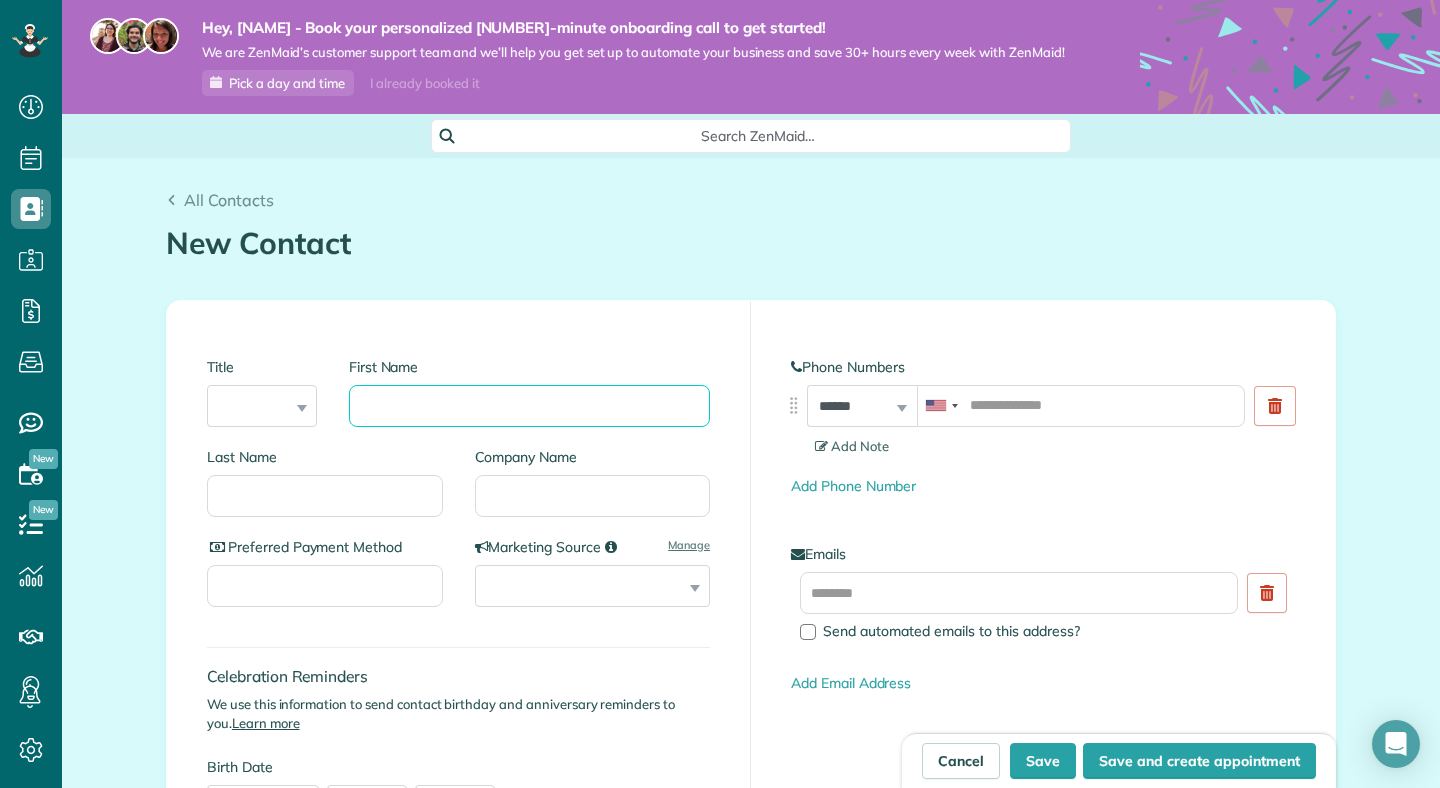 click on "First Name" at bounding box center [529, 406] 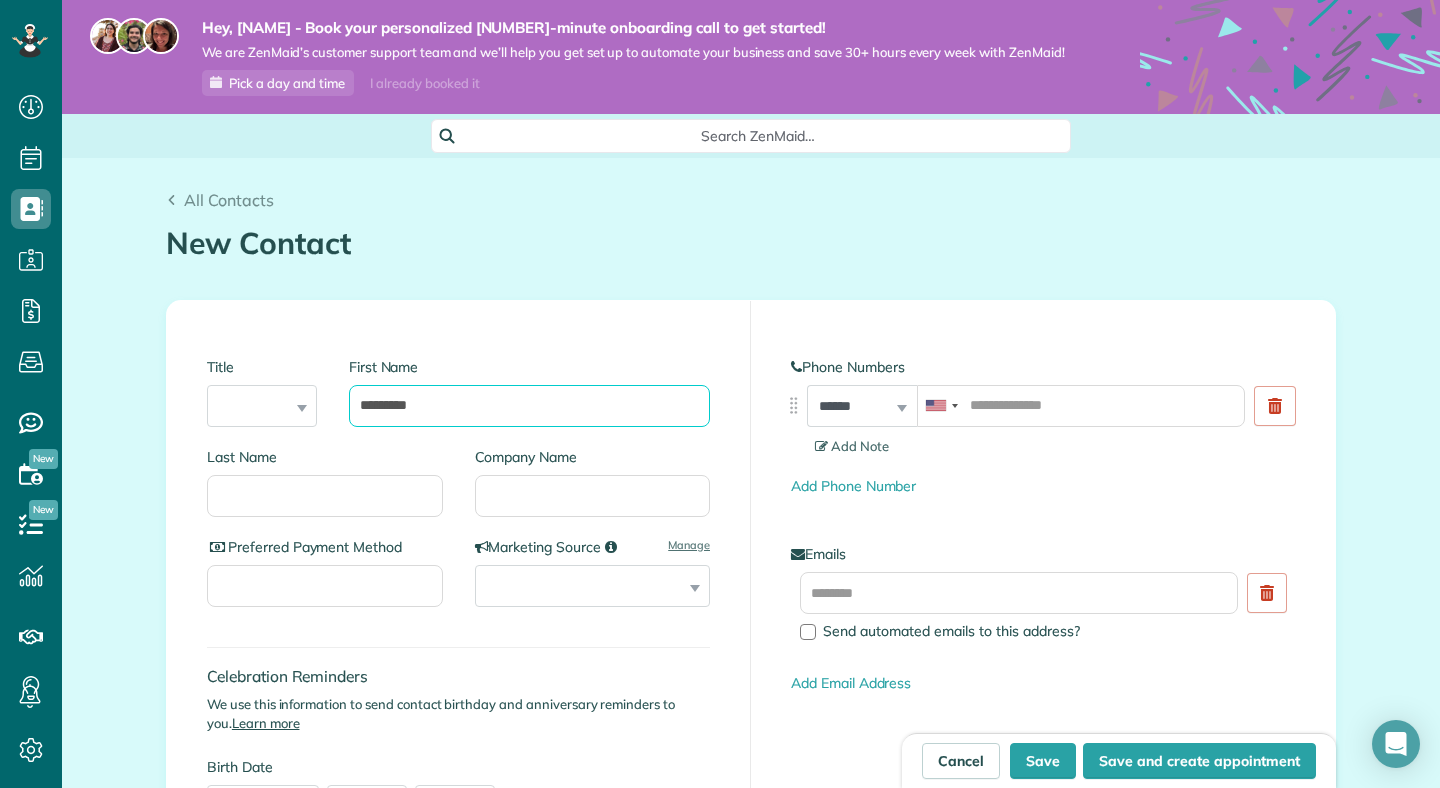 type on "********" 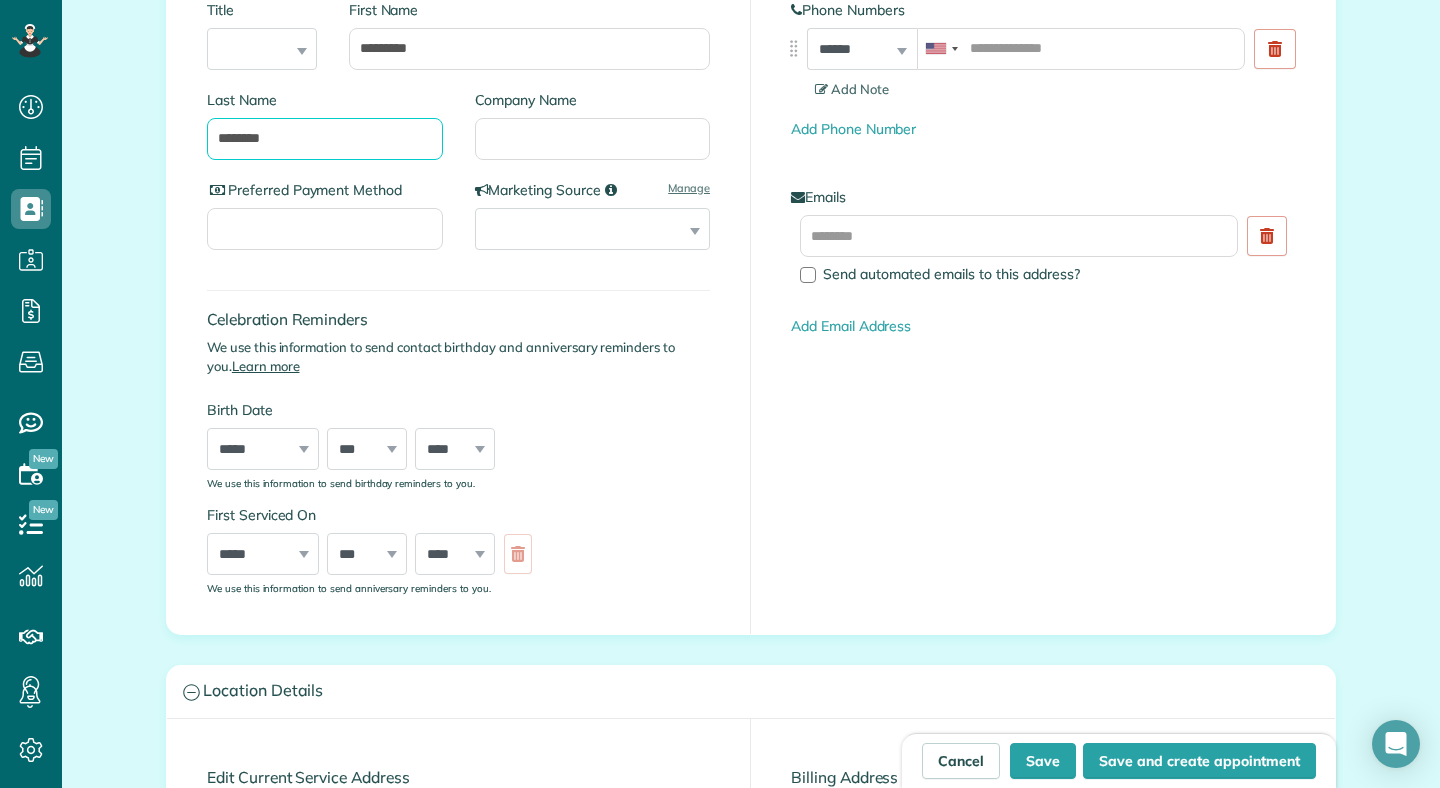 scroll, scrollTop: 358, scrollLeft: 0, axis: vertical 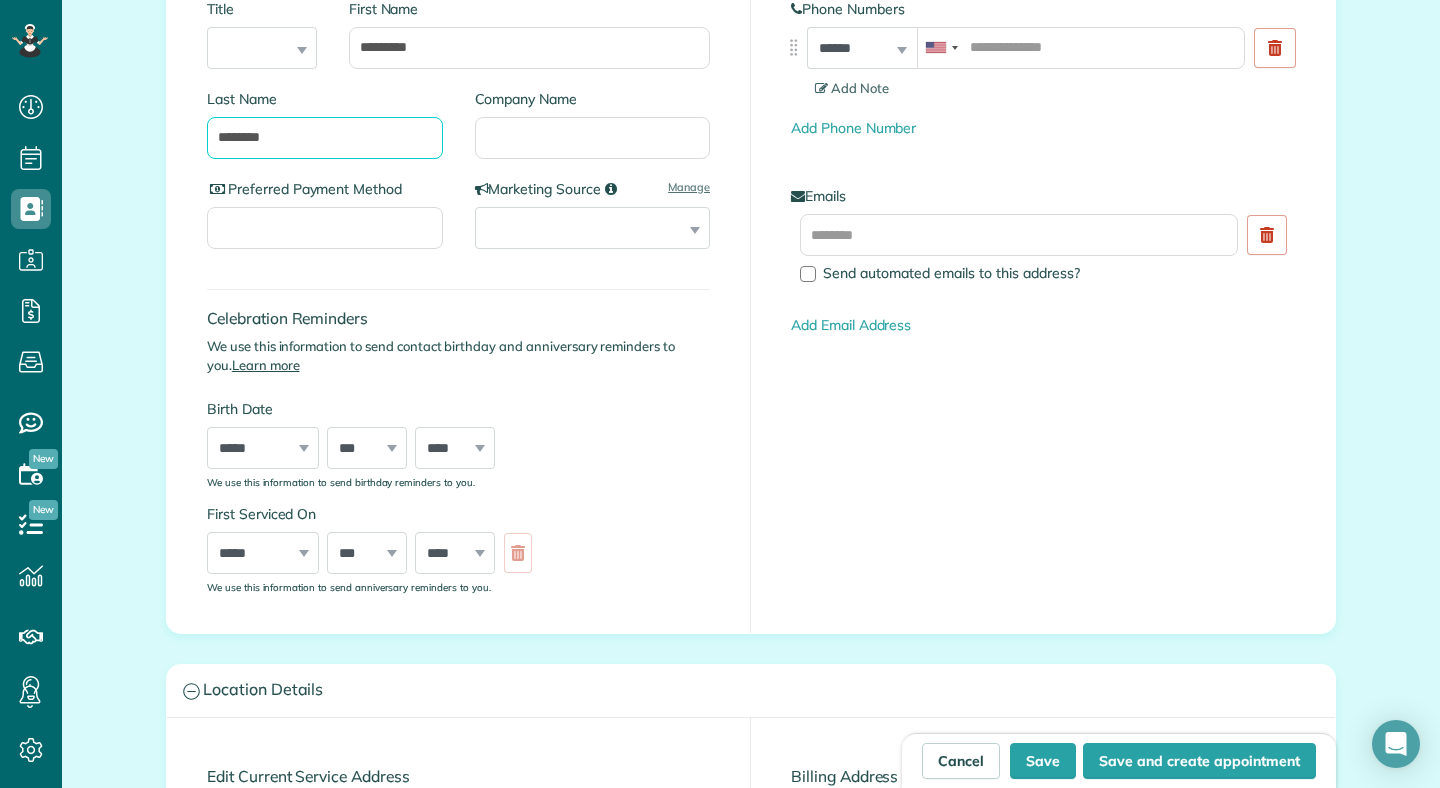 type on "*******" 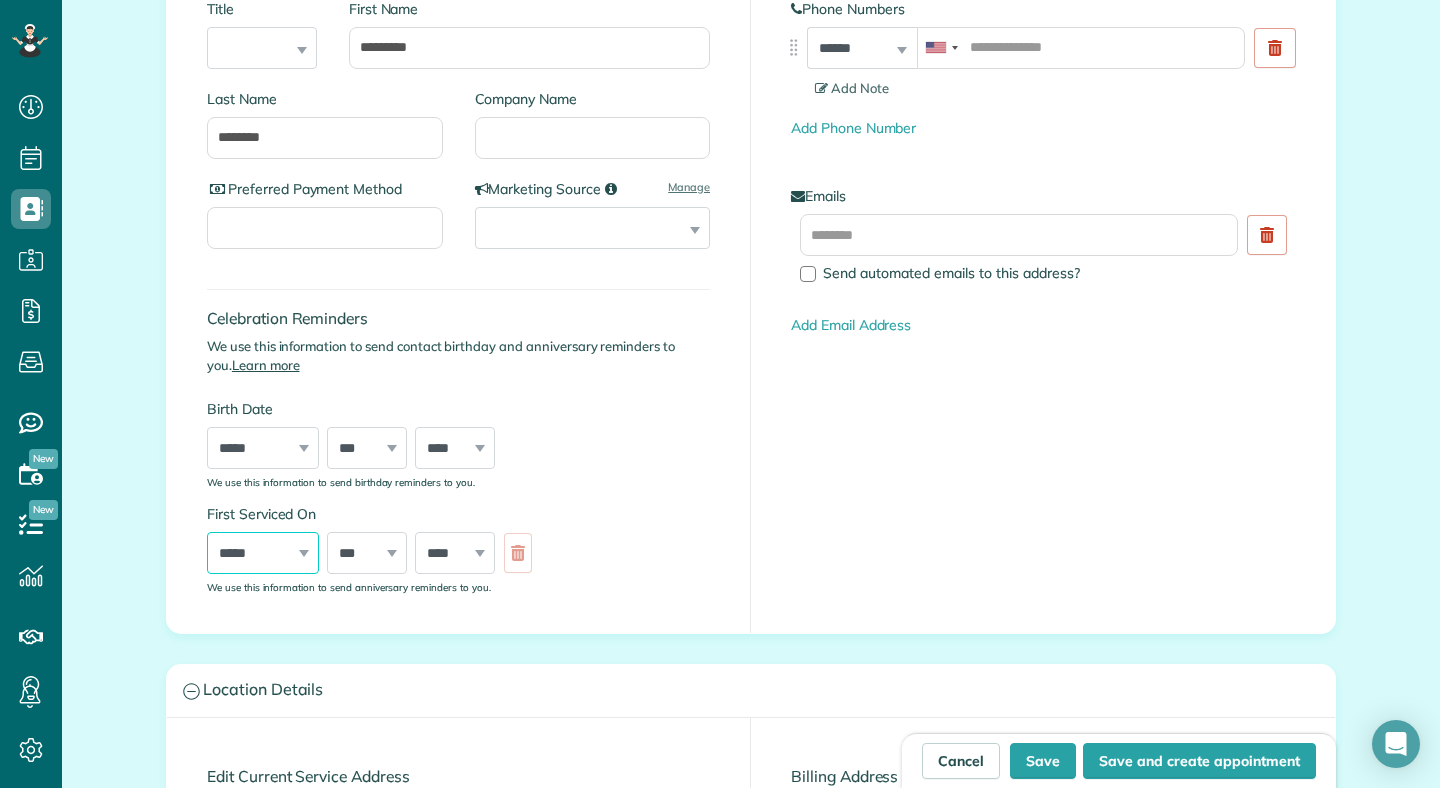 click on "*****
*******
********
*****
*****
***
****
****
******
*********
*******
********
********" at bounding box center [263, 553] 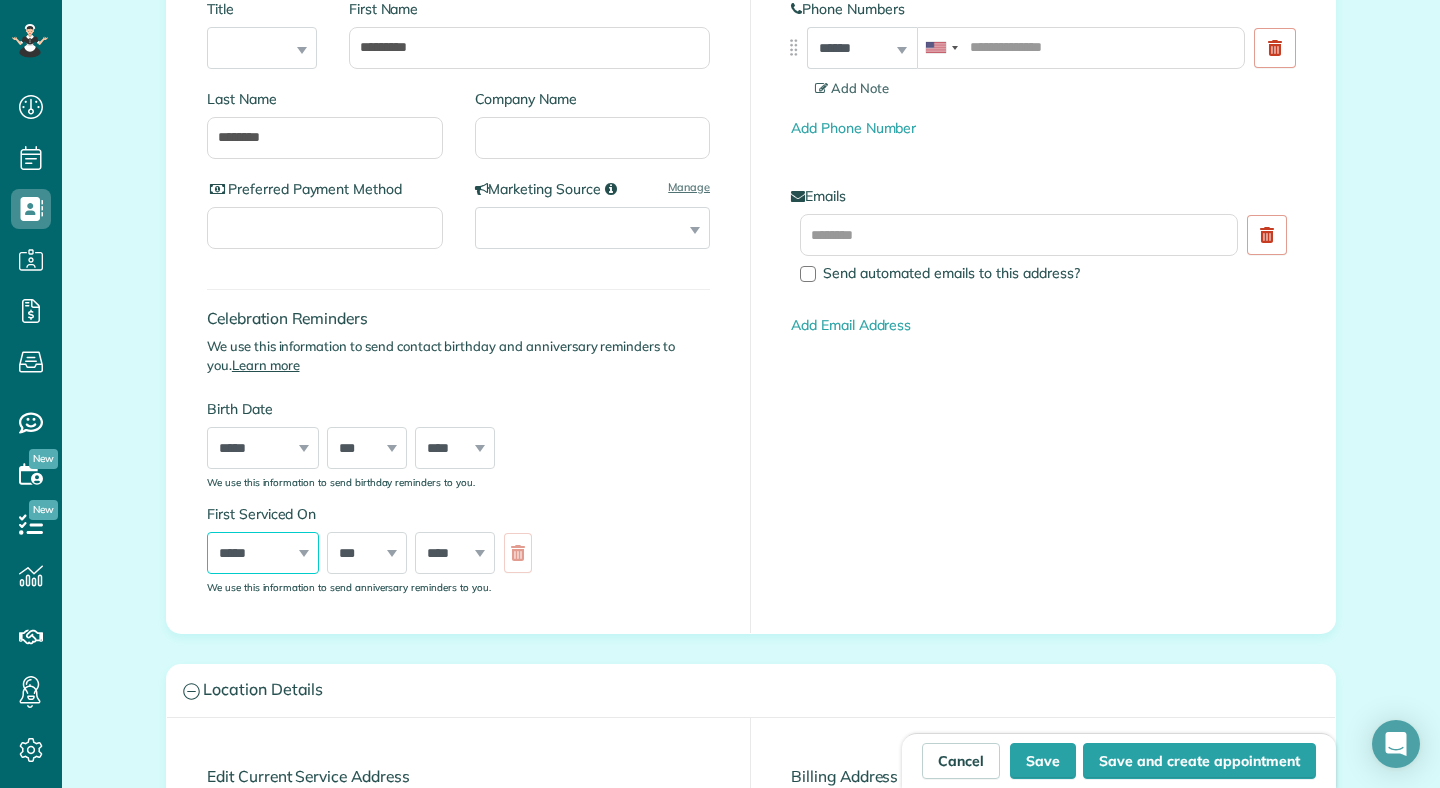 select on "*" 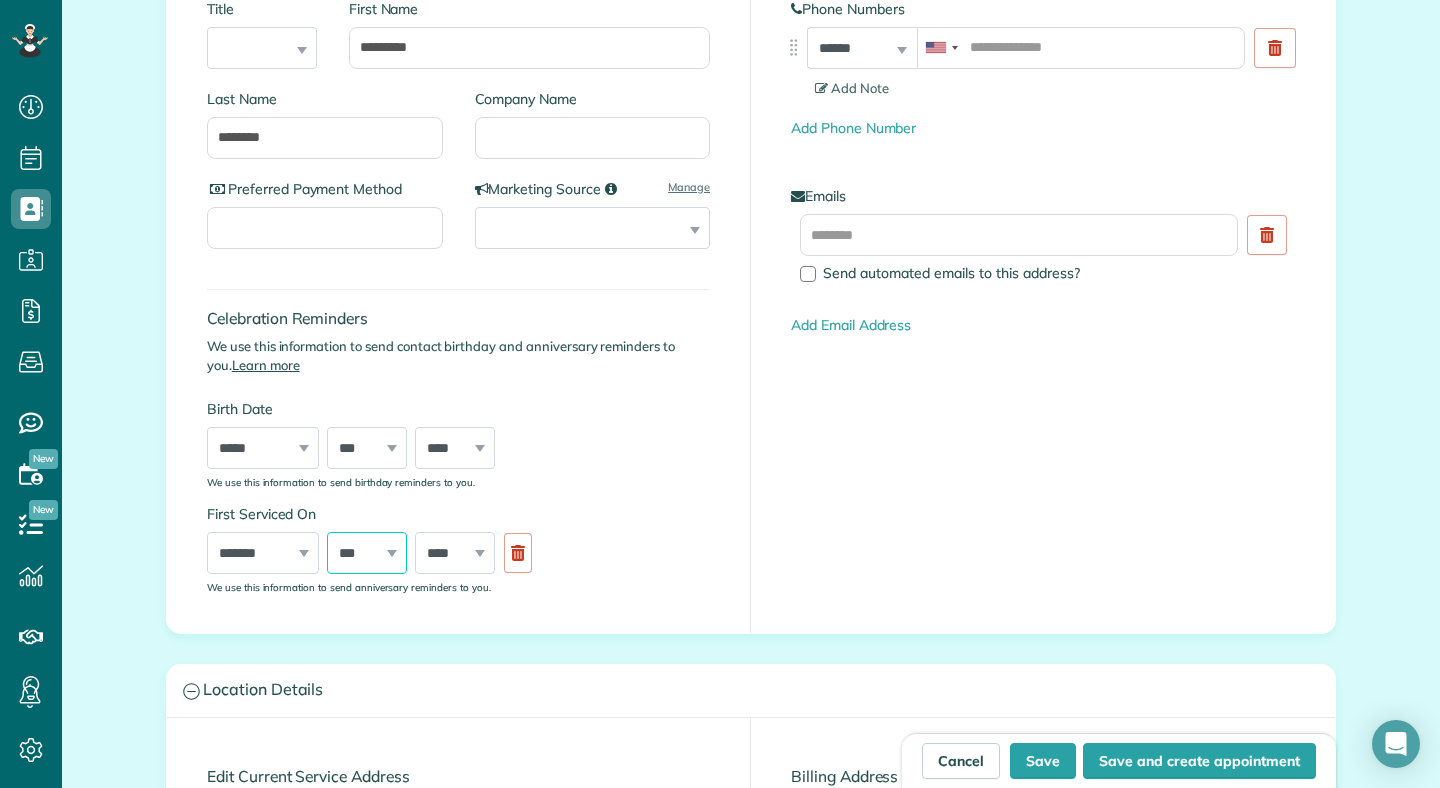 click on "***
*
*
*
*
*
*
*
*
*
**
**
**
**
**
**
**
**
**
**
**
**
**
**
**
**
**
**
**
**
**
**" at bounding box center [367, 553] 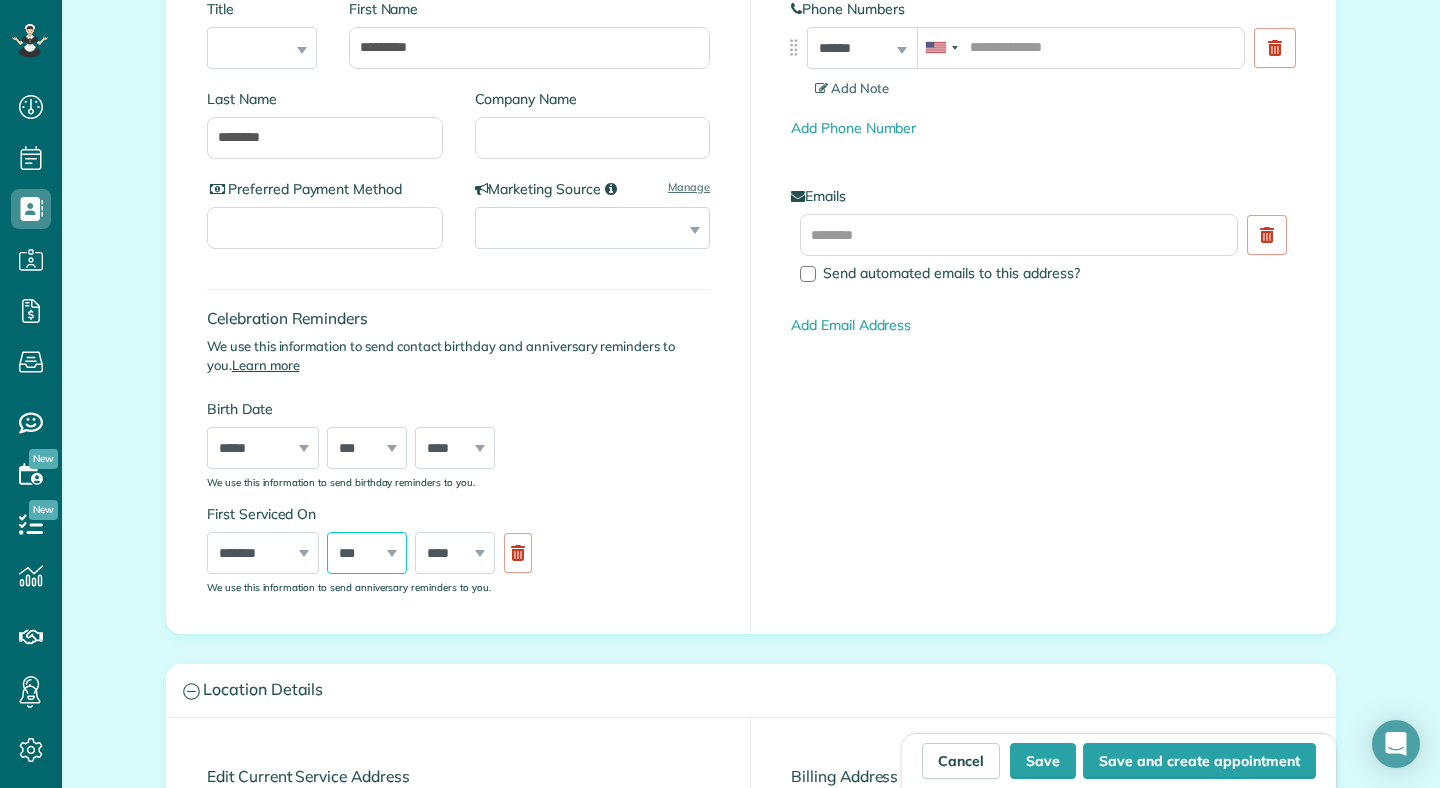 select on "*" 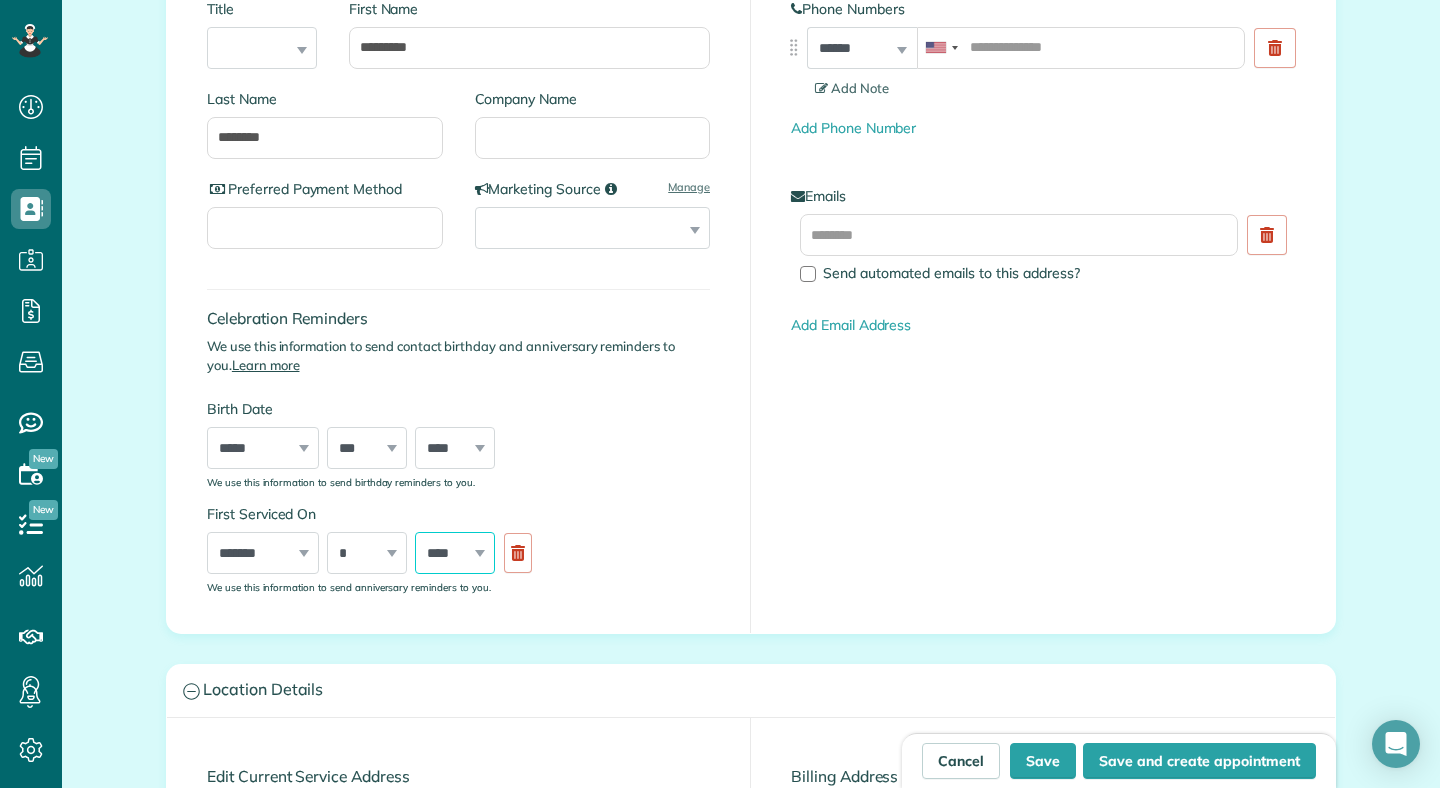 click on "****
****
****
****
****
****
****
****
****
****
****
****
****
****
****
****
****
****
****
****
****
****
****
****
****
****
****
****
****
****
****
****
****
****
****
****
****
****
****
****
****
****
****
****
****
****
****
****
****
****
****
****" at bounding box center [455, 553] 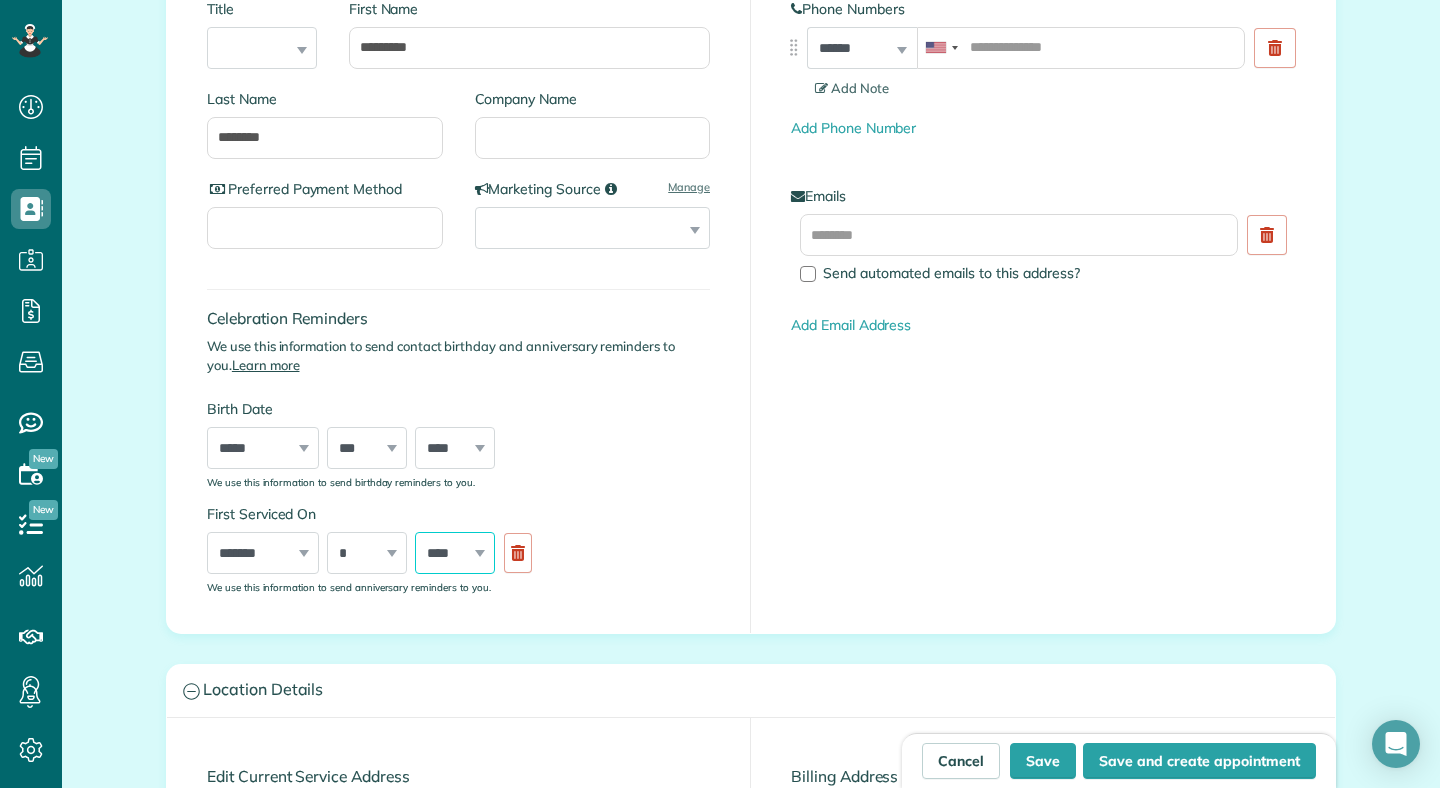 select on "****" 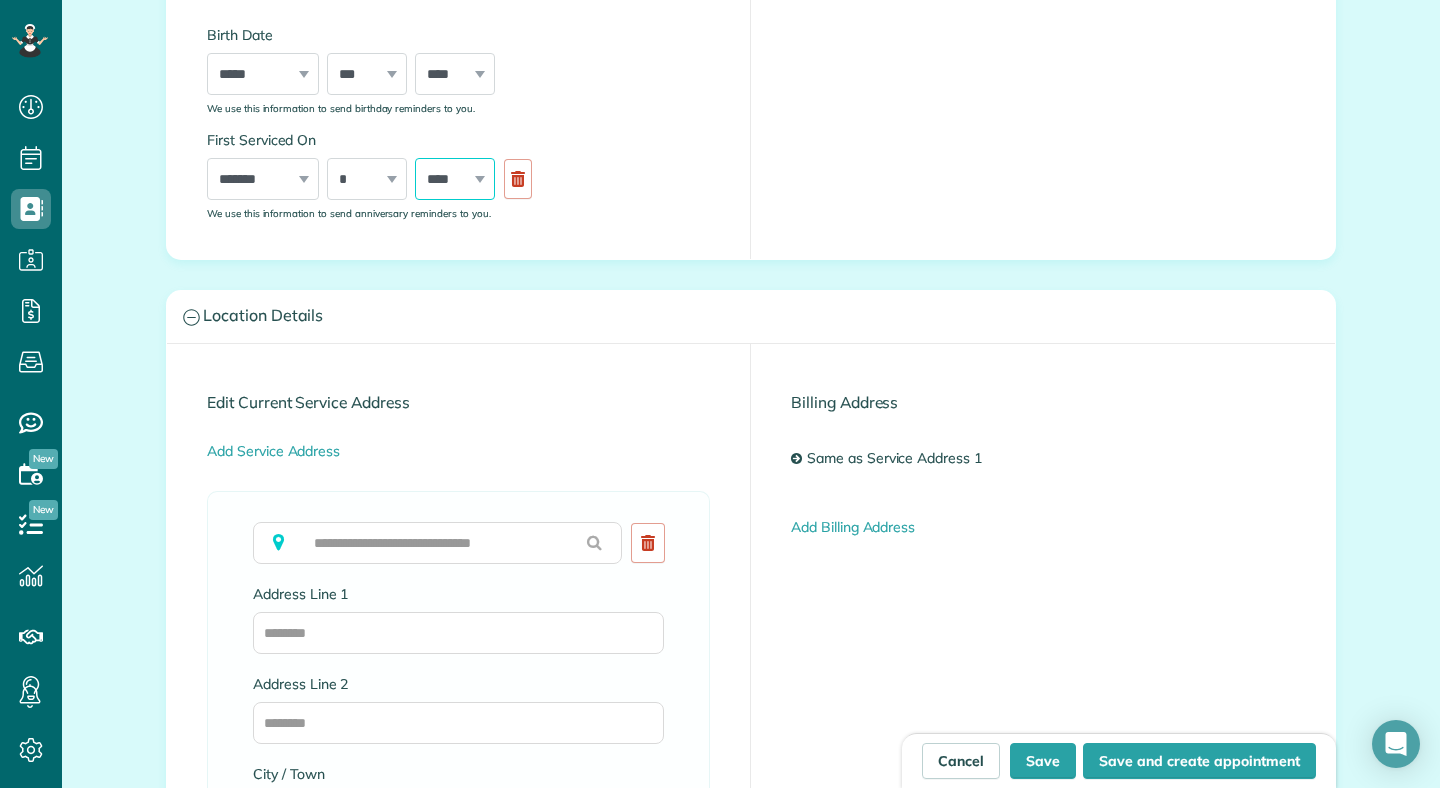 scroll, scrollTop: 744, scrollLeft: 0, axis: vertical 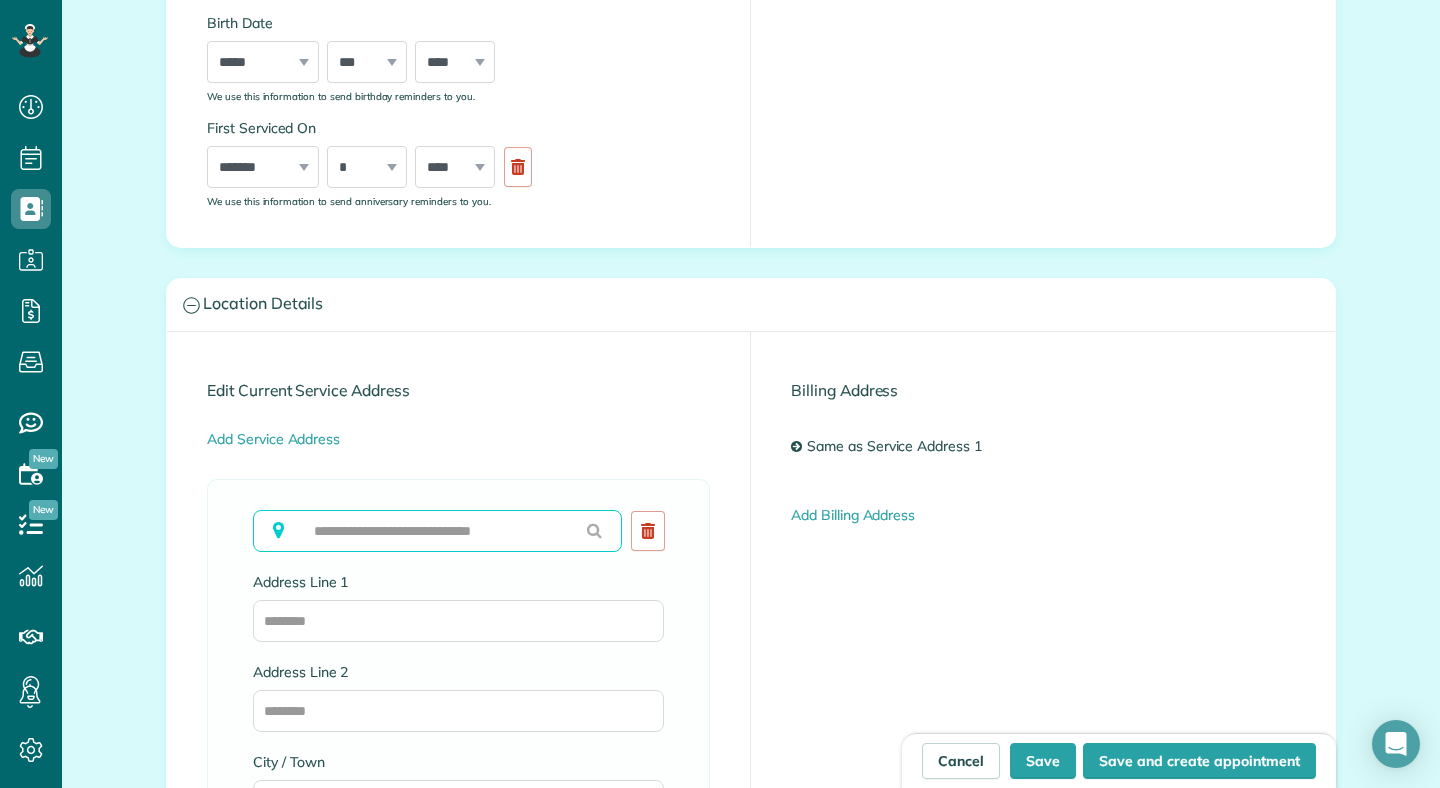 click at bounding box center [437, 531] 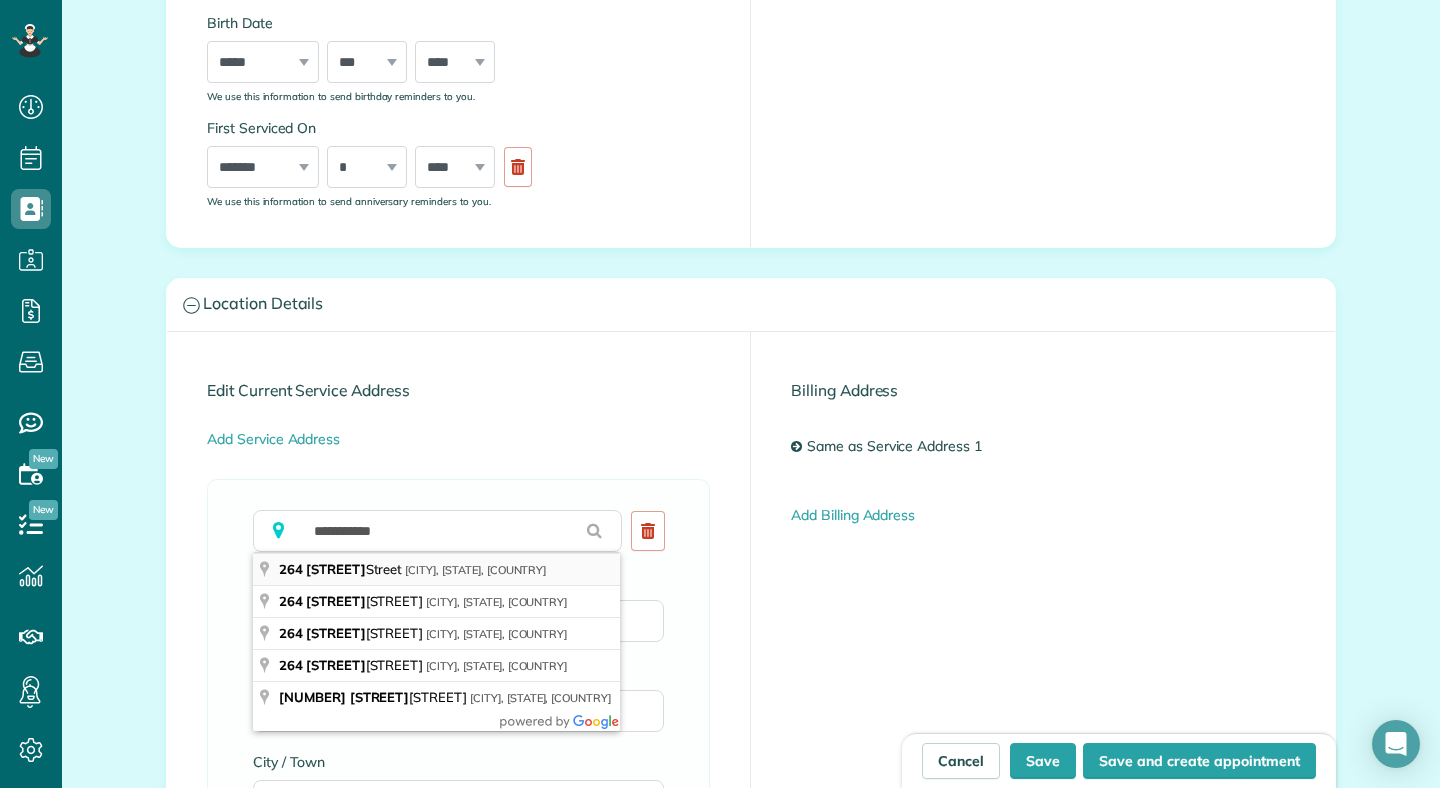 type on "**********" 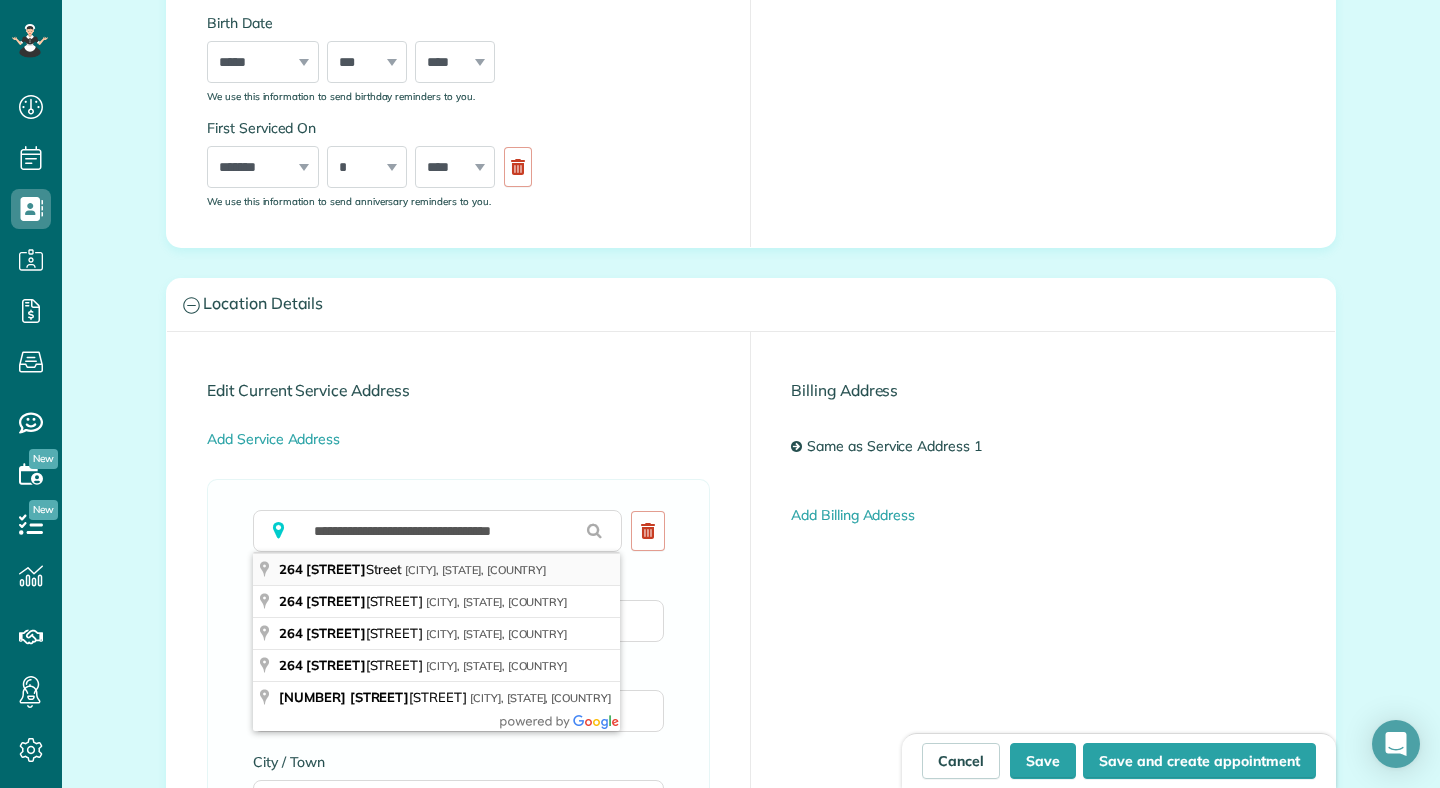 type on "**********" 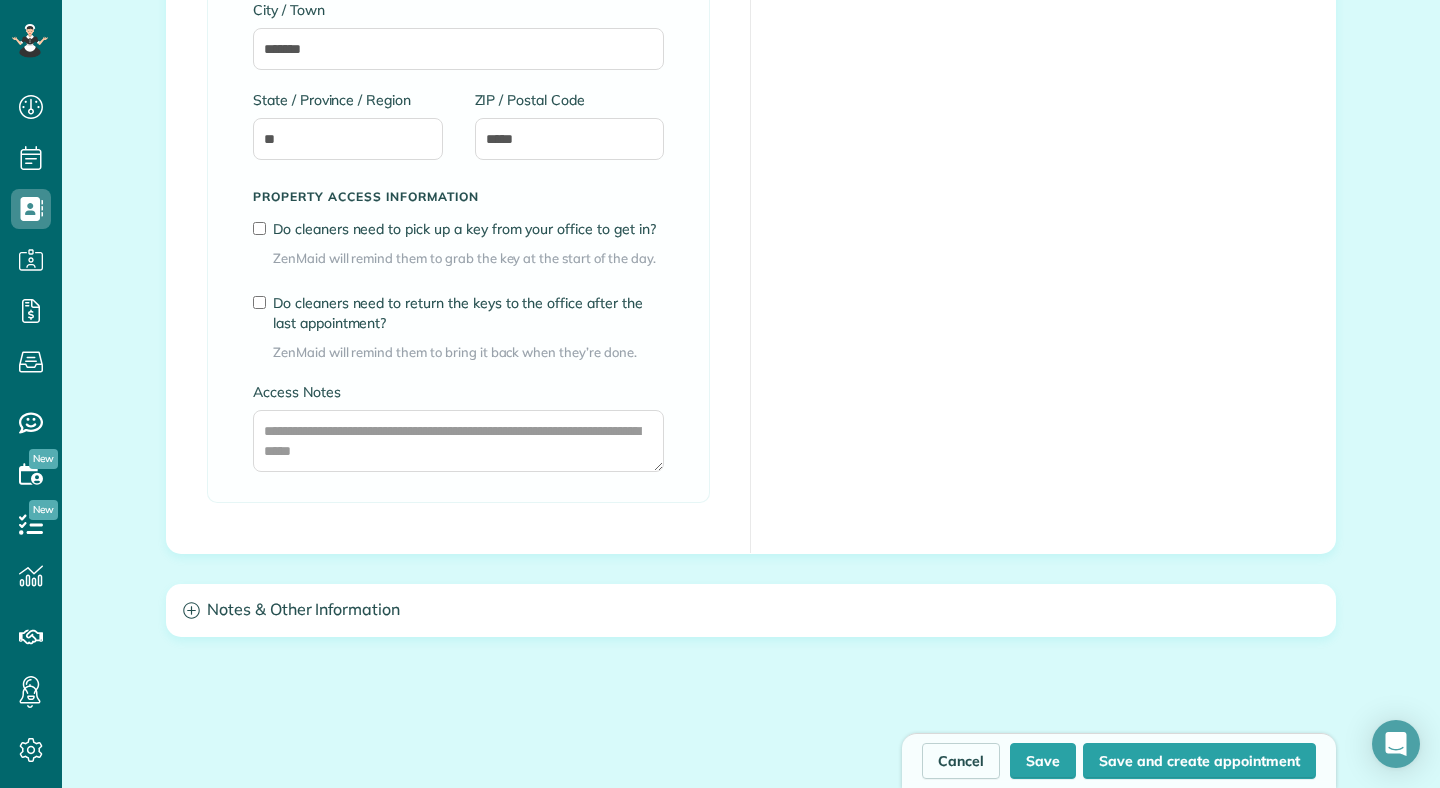 scroll, scrollTop: 1500, scrollLeft: 0, axis: vertical 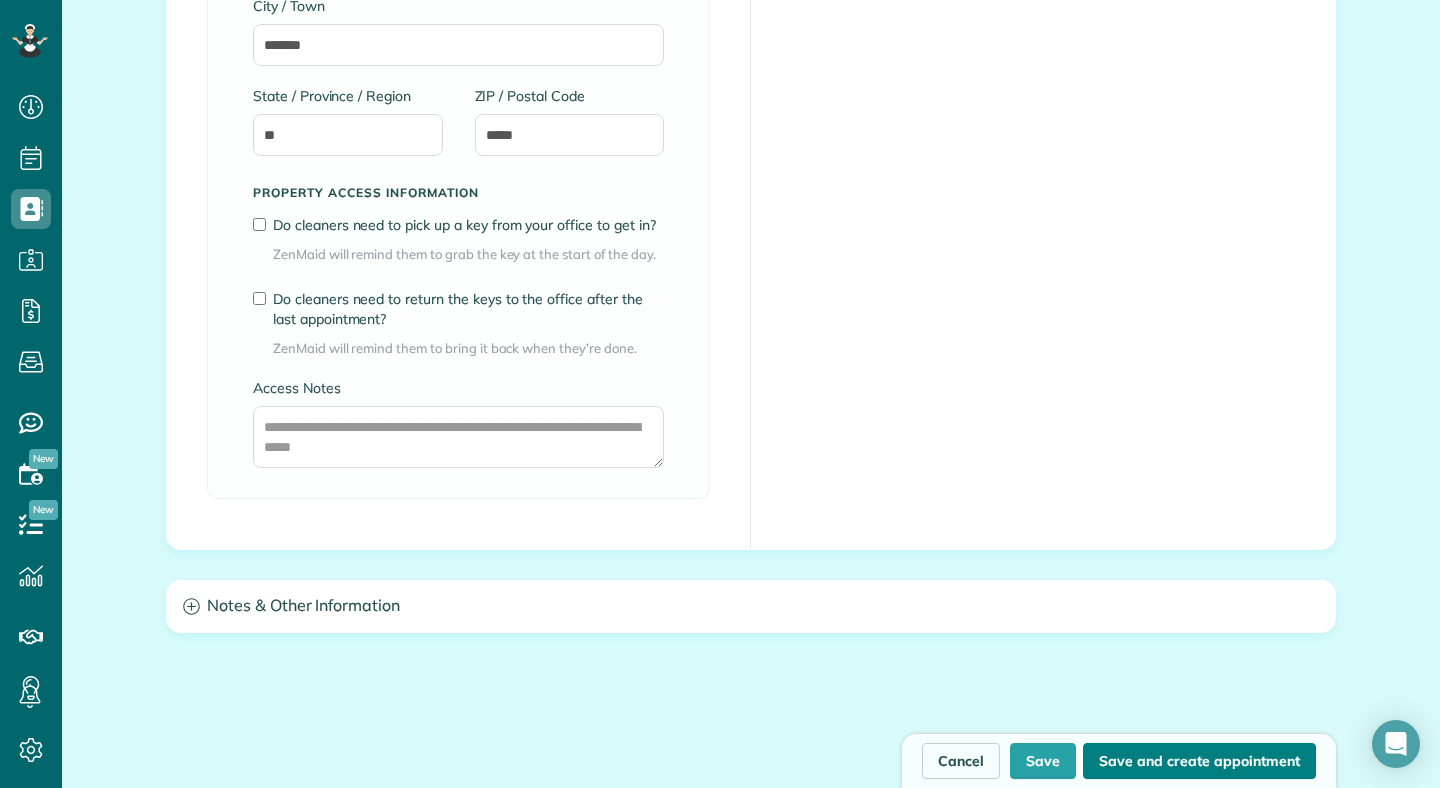 click on "Save and create appointment" at bounding box center [1199, 761] 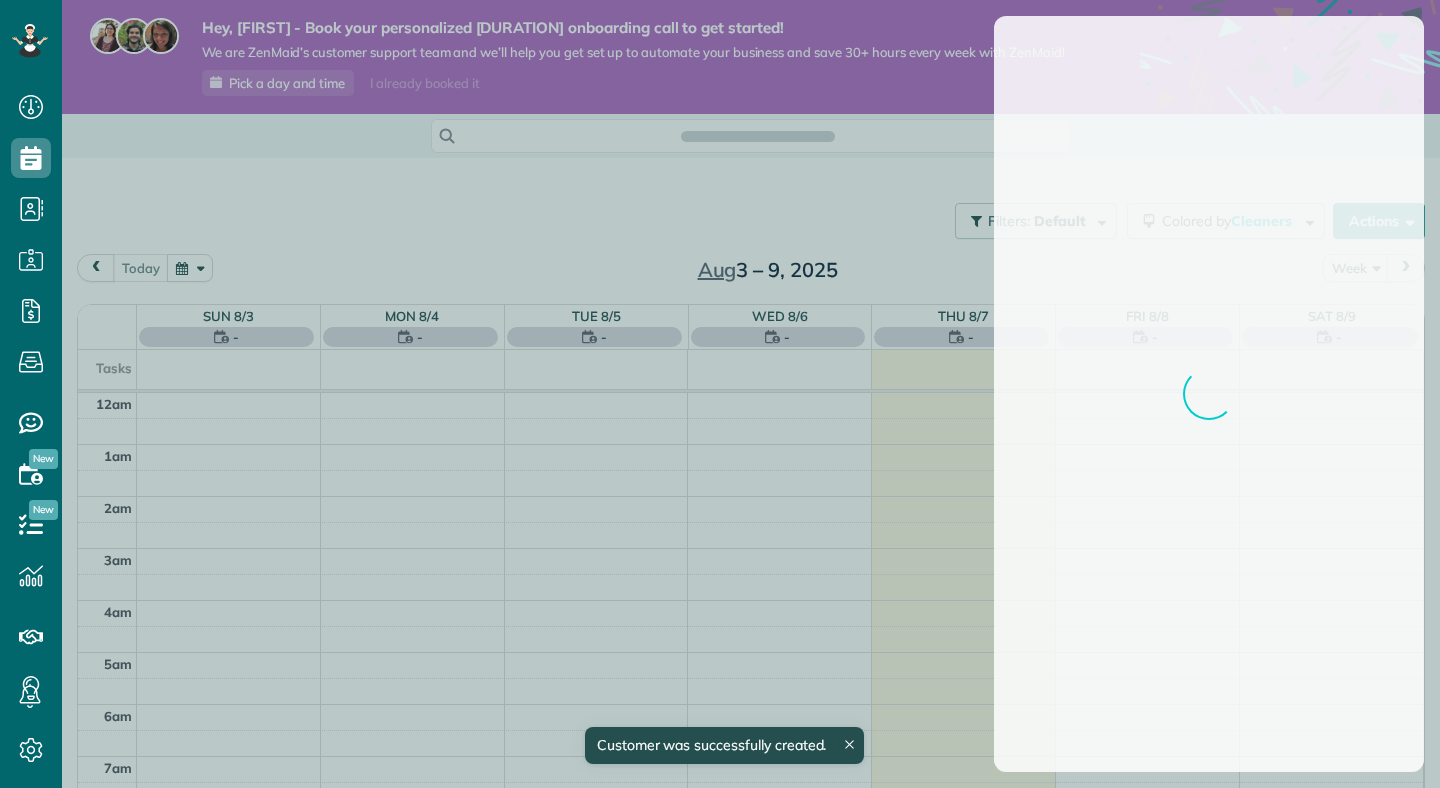 scroll, scrollTop: 0, scrollLeft: 0, axis: both 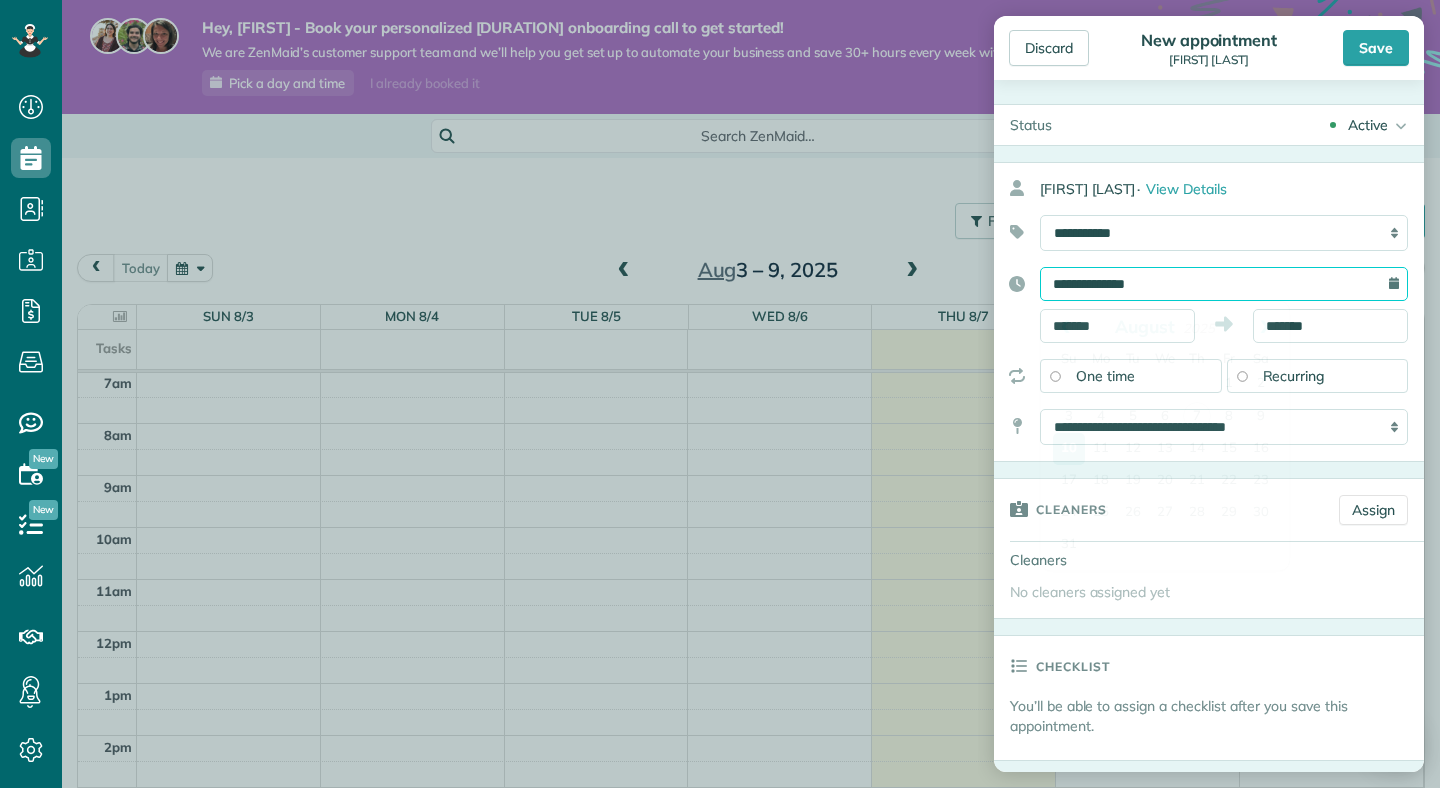 click on "**********" at bounding box center [1224, 284] 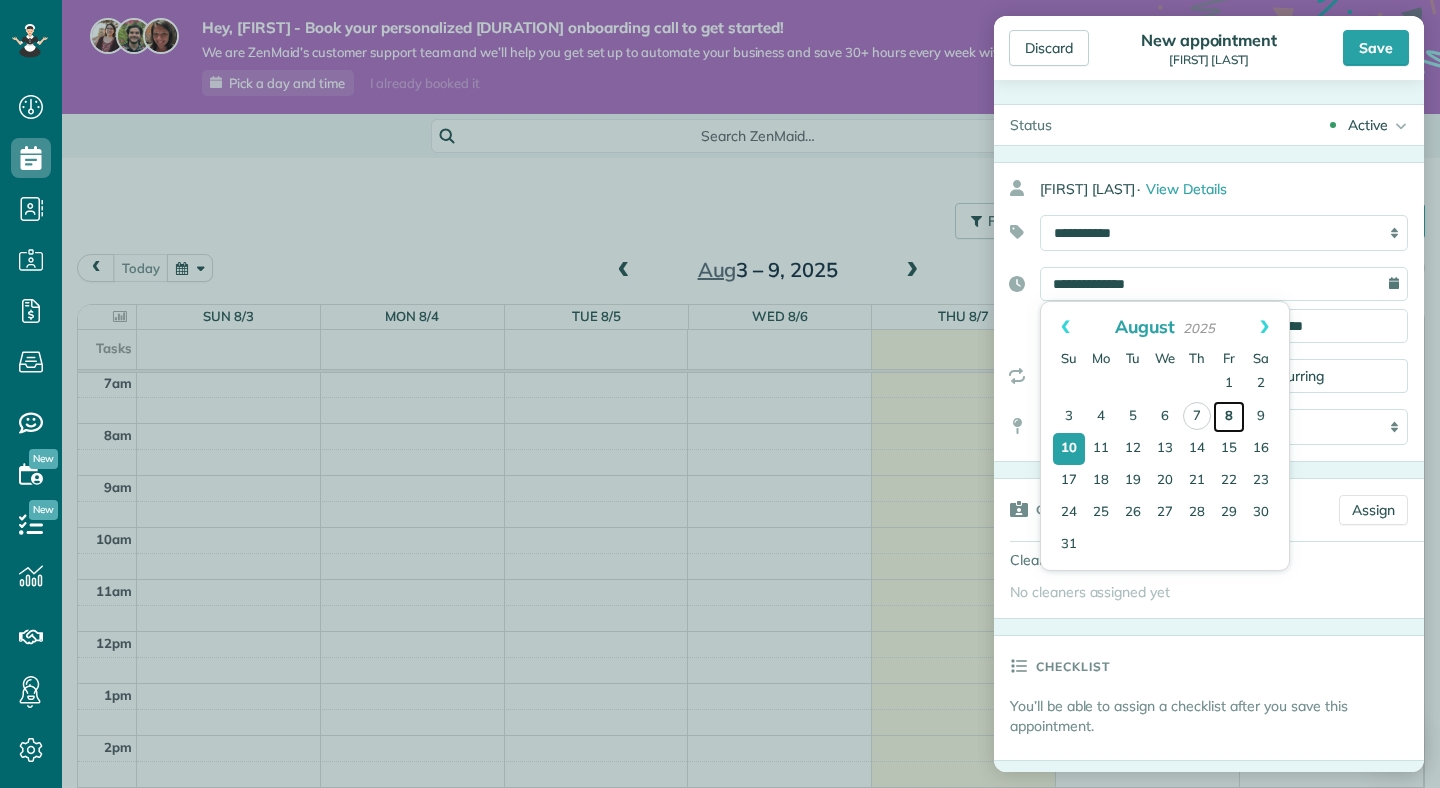 click on "8" at bounding box center (1229, 417) 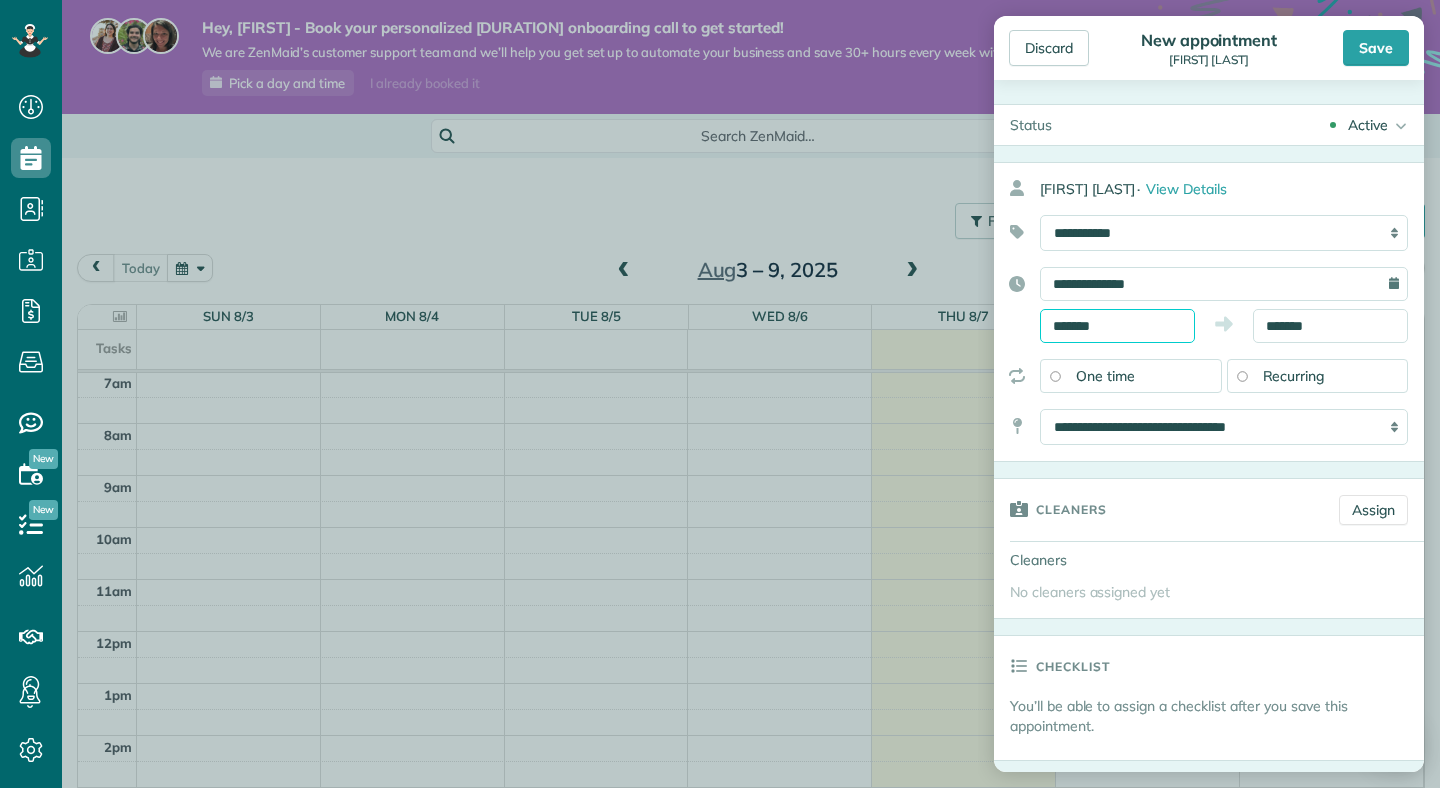 click on "*******" at bounding box center (1117, 326) 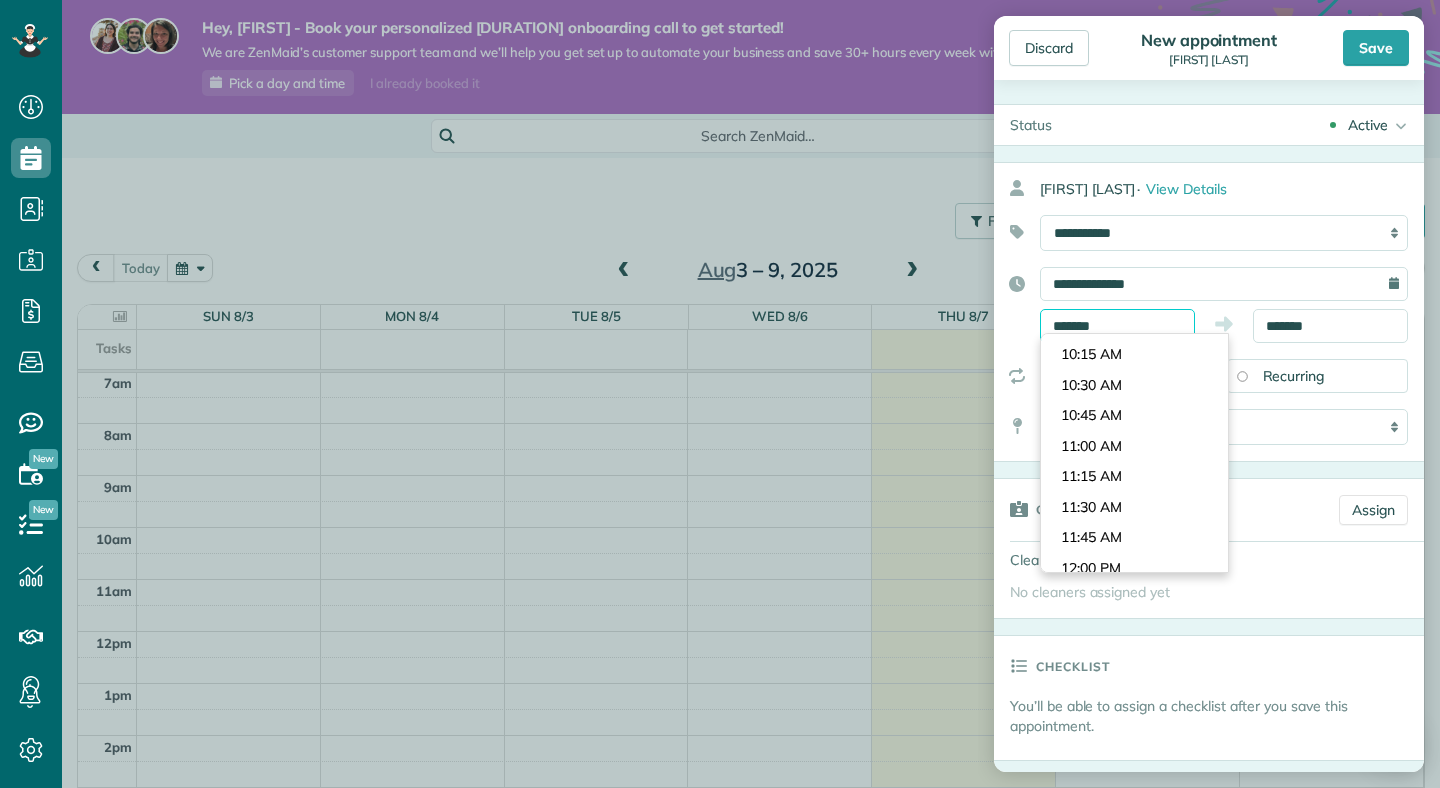 scroll, scrollTop: 1212, scrollLeft: 0, axis: vertical 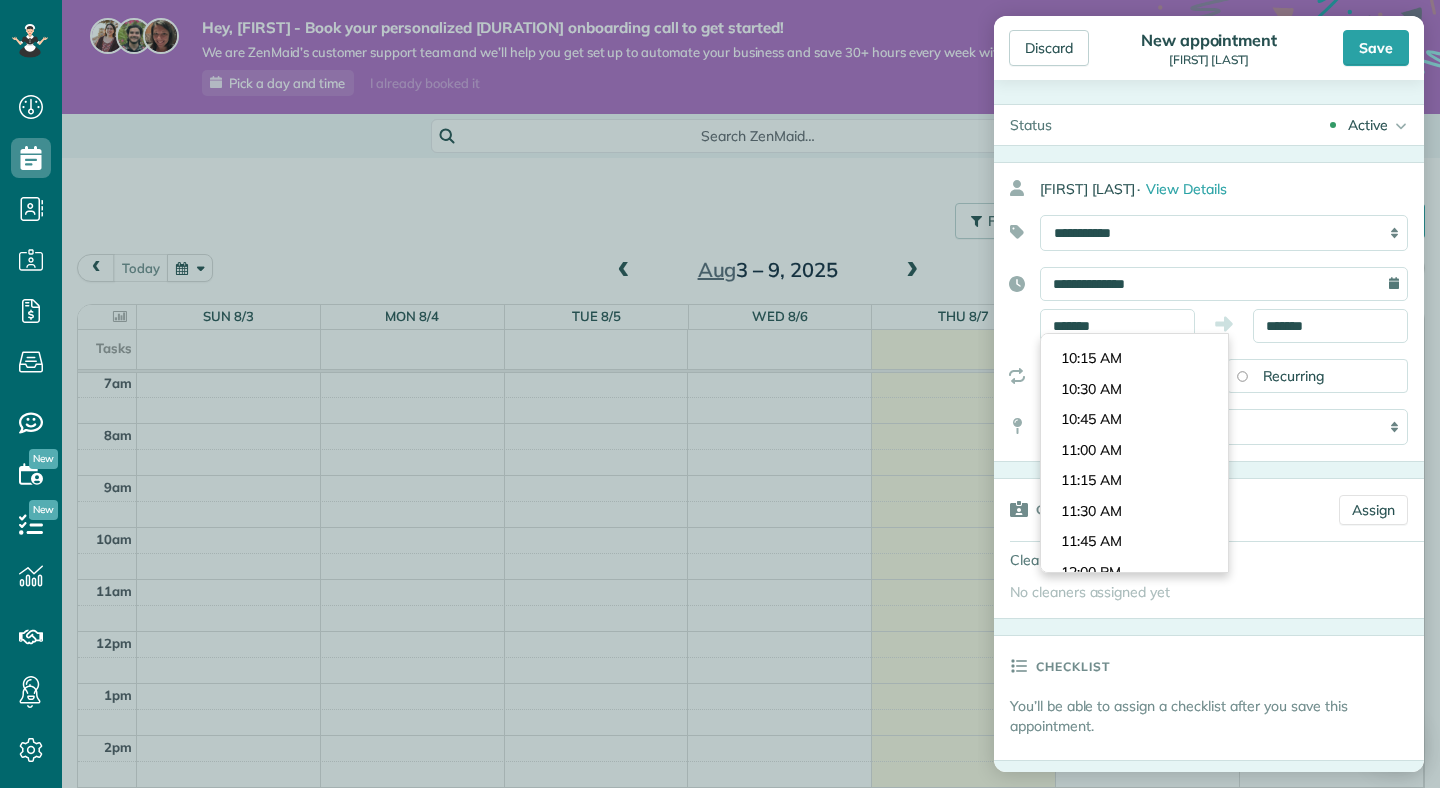 type on "********" 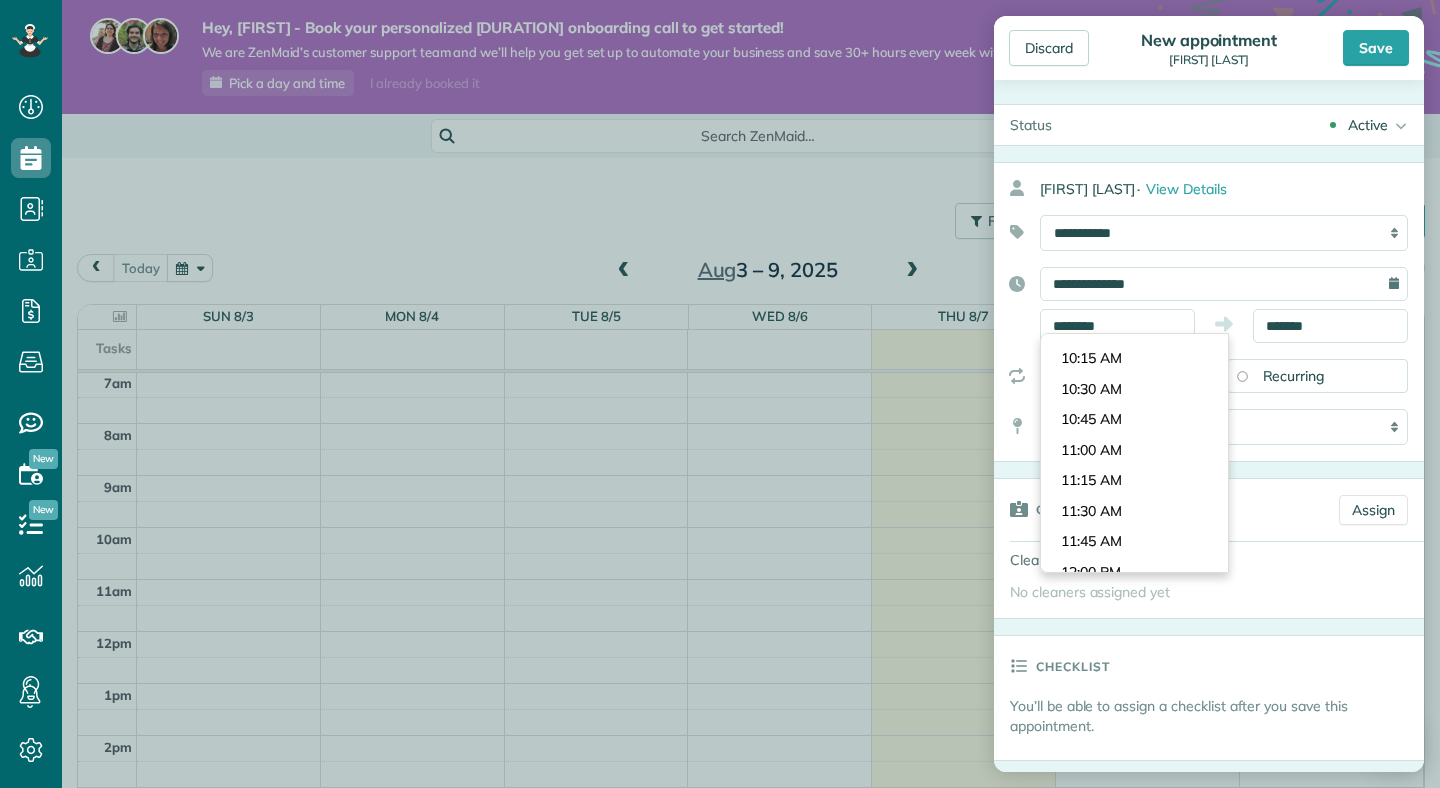 click on "Dashboard
Scheduling
Calendar View
List View
Dispatch View - Weekly scheduling (Beta)" at bounding box center [720, 394] 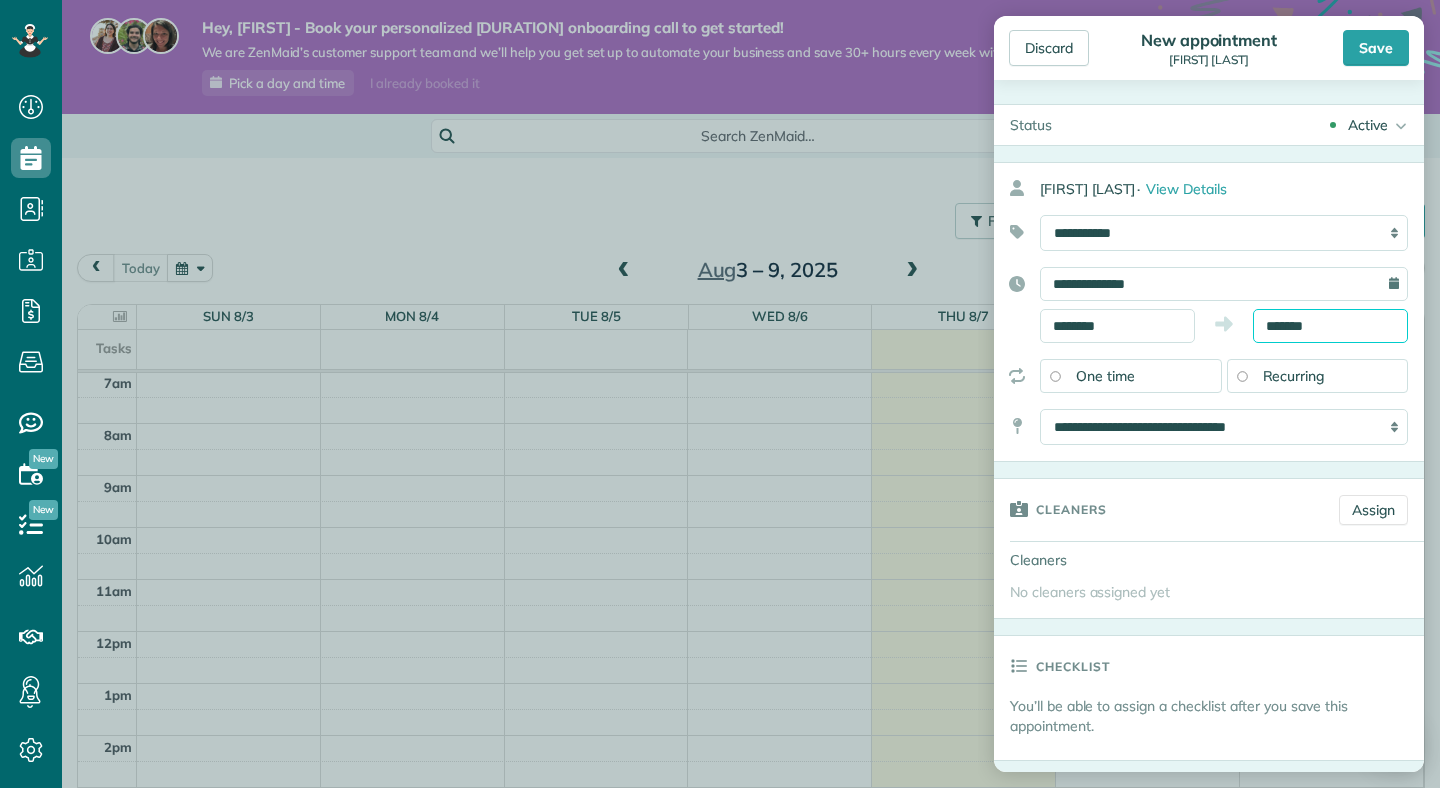 click on "*******" at bounding box center (1330, 326) 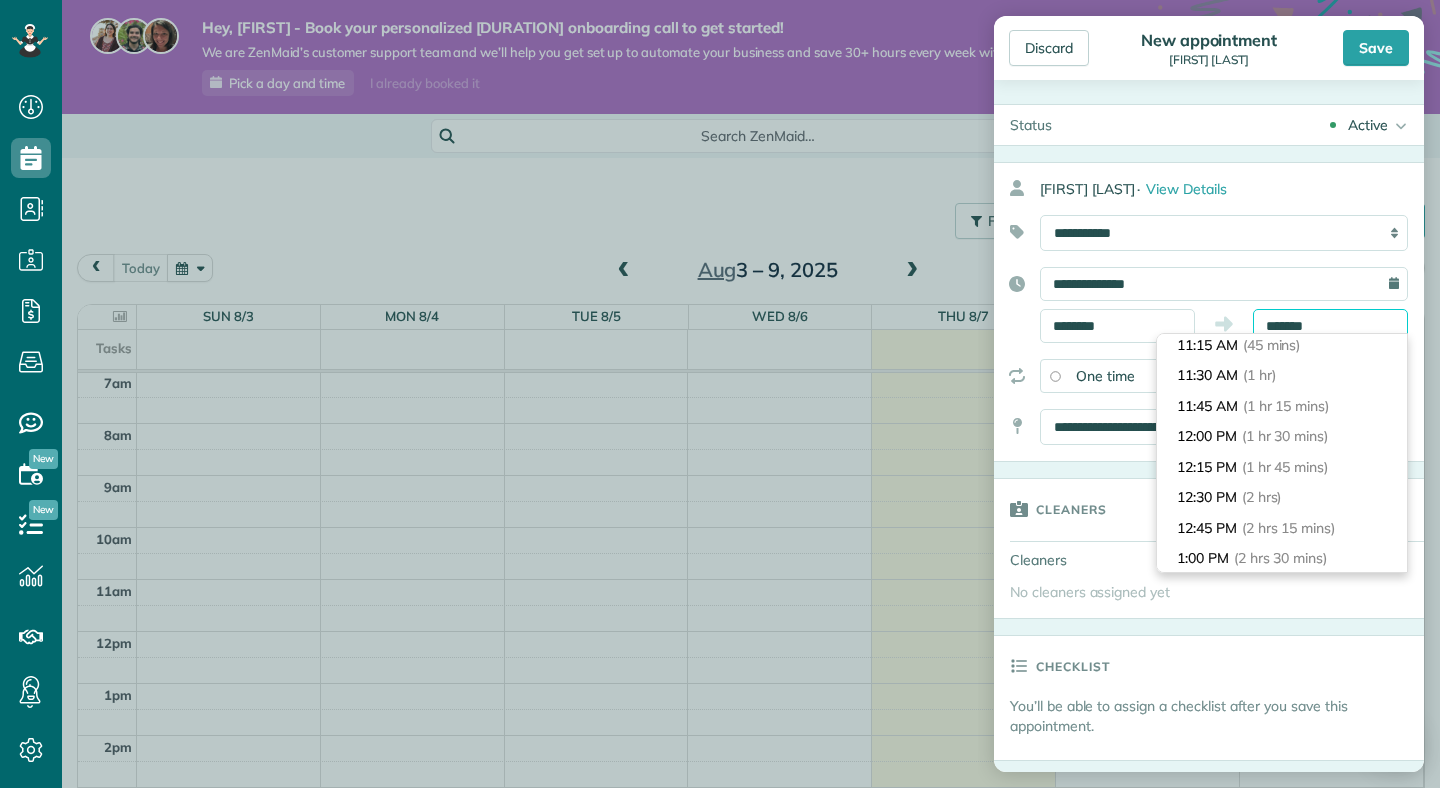 scroll, scrollTop: 86, scrollLeft: 0, axis: vertical 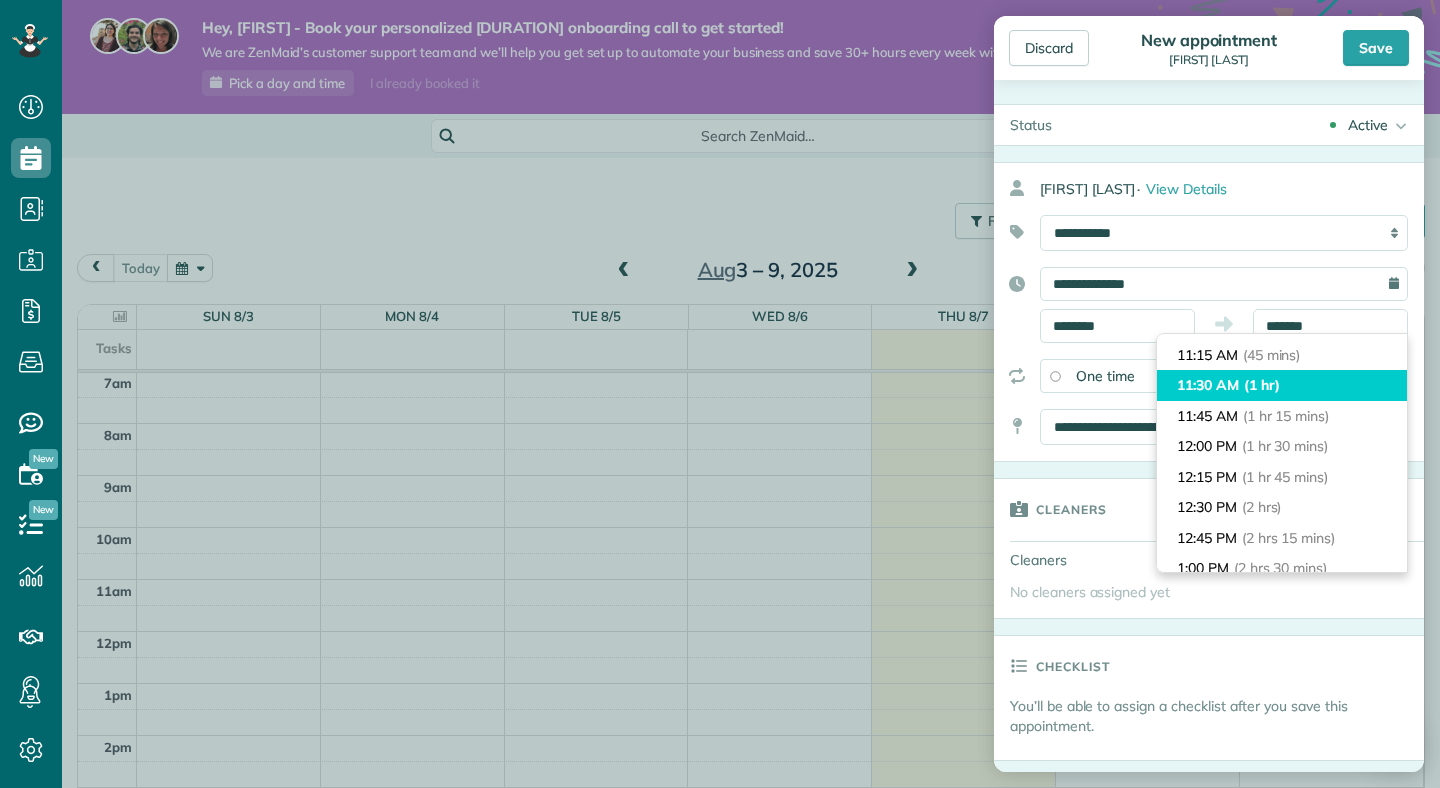 type on "********" 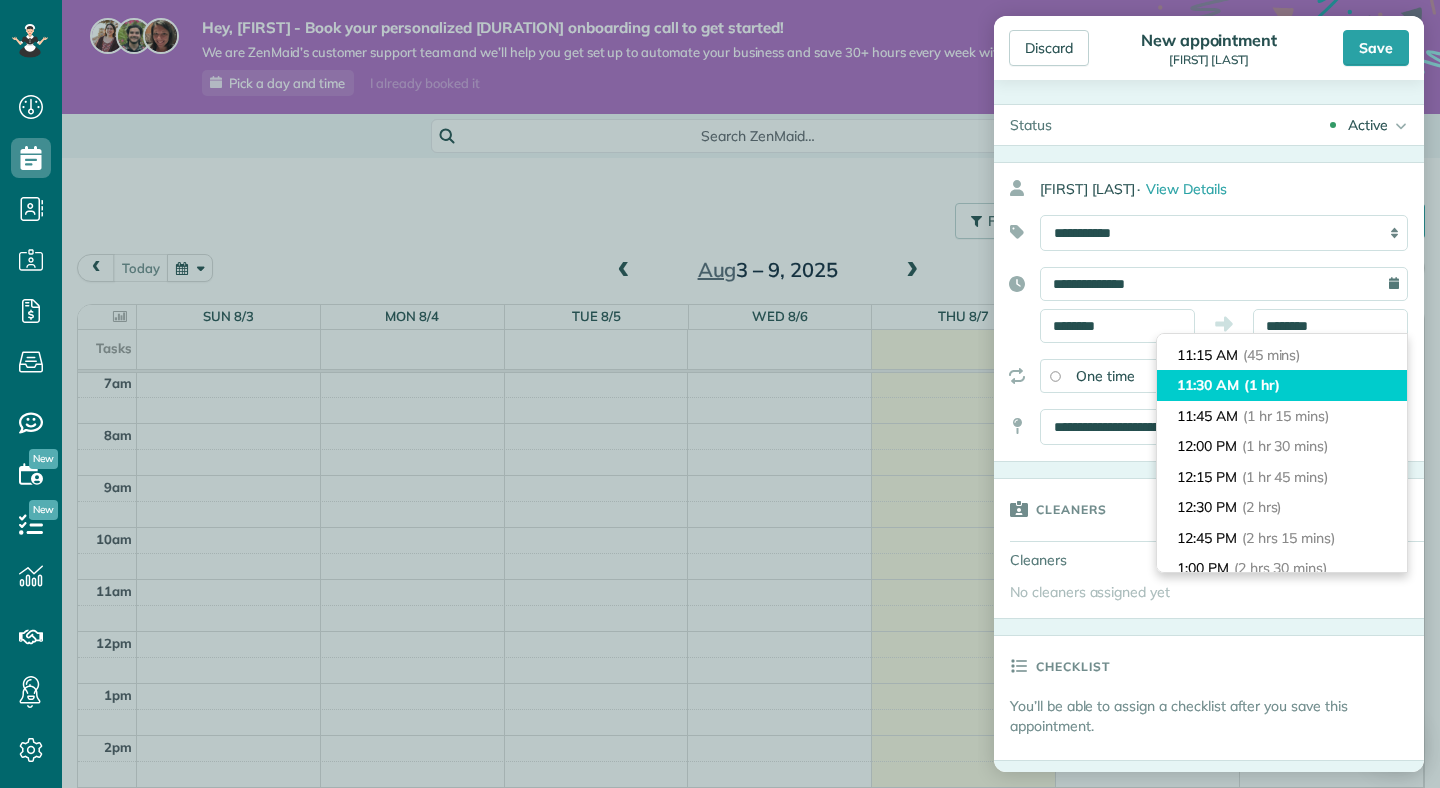 click on "11:30 AM  (1 hr)" at bounding box center [1282, 385] 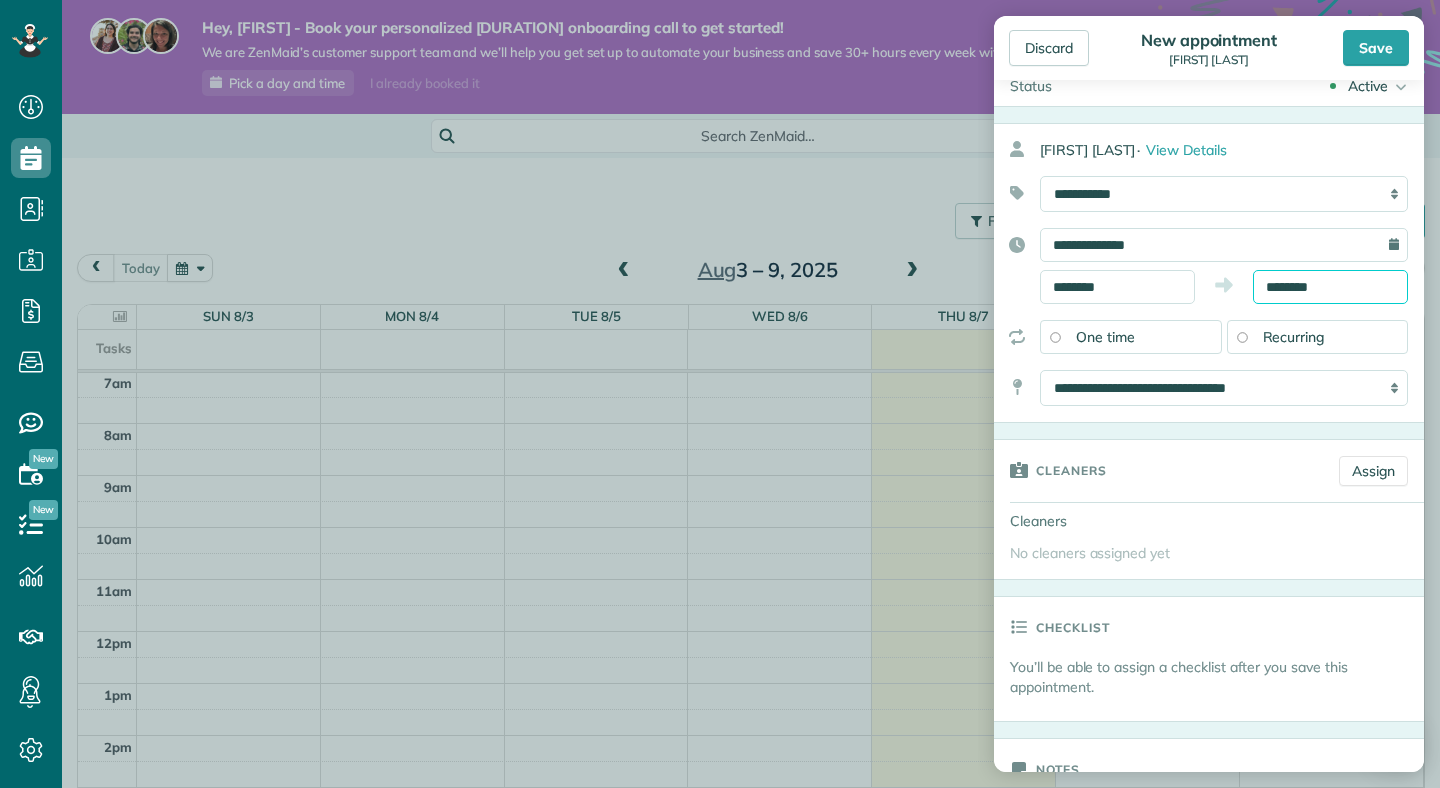 scroll, scrollTop: 44, scrollLeft: 0, axis: vertical 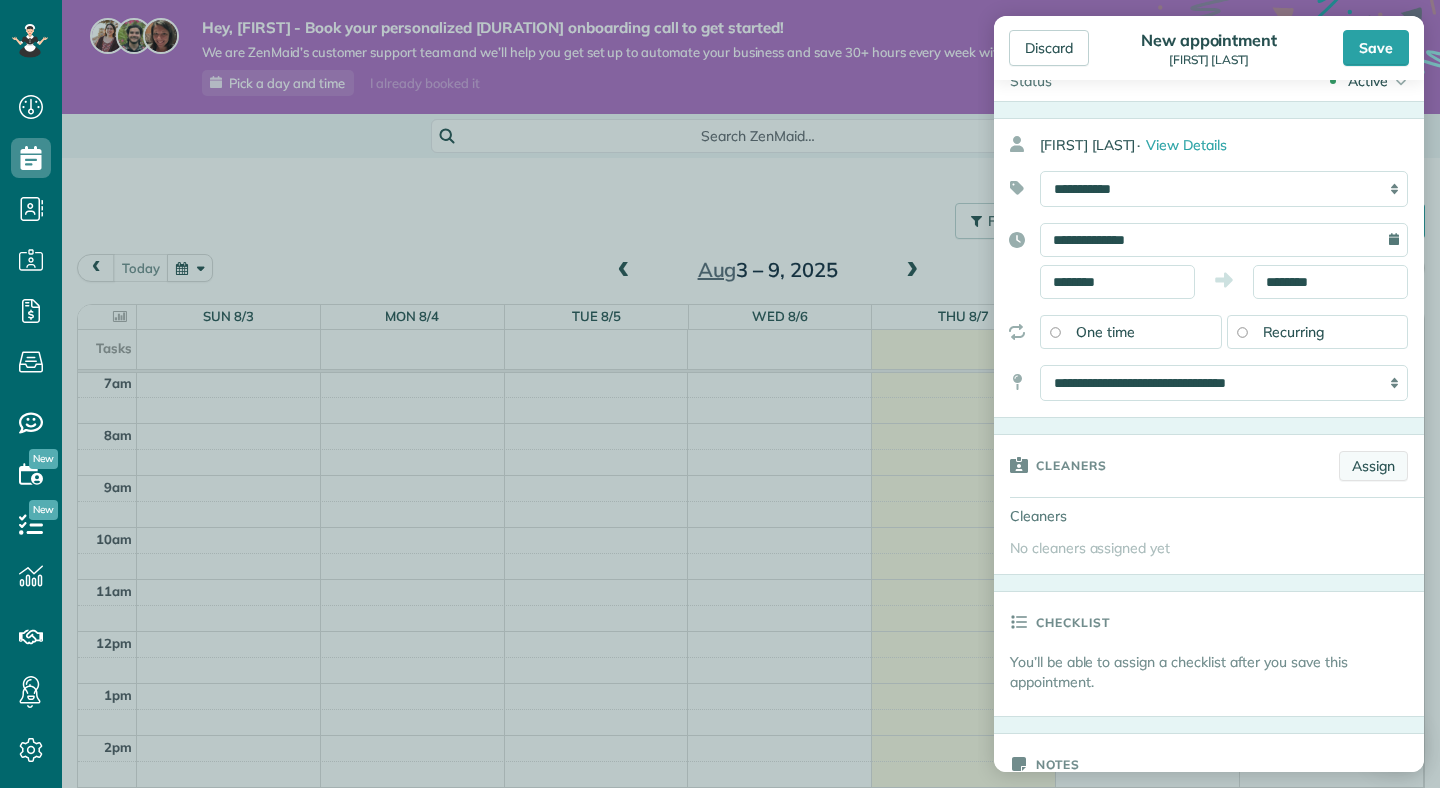 click on "Assign" at bounding box center [1373, 466] 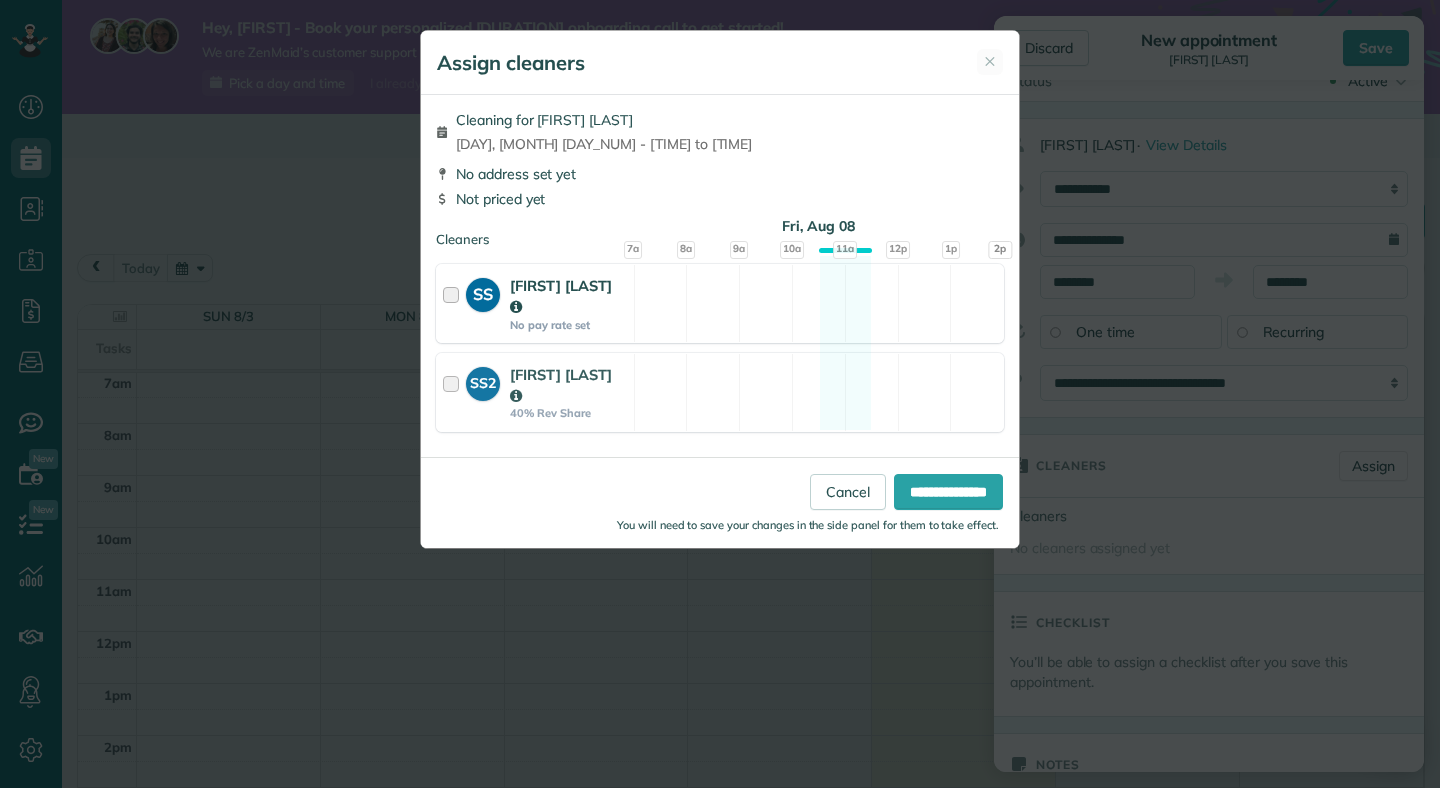 click at bounding box center (454, 303) 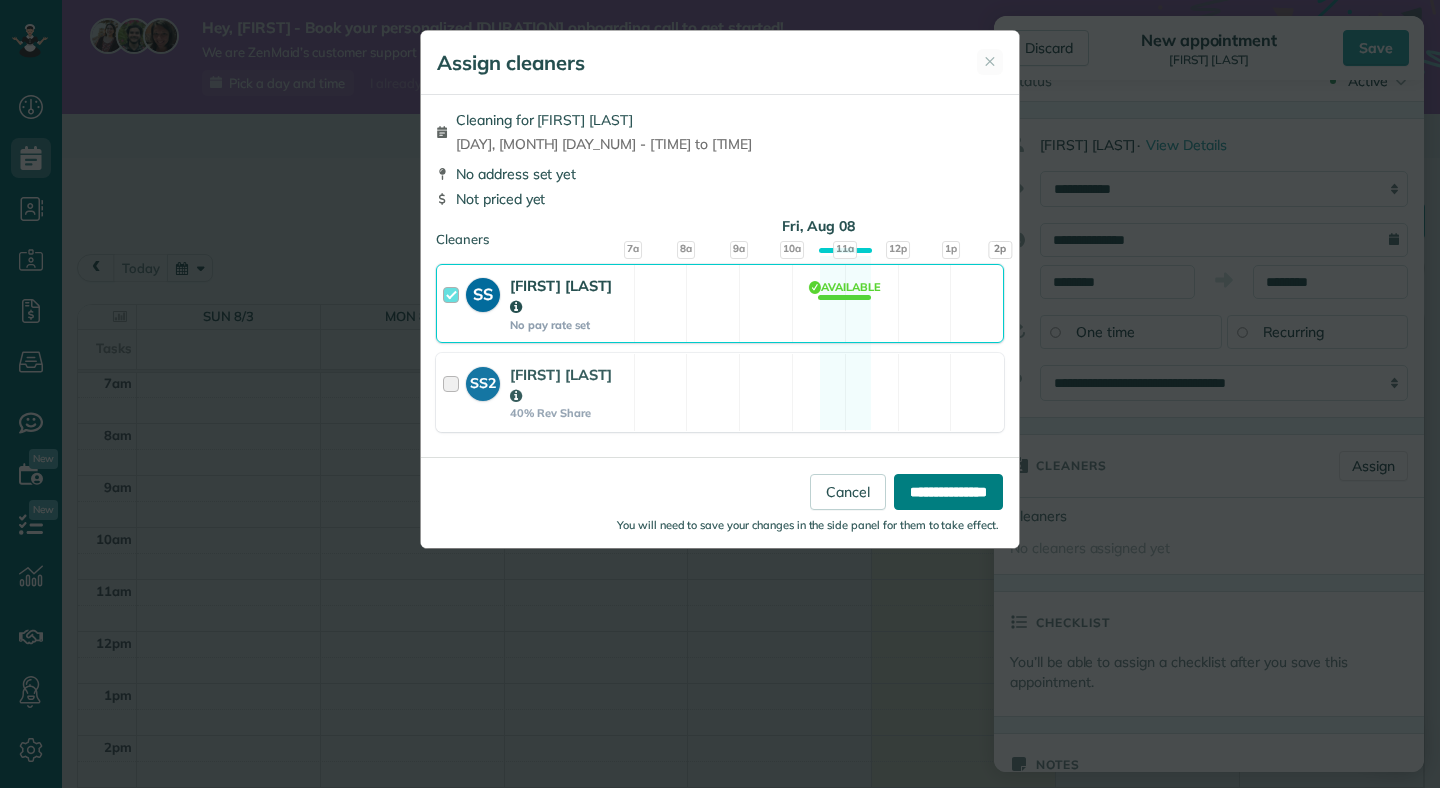 click on "**********" at bounding box center (948, 492) 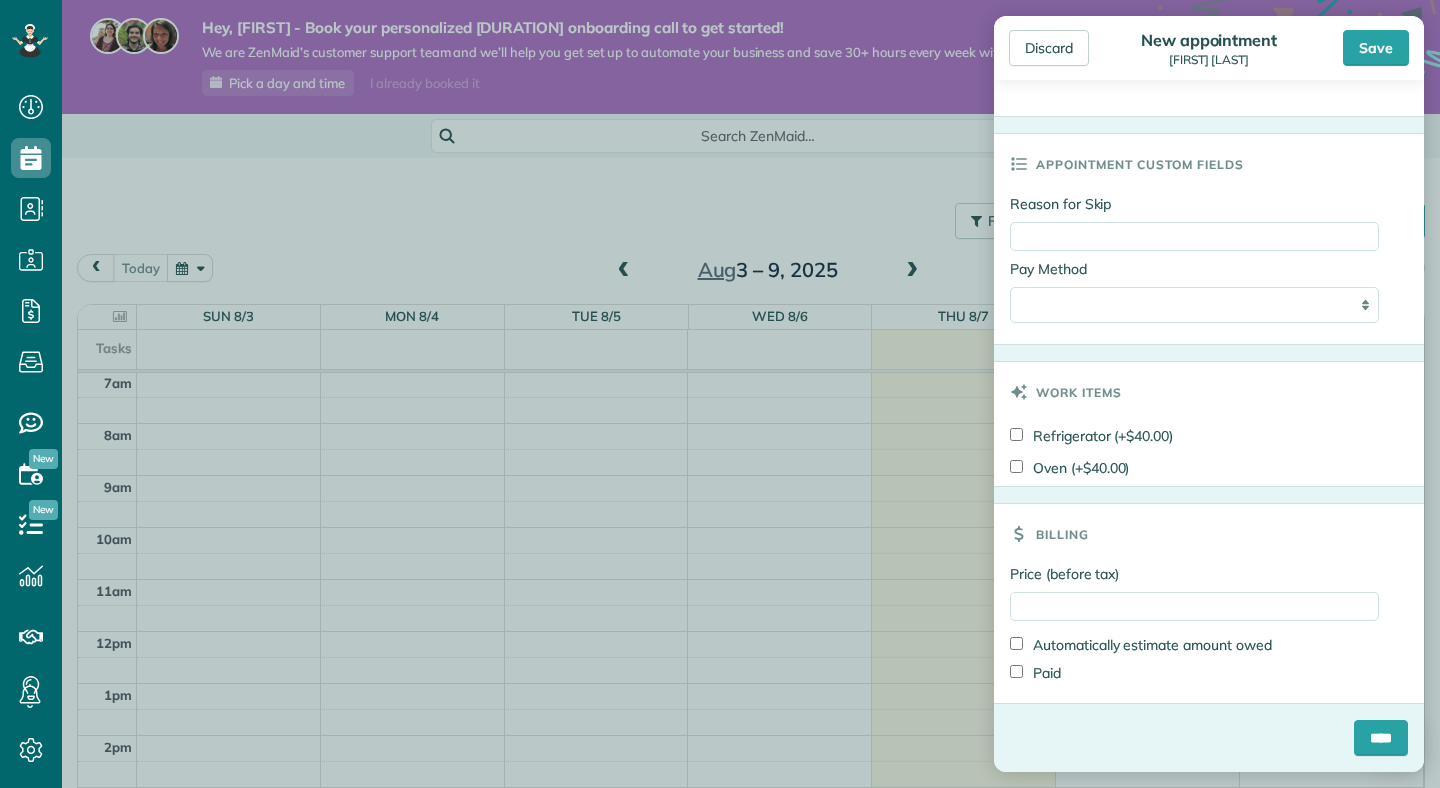 scroll, scrollTop: 981, scrollLeft: 0, axis: vertical 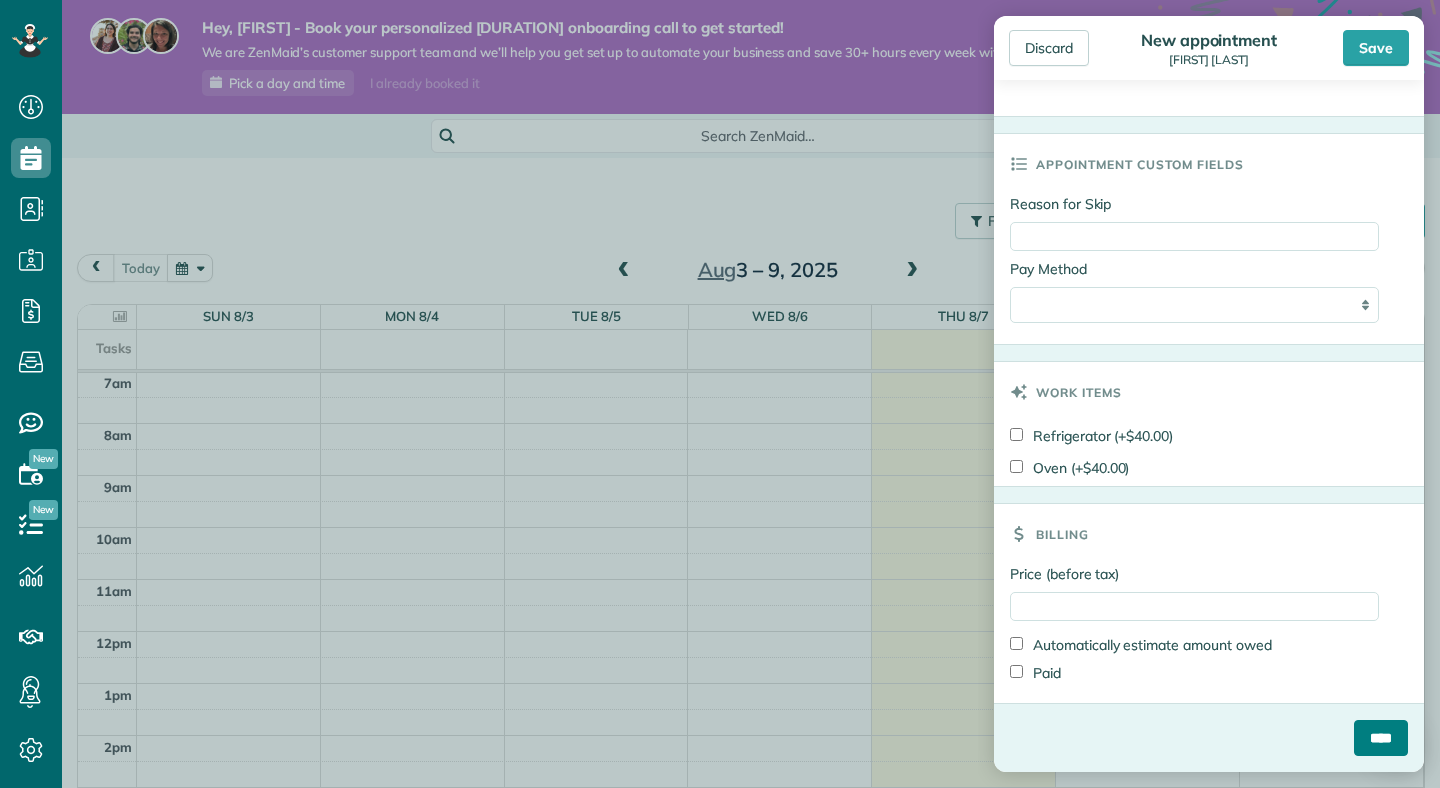 click on "****" at bounding box center (1381, 738) 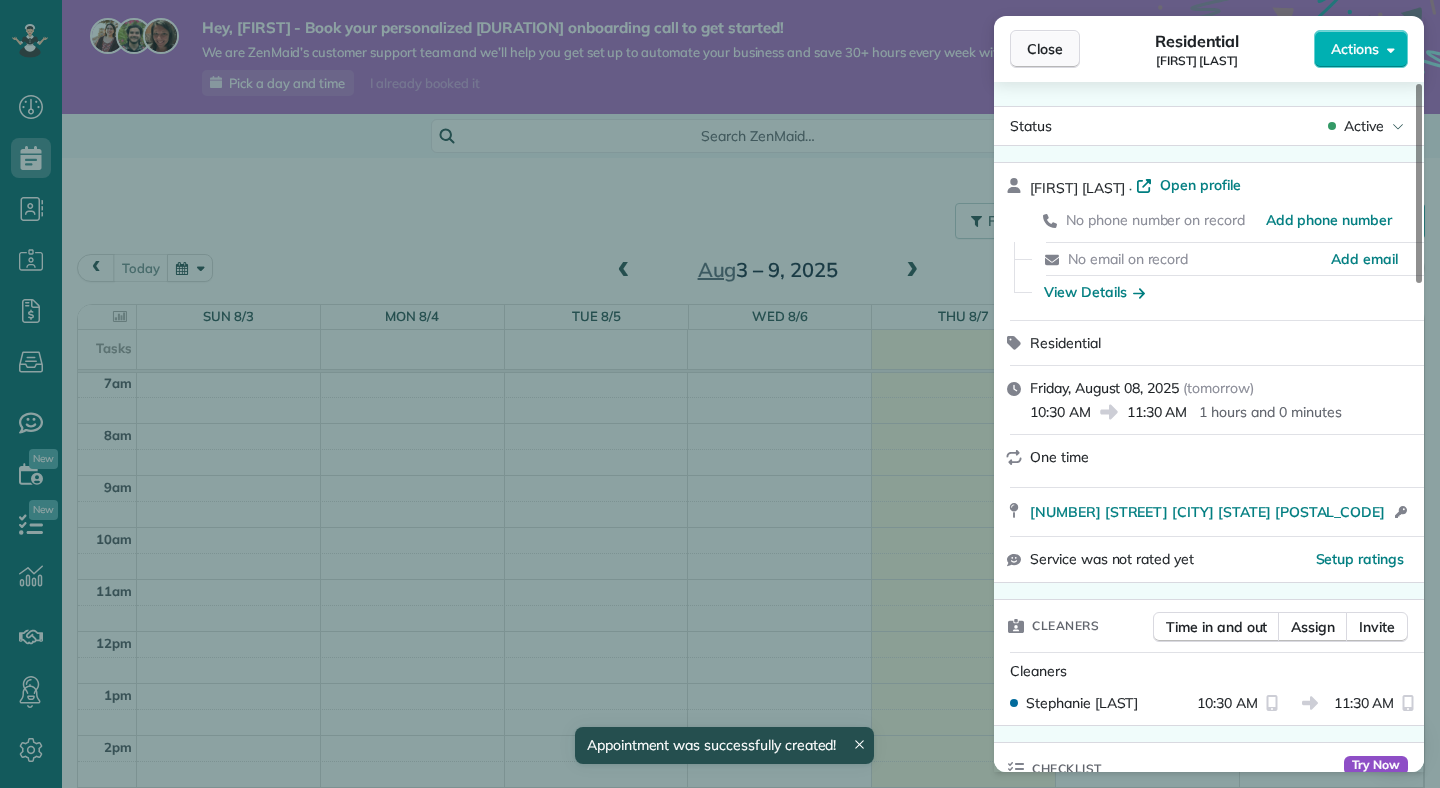 click on "Close" at bounding box center (1045, 49) 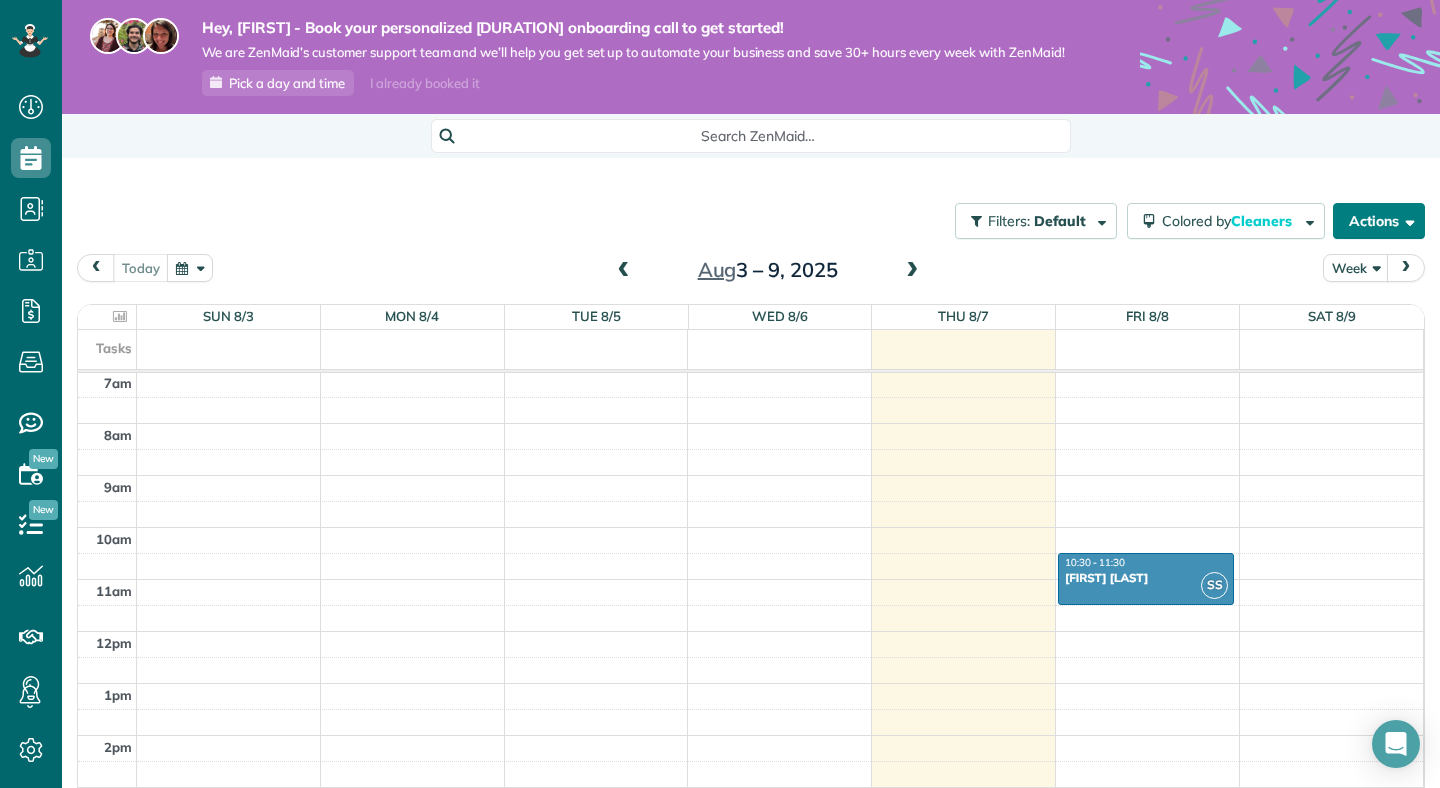 click on "Actions" at bounding box center [1379, 221] 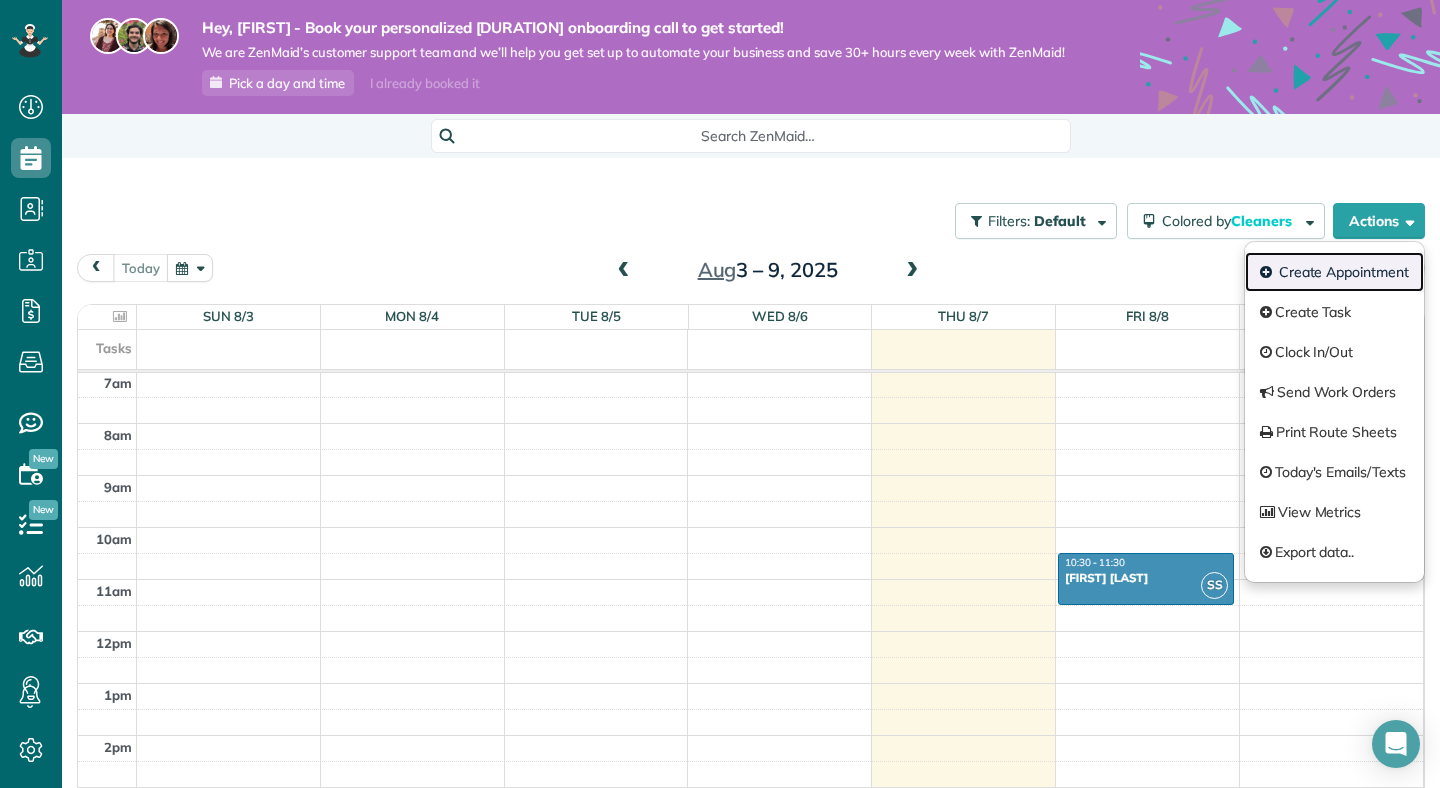 click on "Create Appointment" at bounding box center [1334, 272] 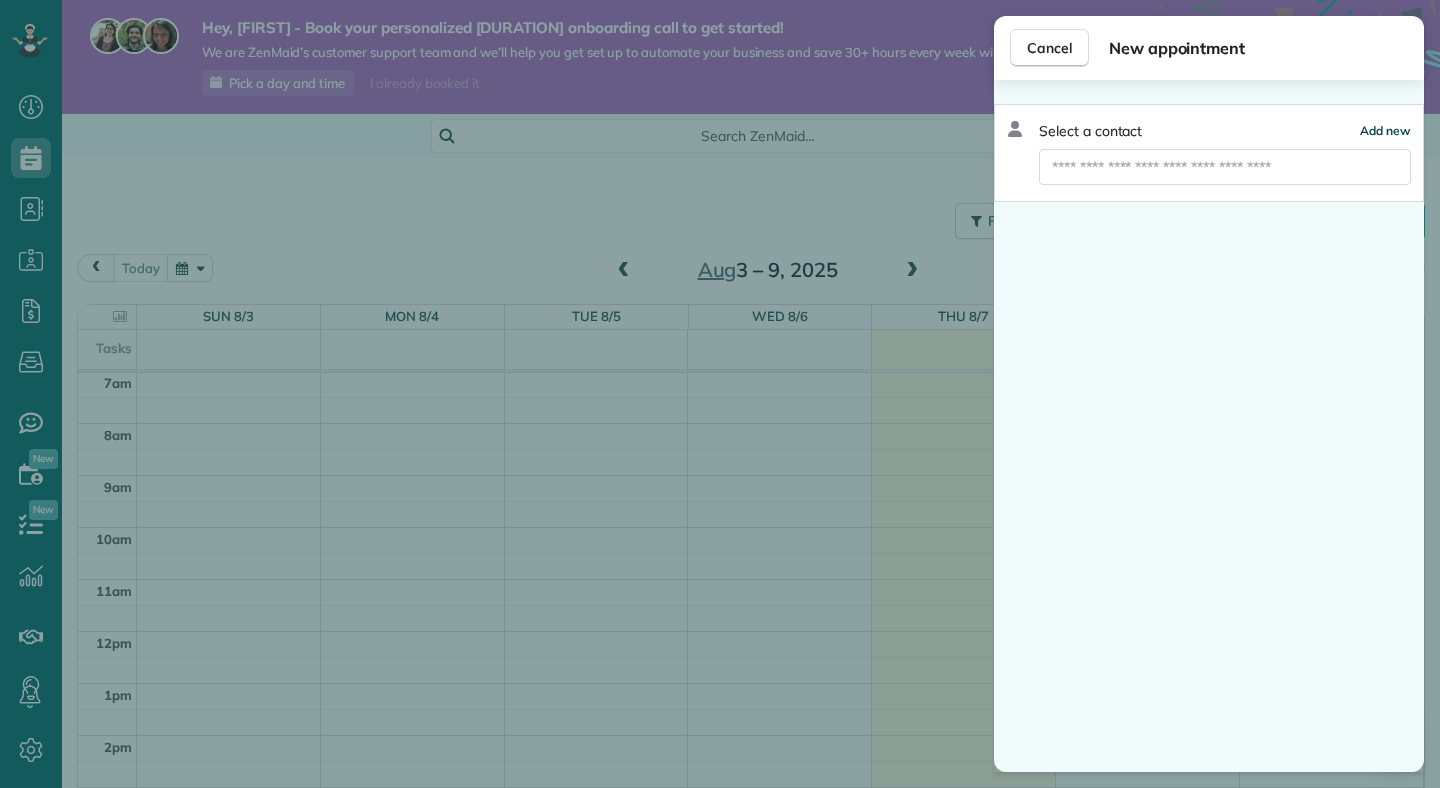 click on "Add new" at bounding box center (1385, 130) 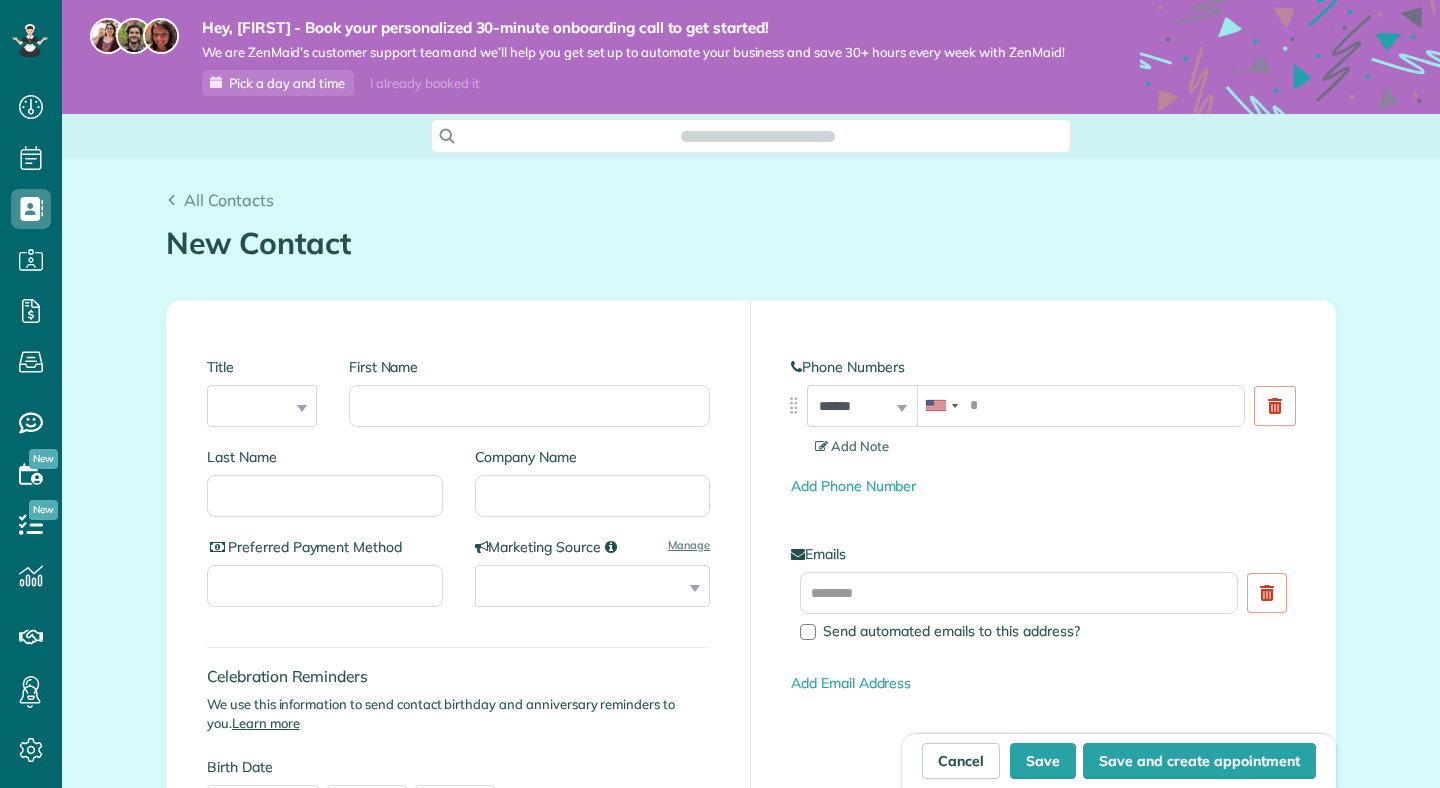 scroll, scrollTop: 0, scrollLeft: 0, axis: both 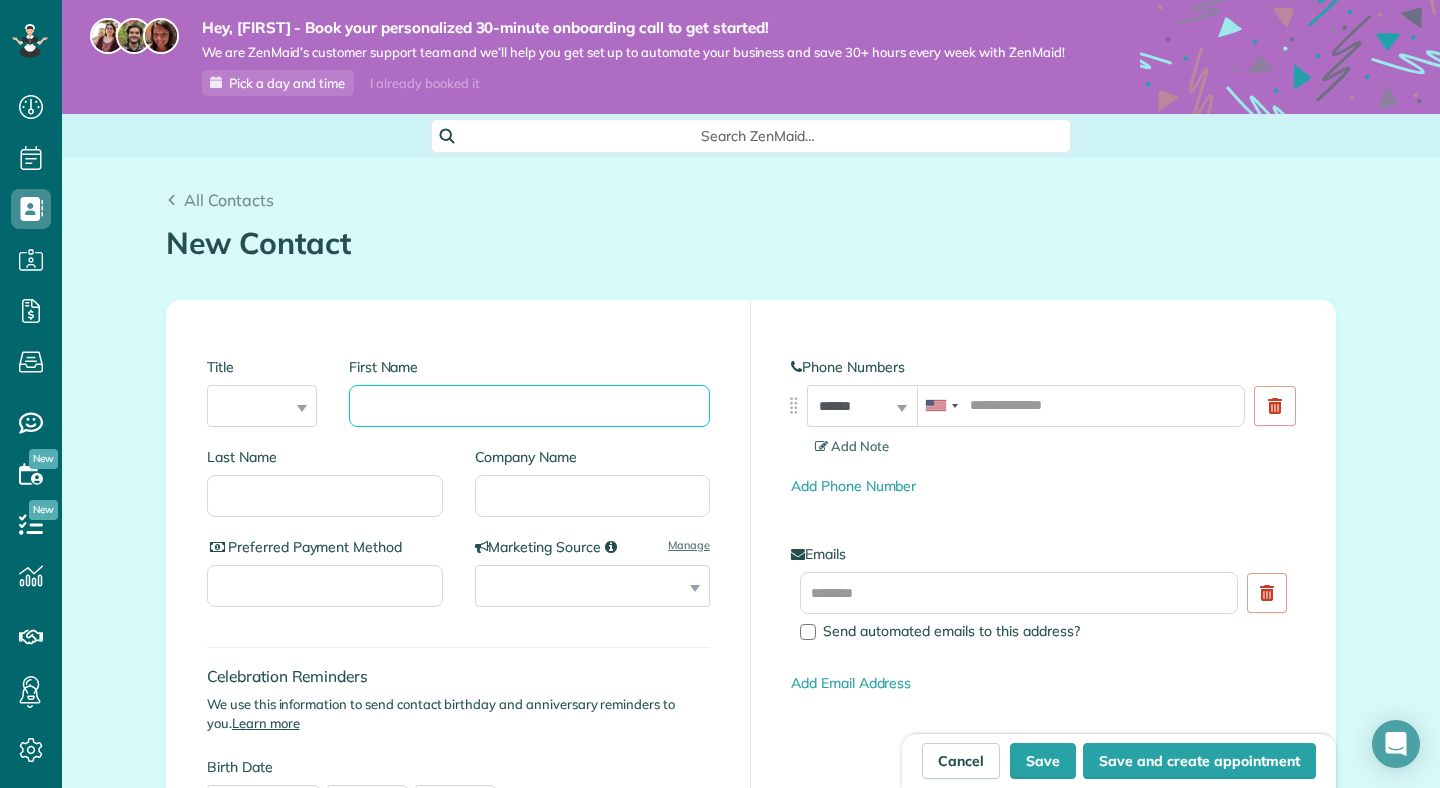 click on "First Name" at bounding box center (529, 406) 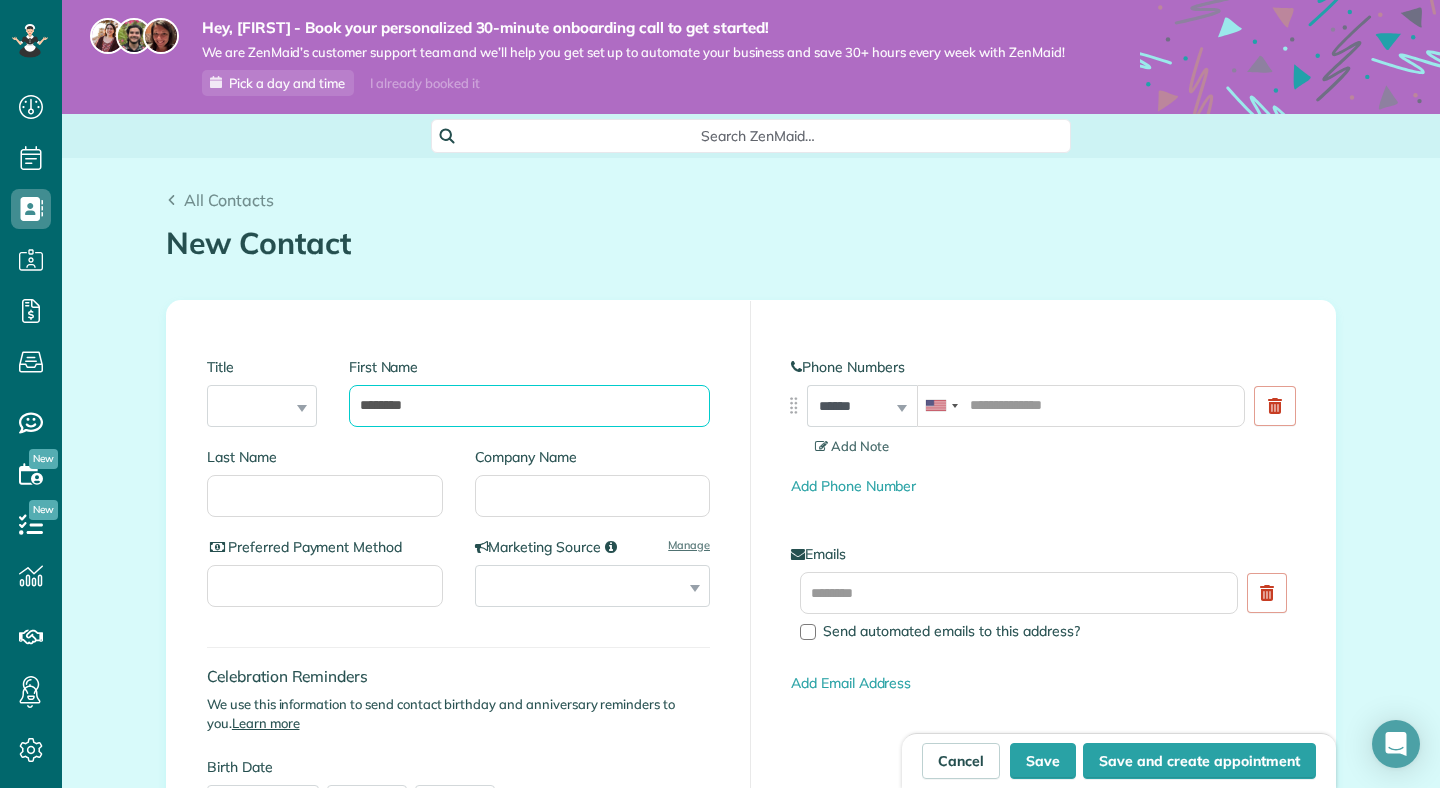 type on "********" 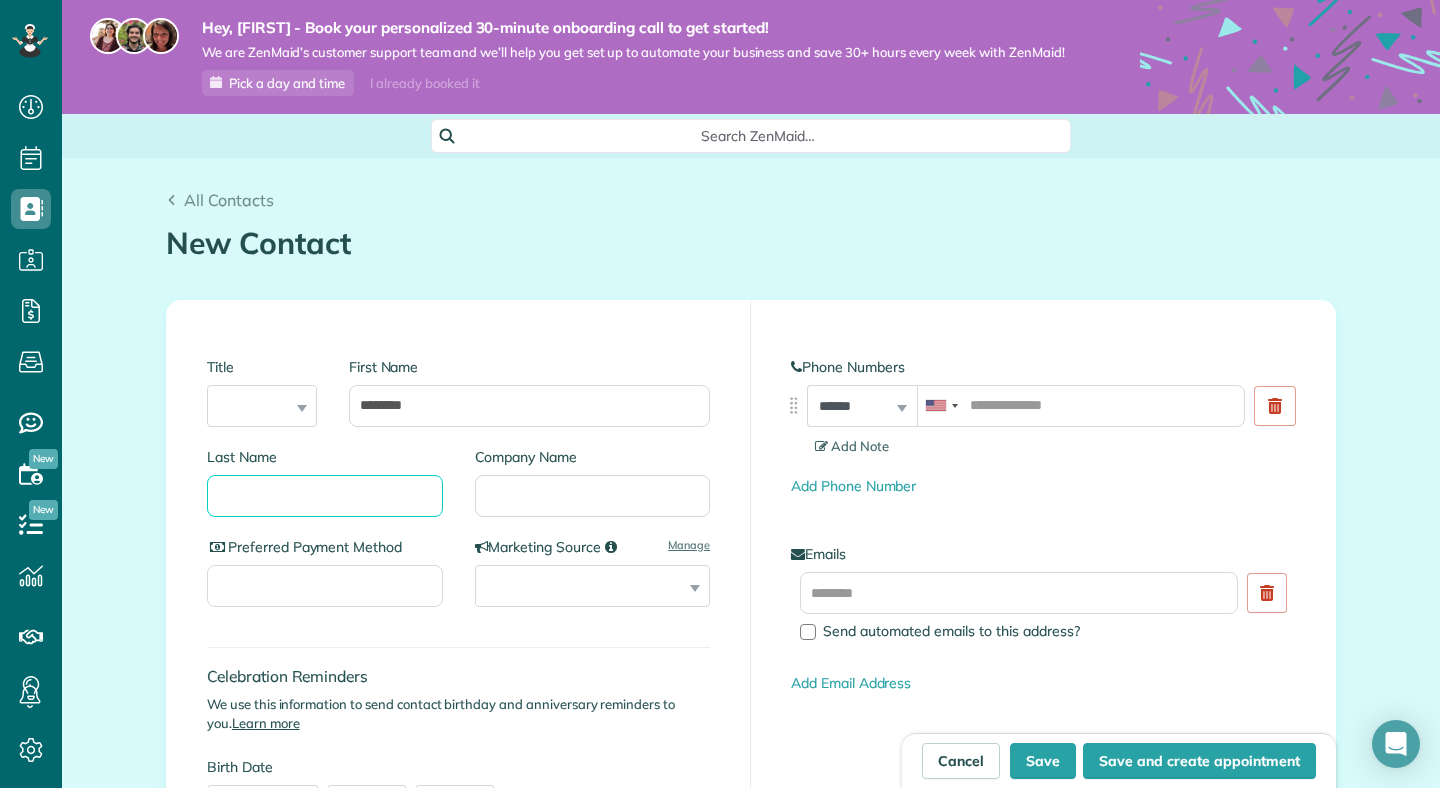 click on "Last Name" at bounding box center [325, 496] 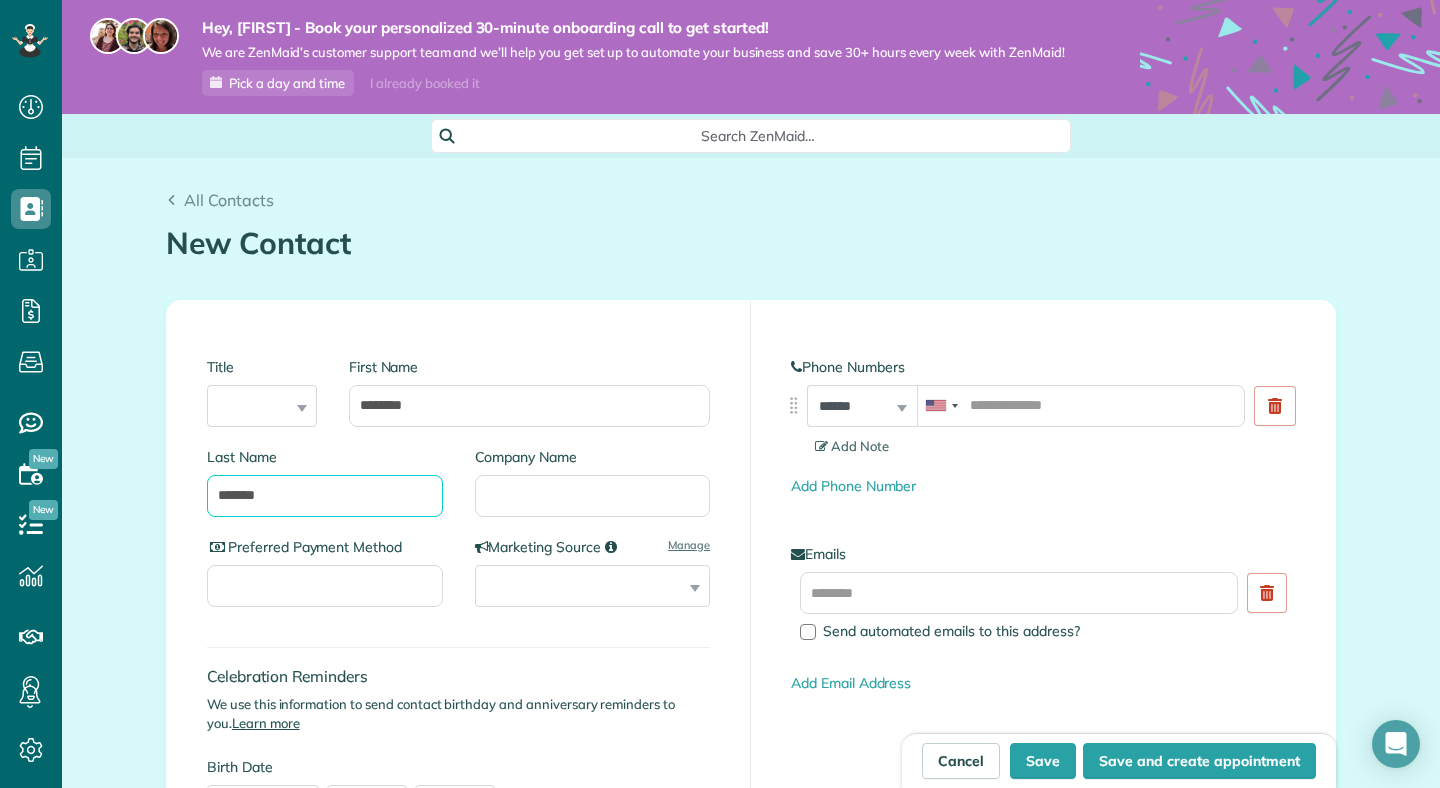 type on "******" 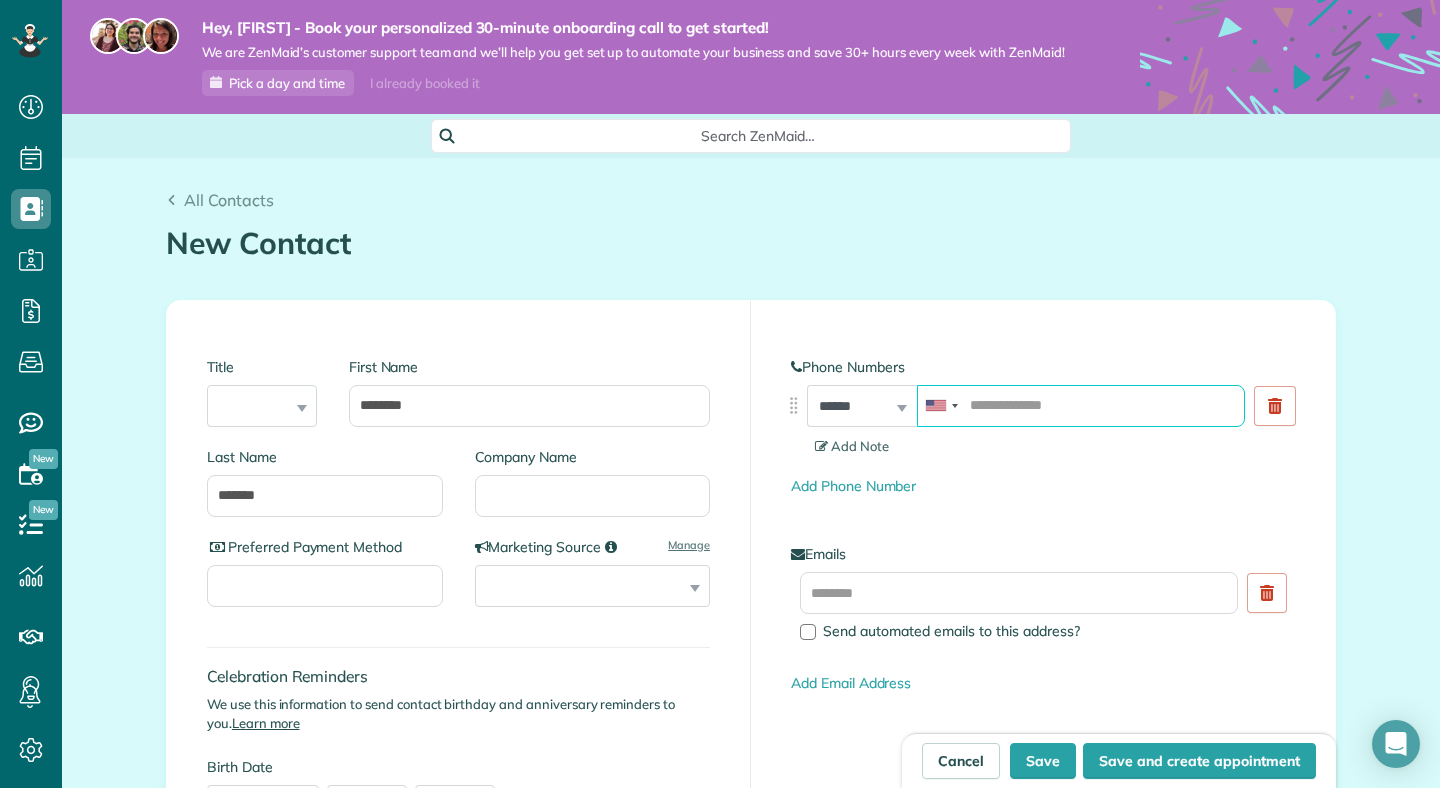 click at bounding box center (1081, 406) 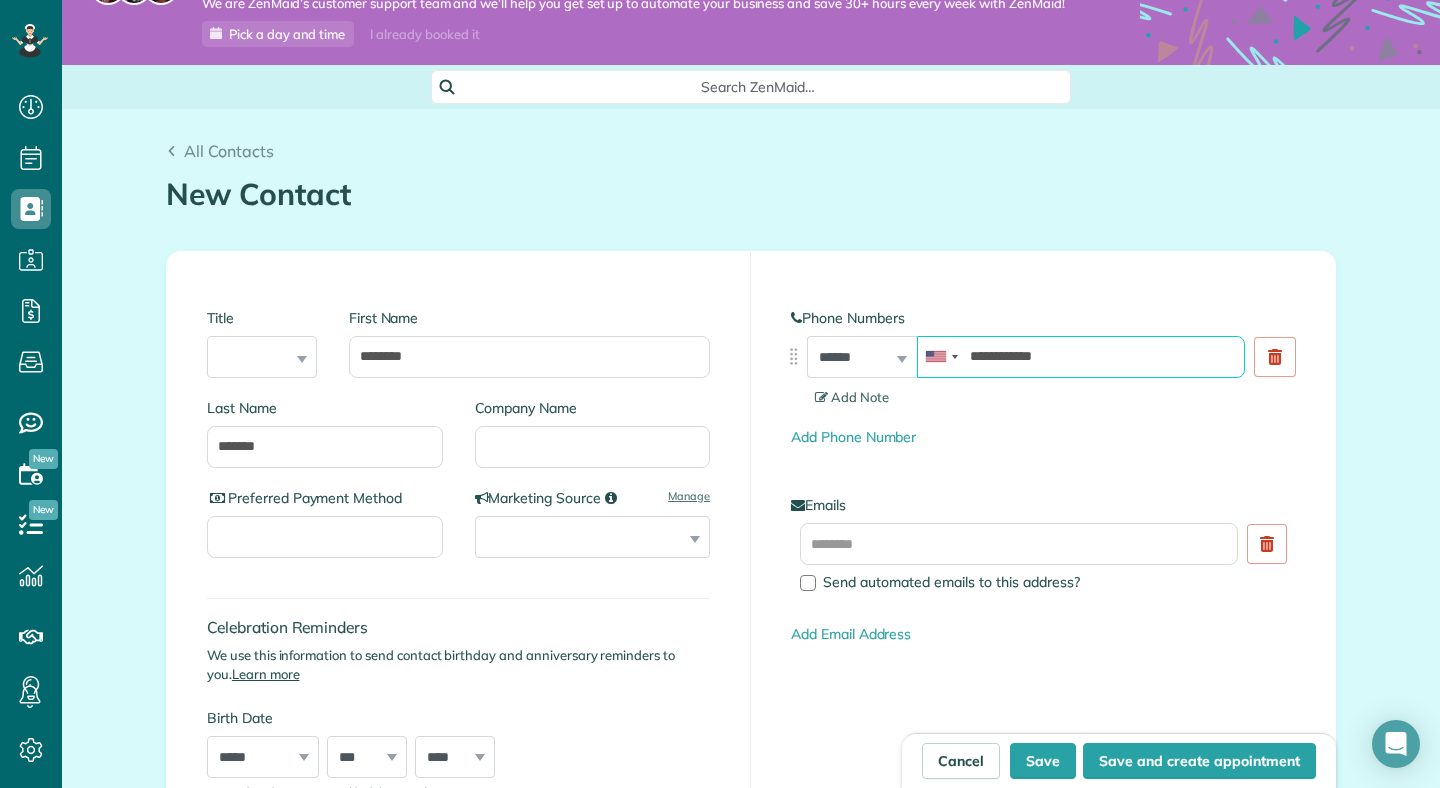 scroll, scrollTop: 52, scrollLeft: 0, axis: vertical 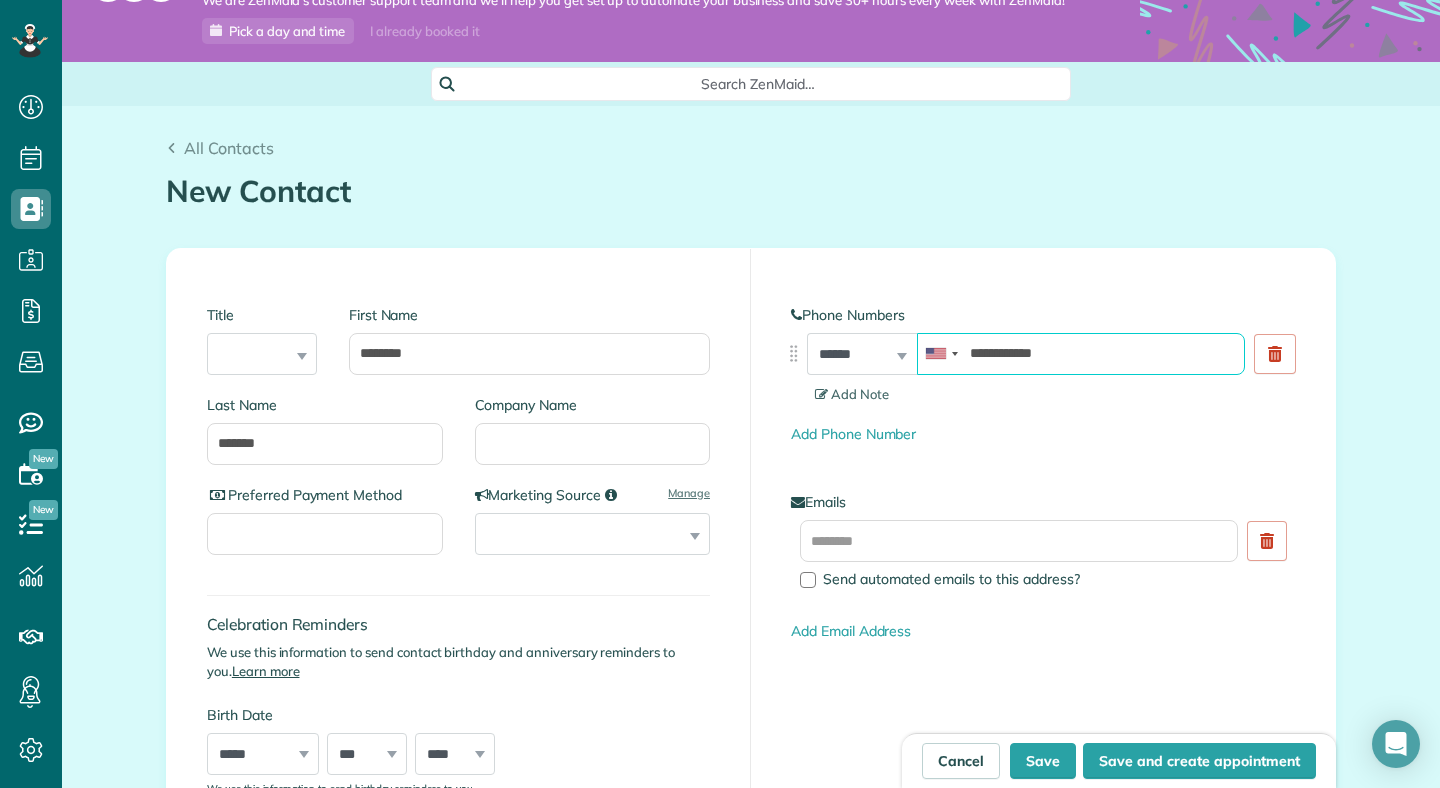 type on "**********" 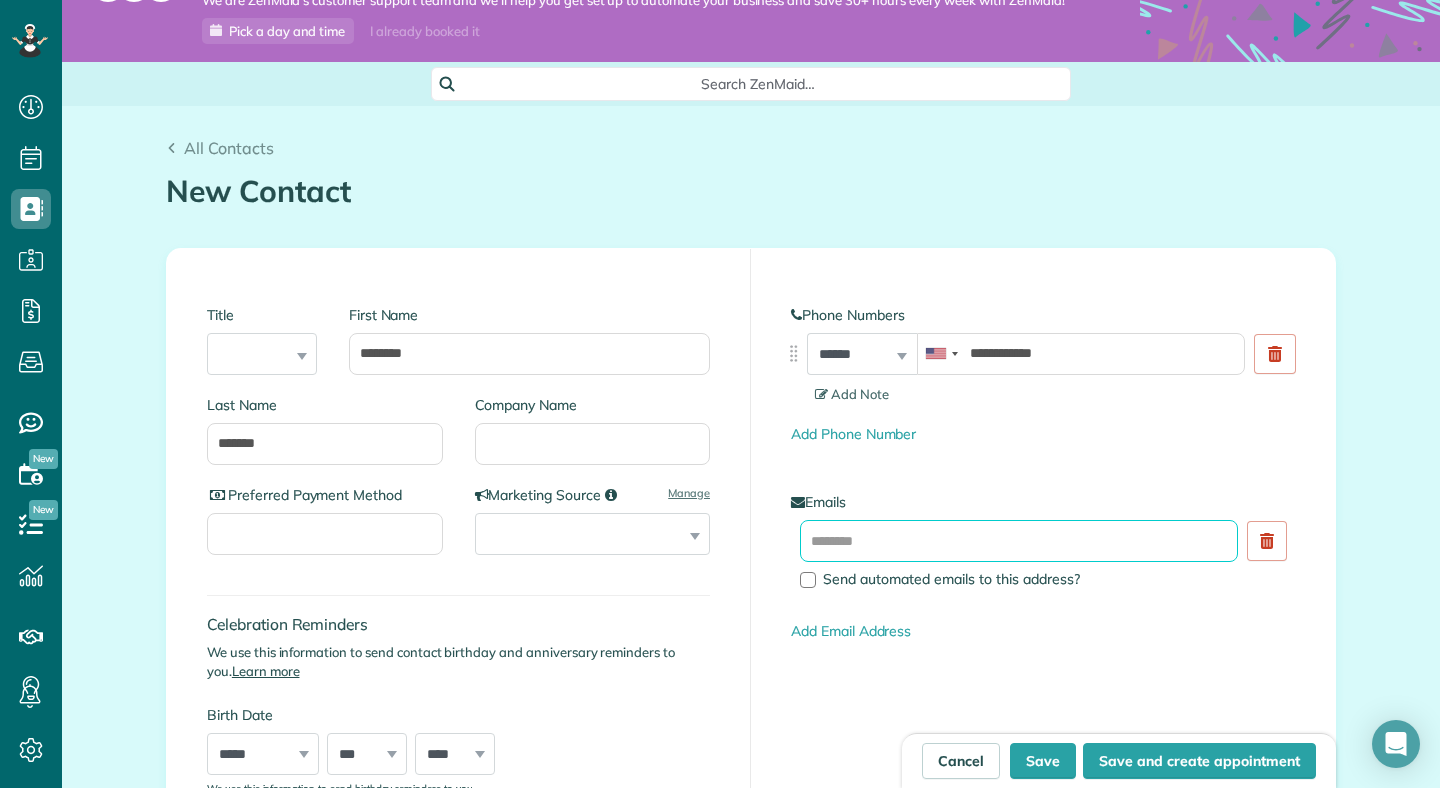 click at bounding box center [1019, 541] 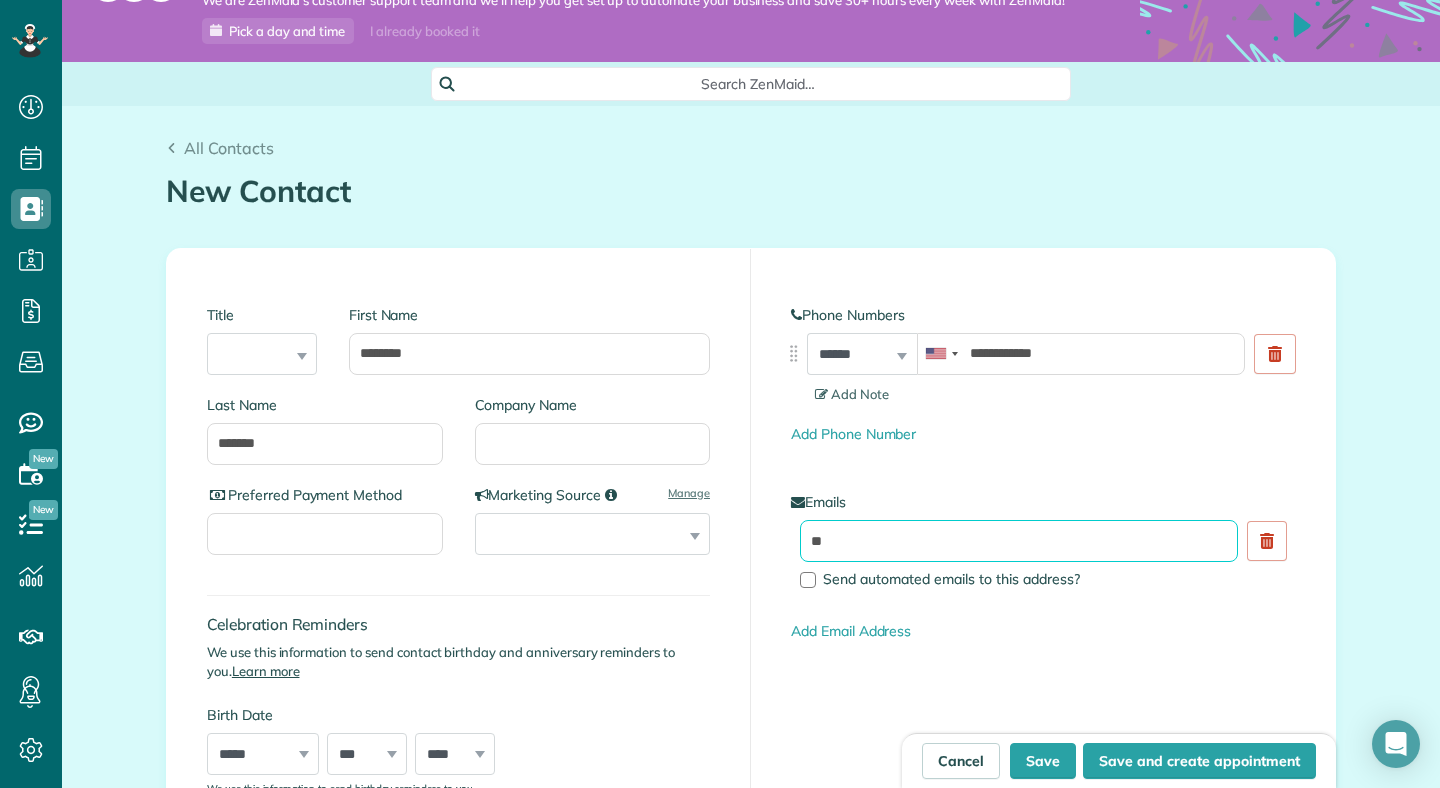 type on "*" 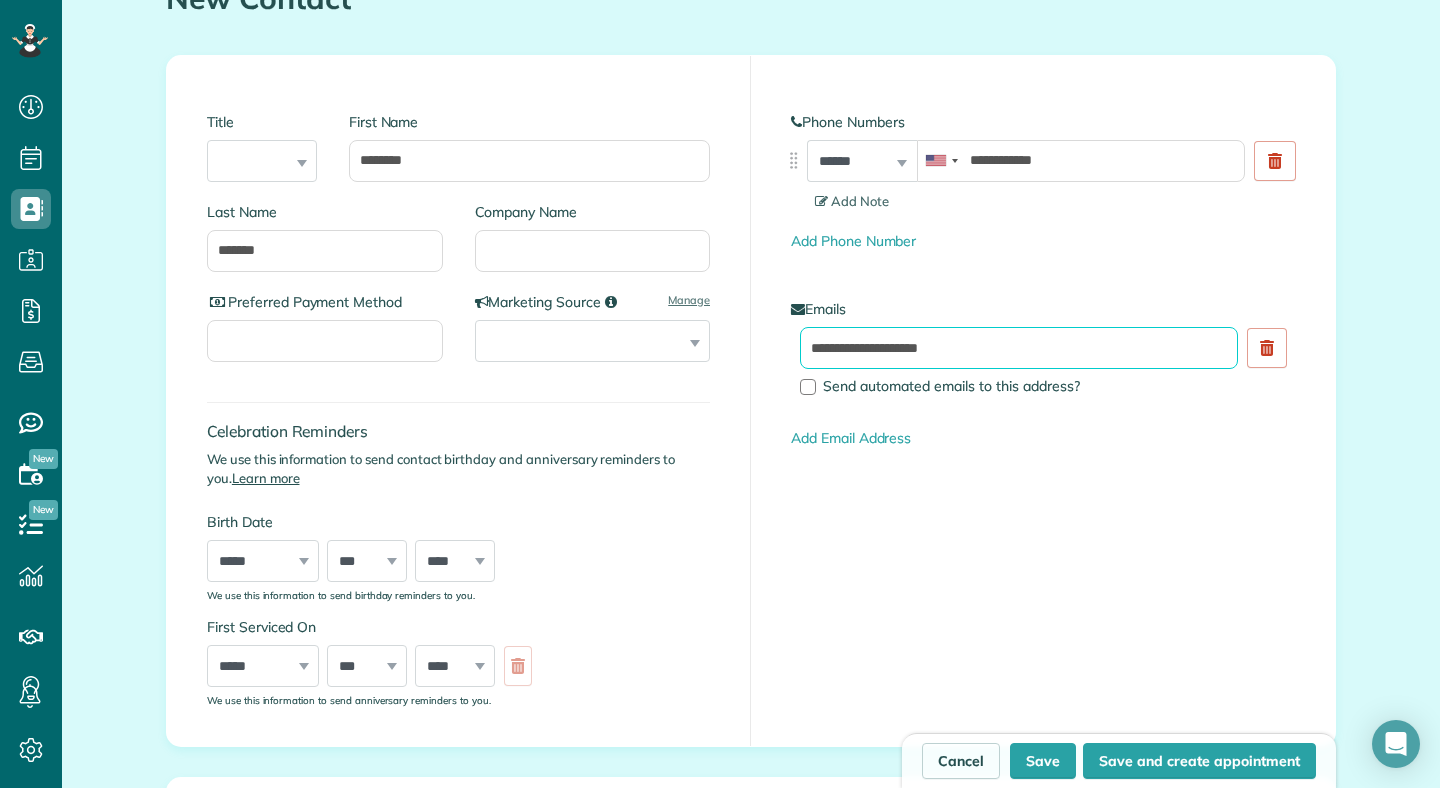 scroll, scrollTop: 270, scrollLeft: 0, axis: vertical 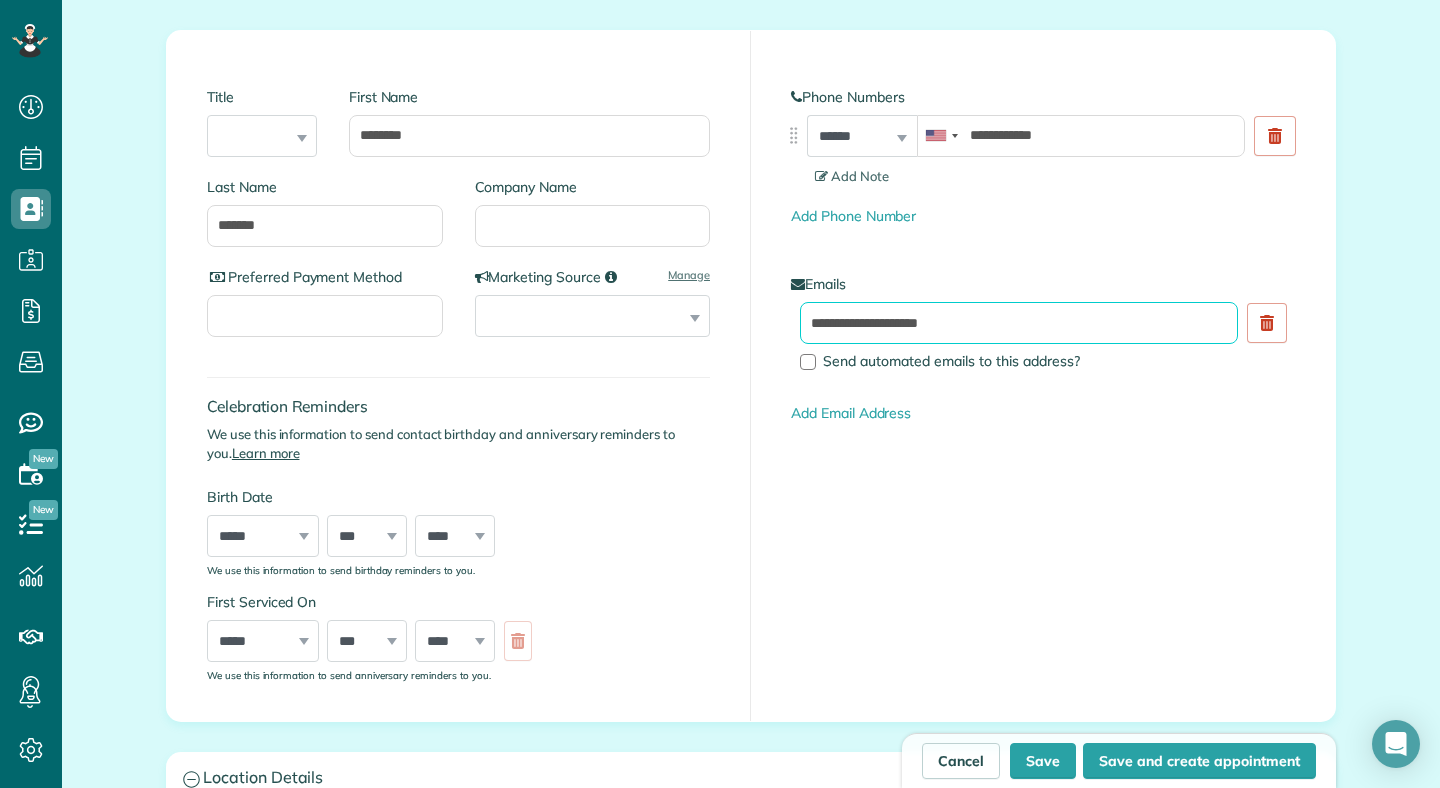 type on "**********" 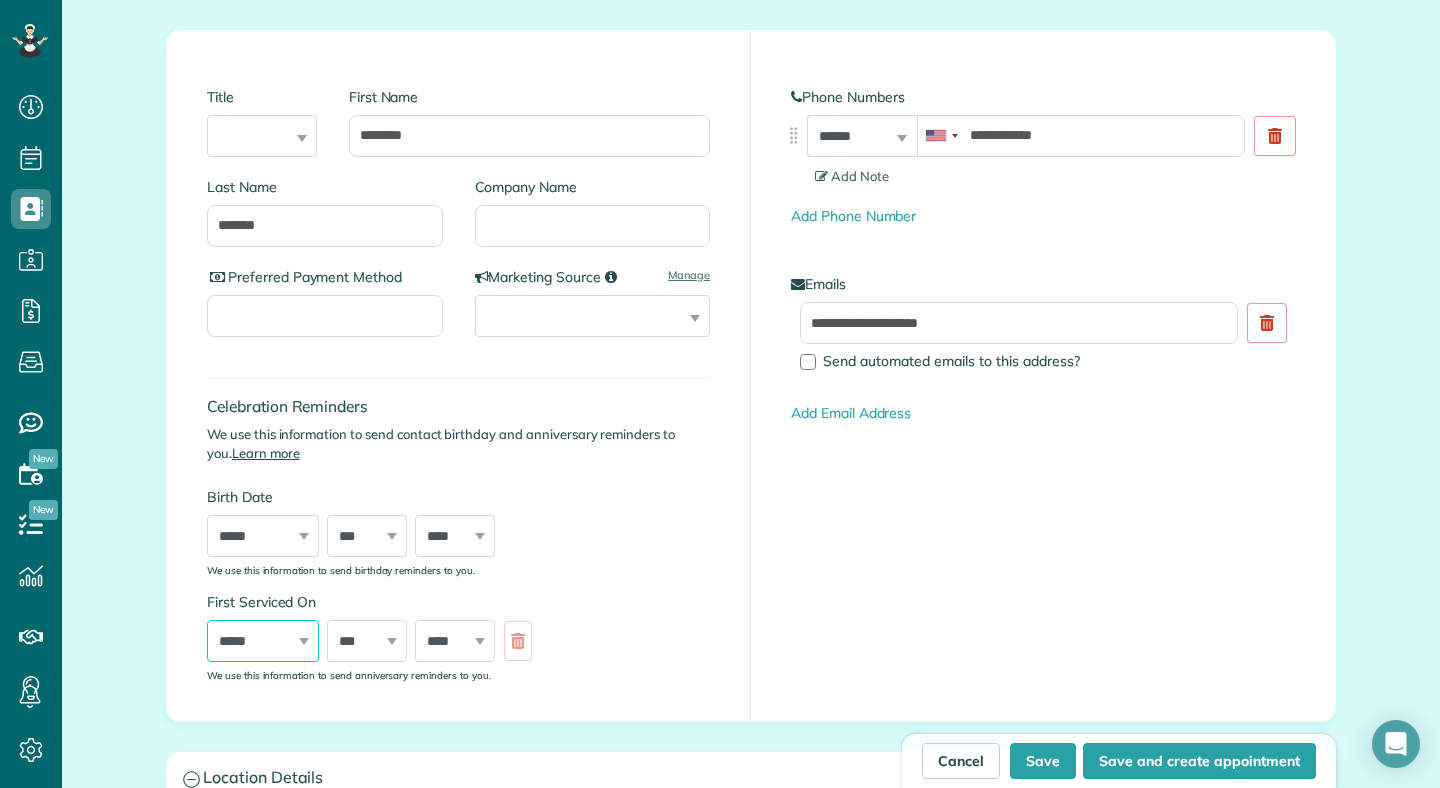 click on "*****
*******
********
*****
*****
***
****
****
******
*********
*******
********
********" at bounding box center (263, 641) 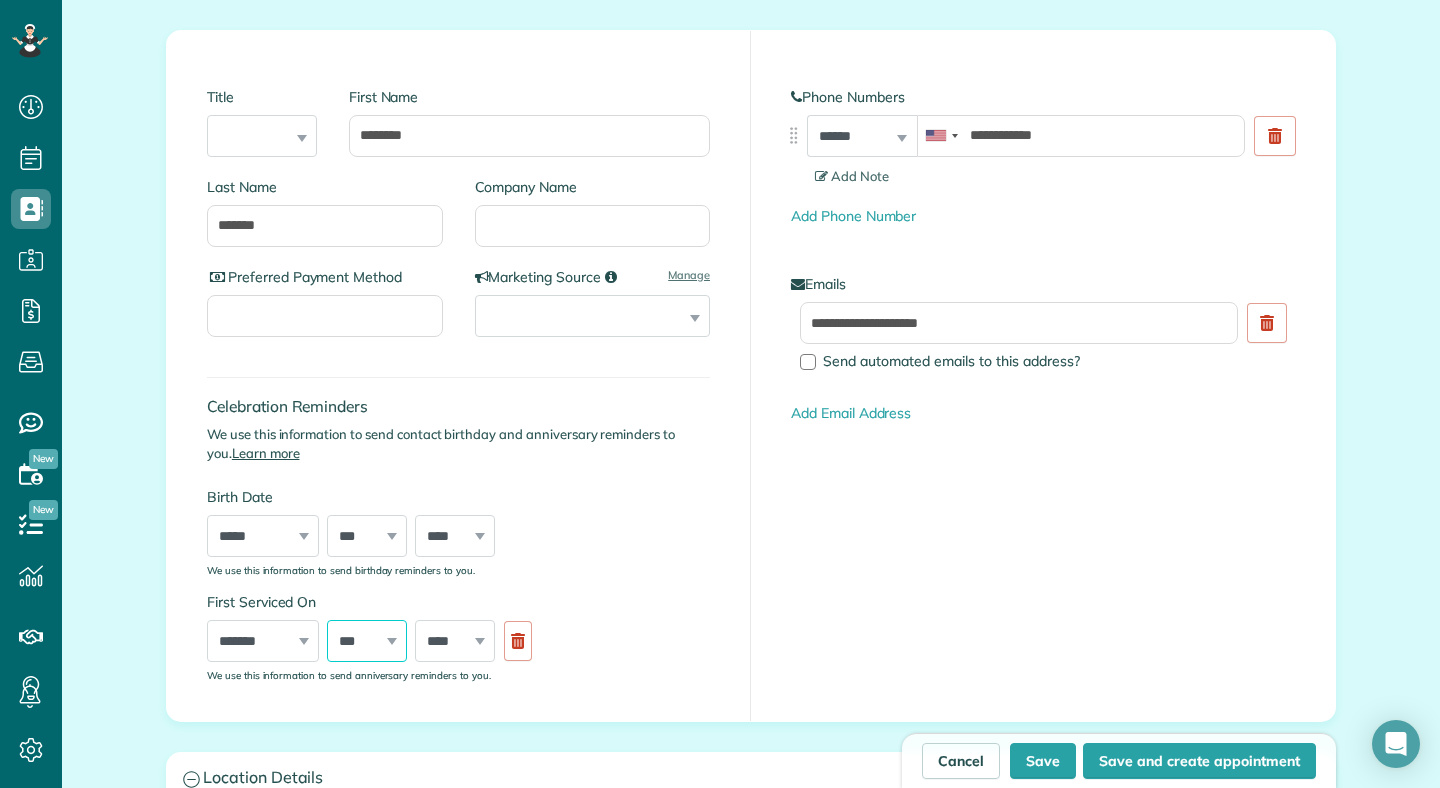 click on "***
*
*
*
*
*
*
*
*
*
**
**
**
**
**
**
**
**
**
**
**
**
**
**
**
**
**
**
**
**
**
**" at bounding box center [367, 641] 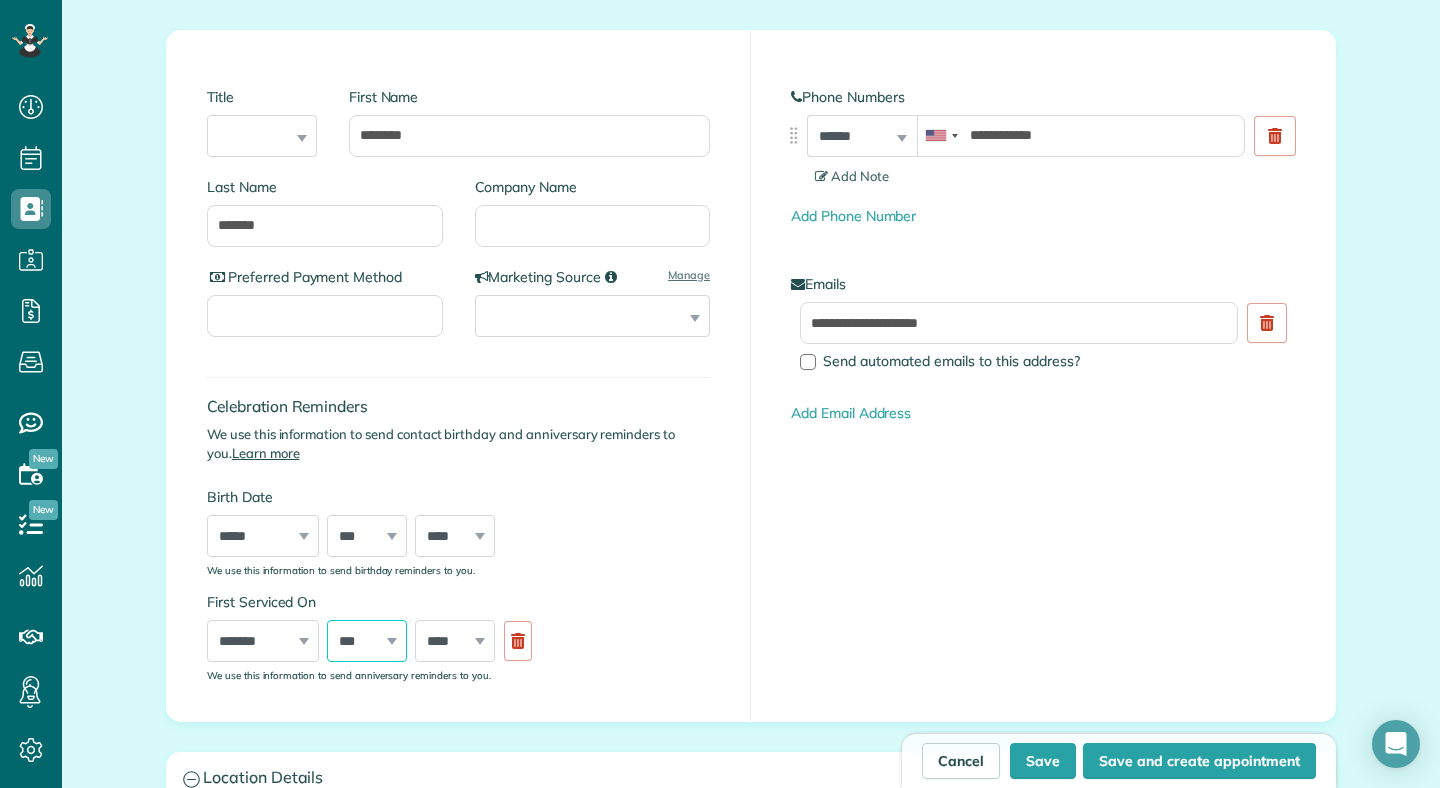 select on "*" 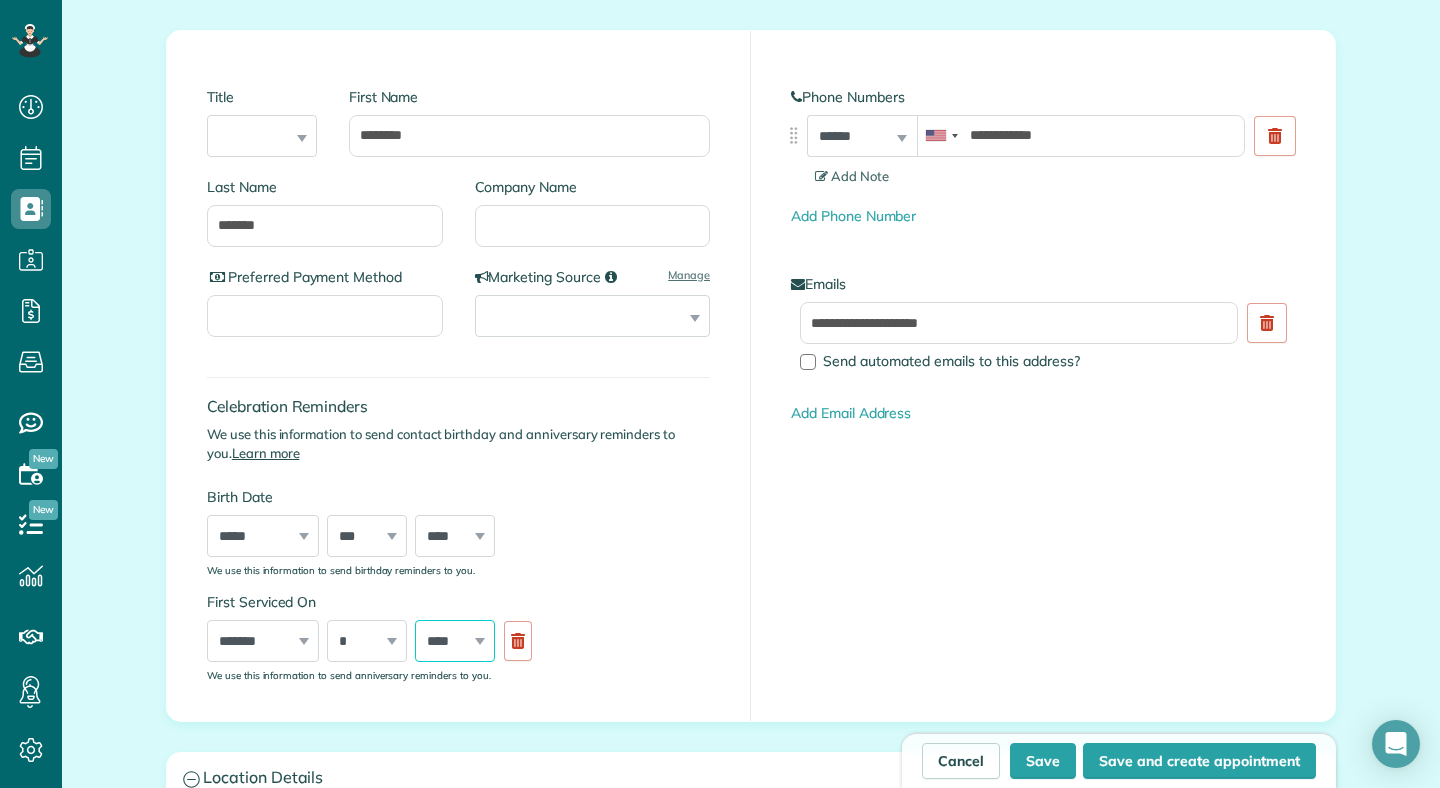 click on "****
****
****
****
****
****
****
****
****
****
****
****
****
****
****
****
****
****
****
****
****
****
****
****
****
****
****
****
****
****
****
****
****
****
****
****
****
****
****
****
****
****
****
****
****
****
****
****
****
****
****
****" at bounding box center [455, 641] 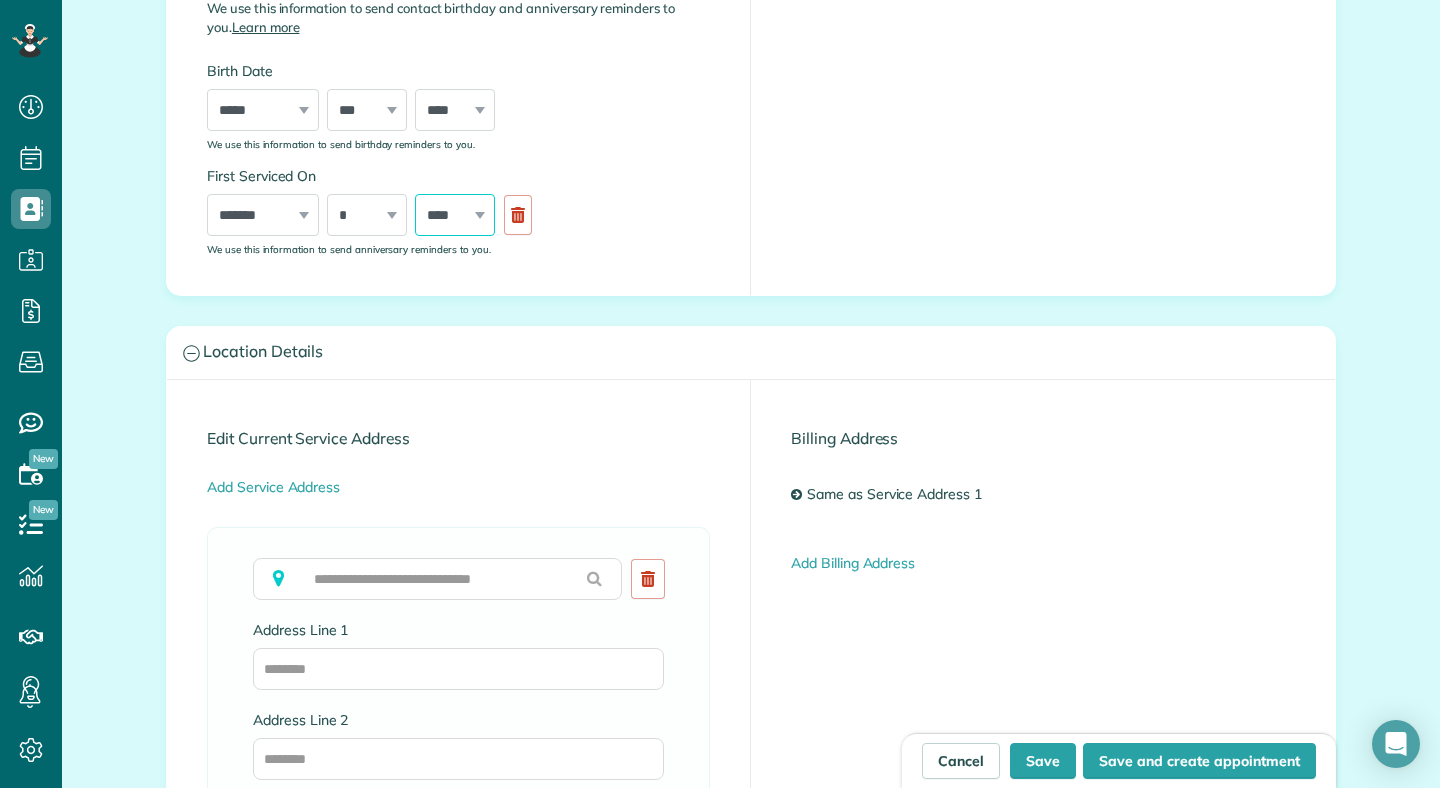 scroll, scrollTop: 773, scrollLeft: 0, axis: vertical 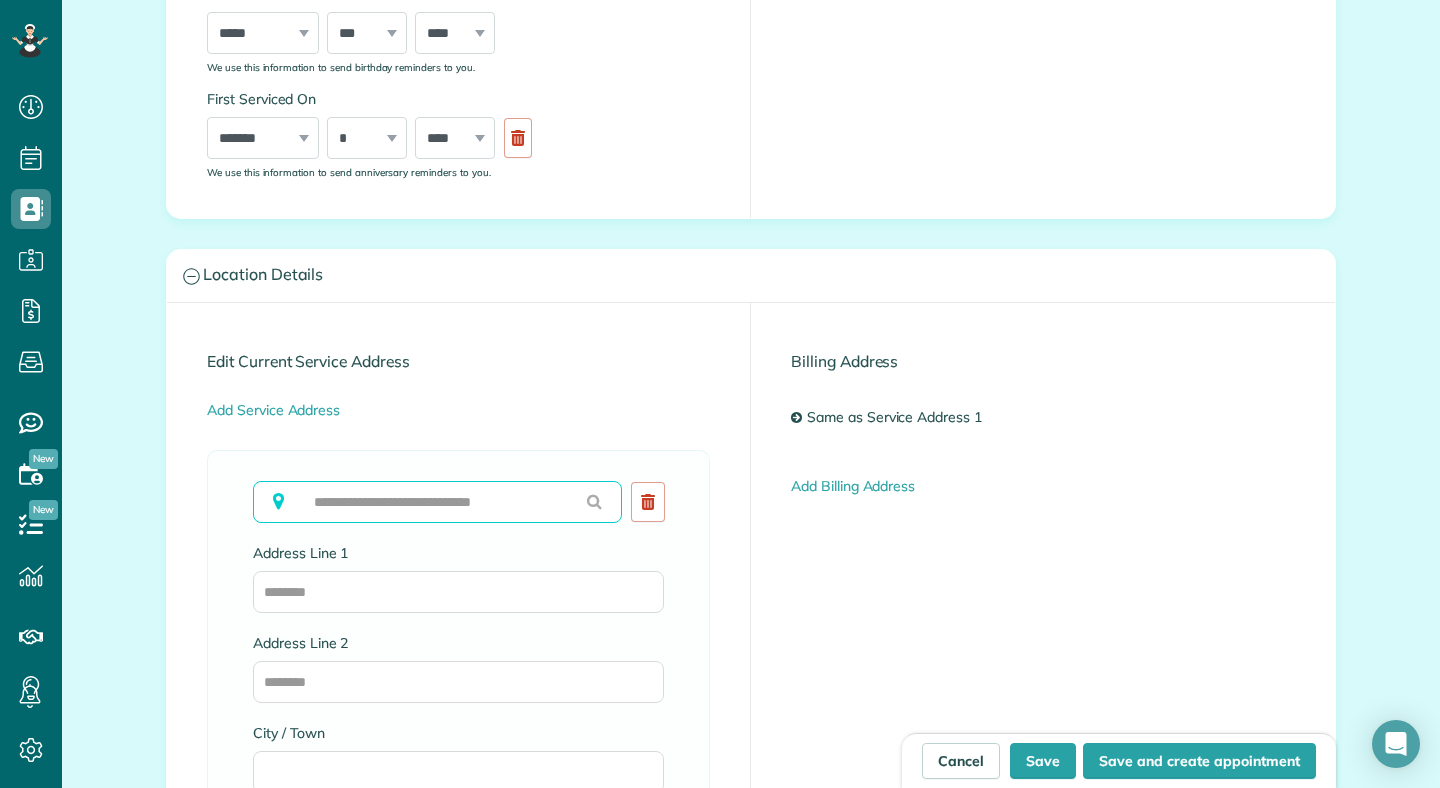 click at bounding box center (437, 502) 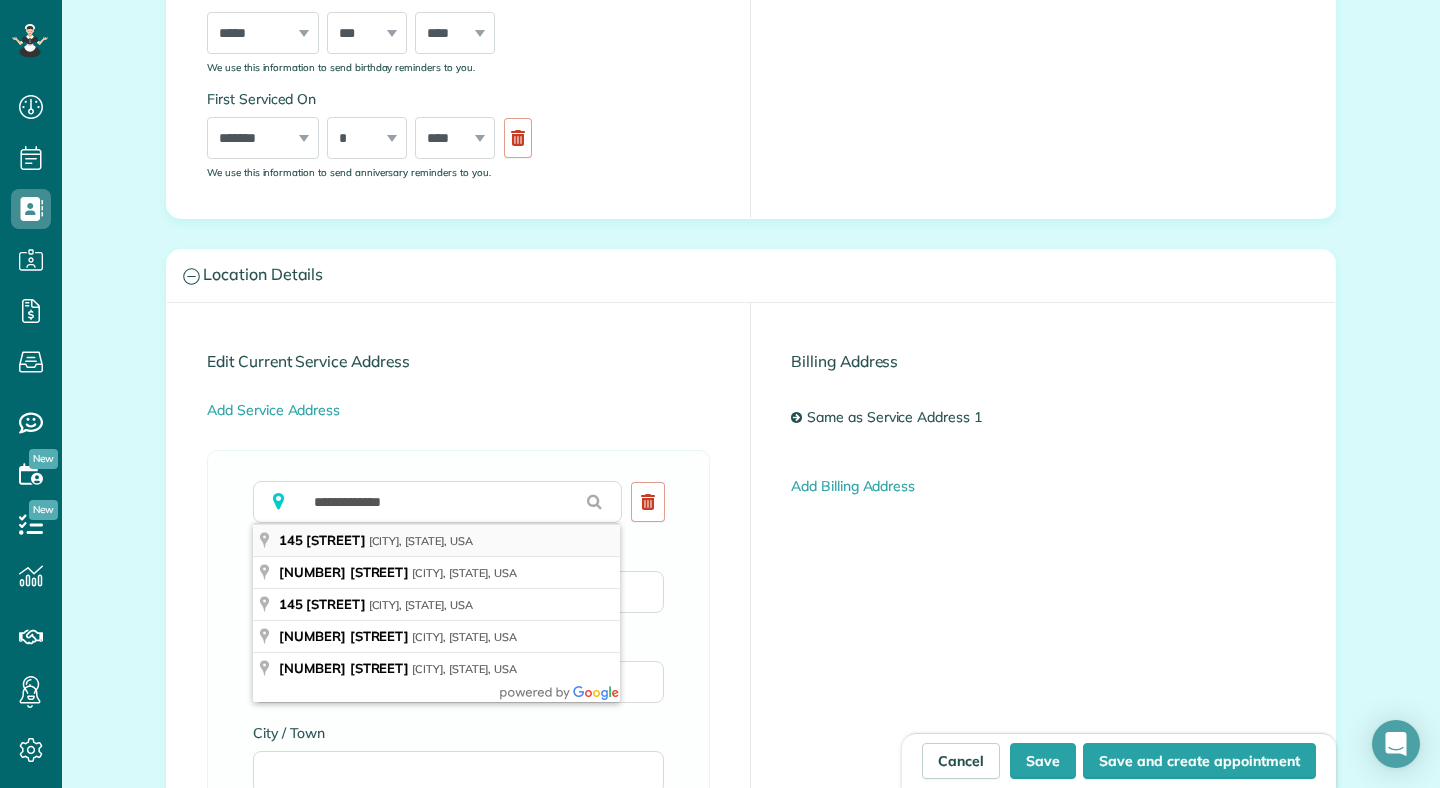 type on "**********" 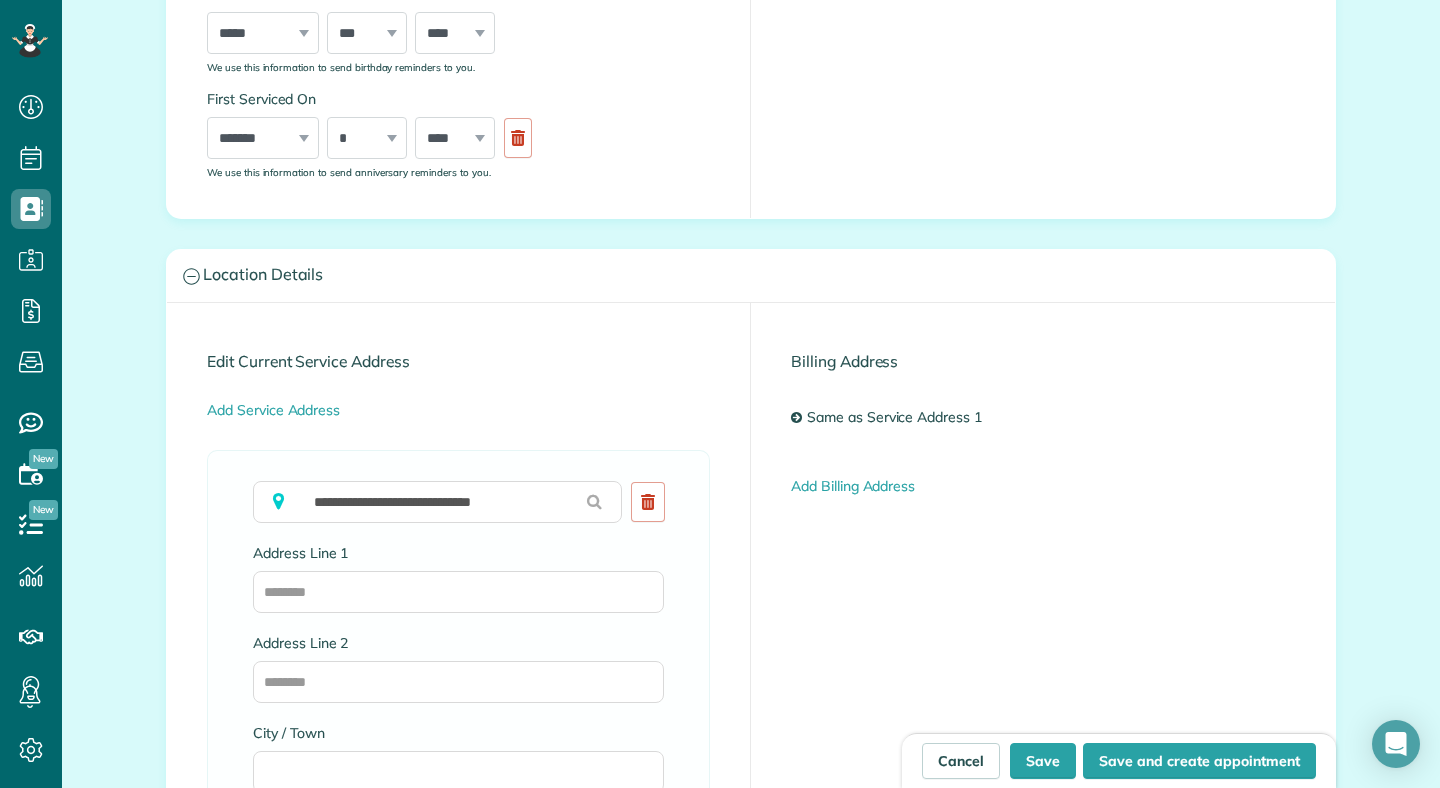 type on "**********" 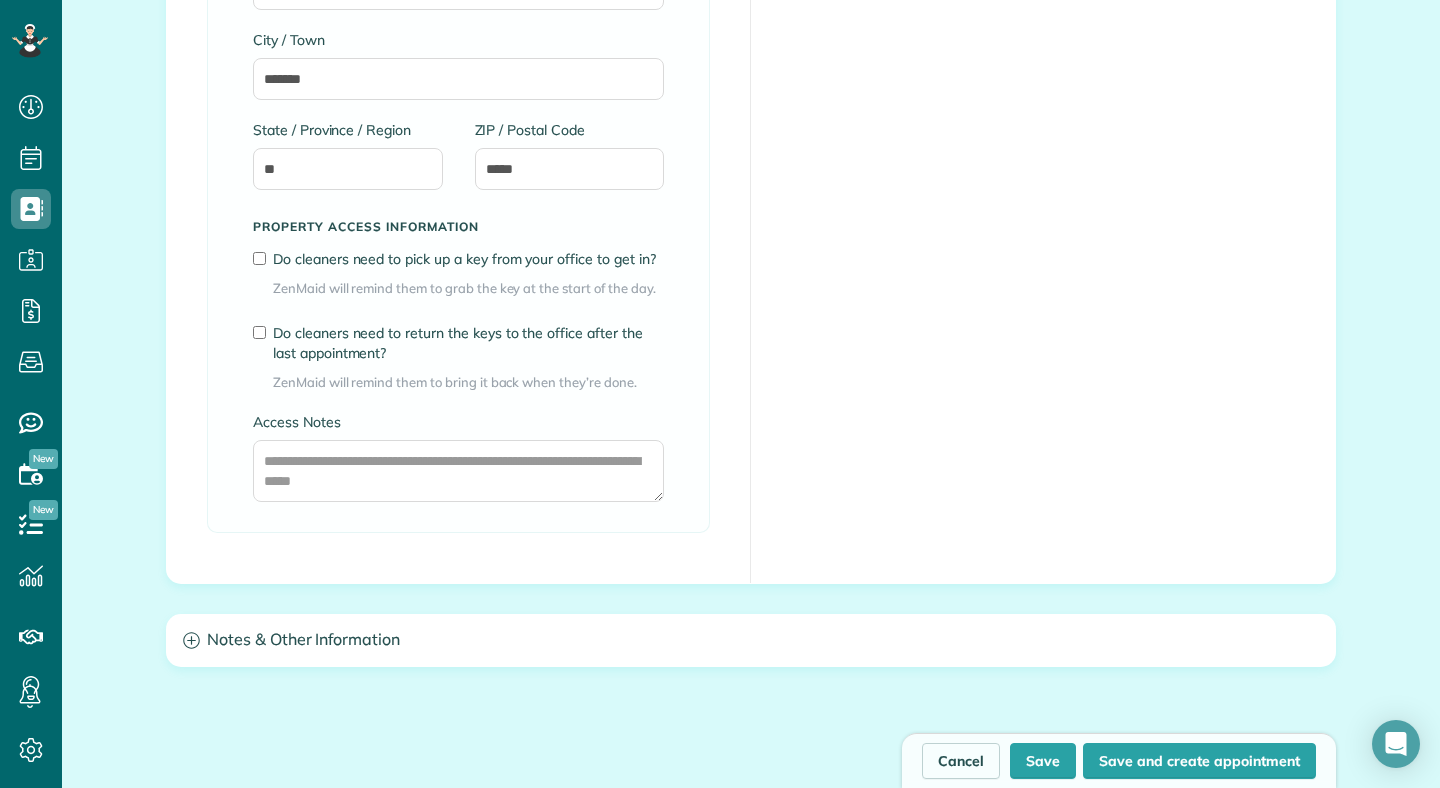 scroll, scrollTop: 1472, scrollLeft: 0, axis: vertical 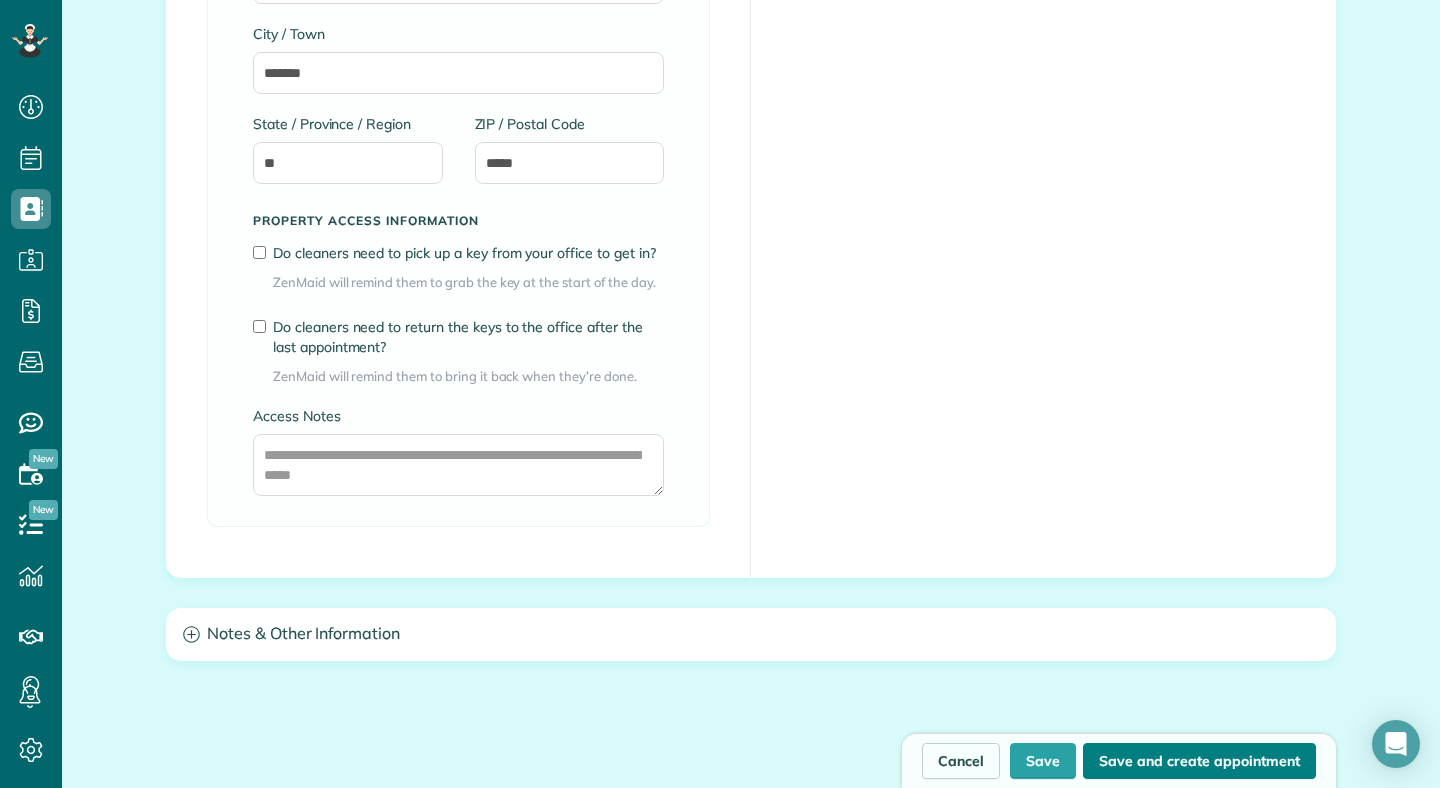 click on "Save and create appointment" at bounding box center (1199, 761) 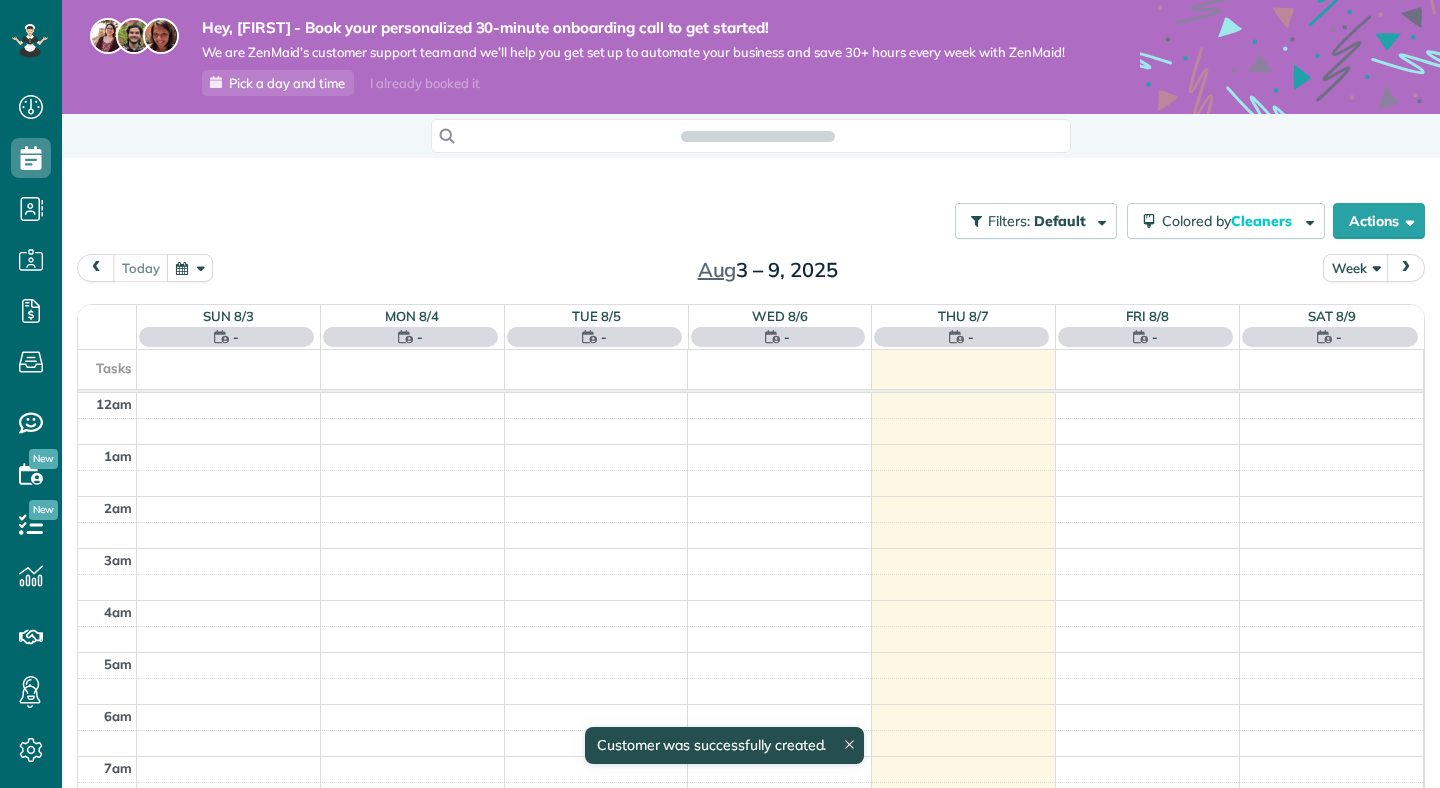scroll, scrollTop: 0, scrollLeft: 0, axis: both 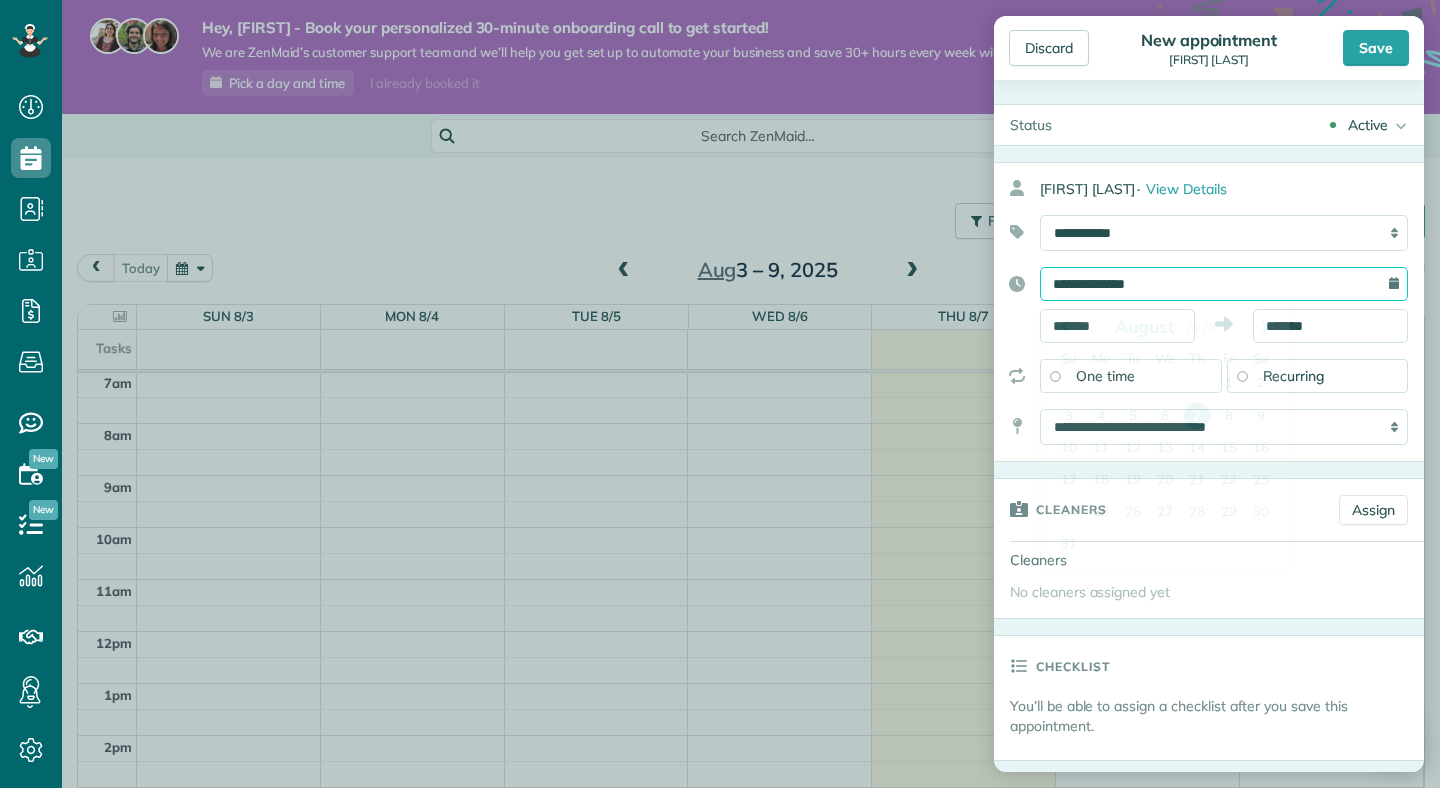 click on "**********" at bounding box center (1224, 284) 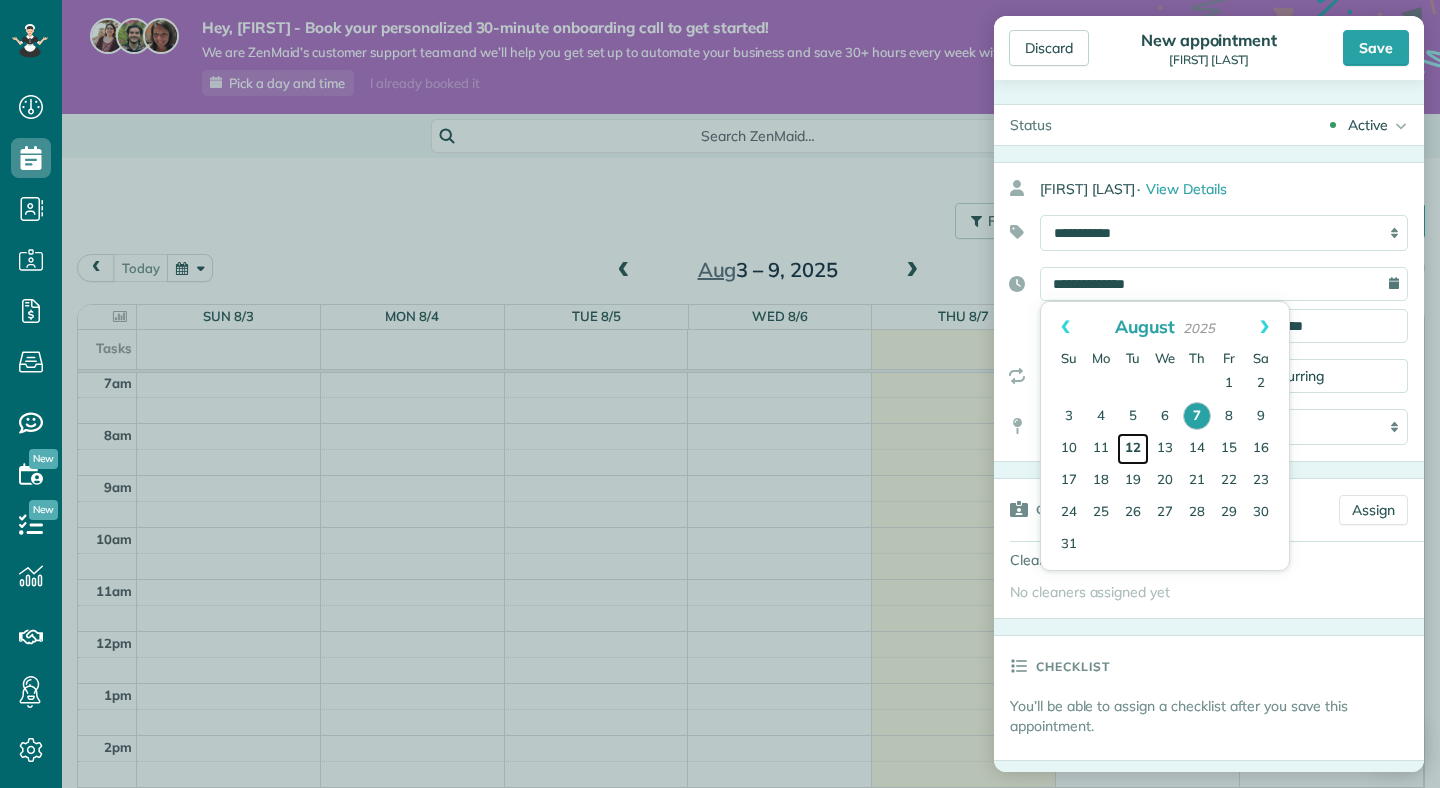 click on "12" at bounding box center (1133, 449) 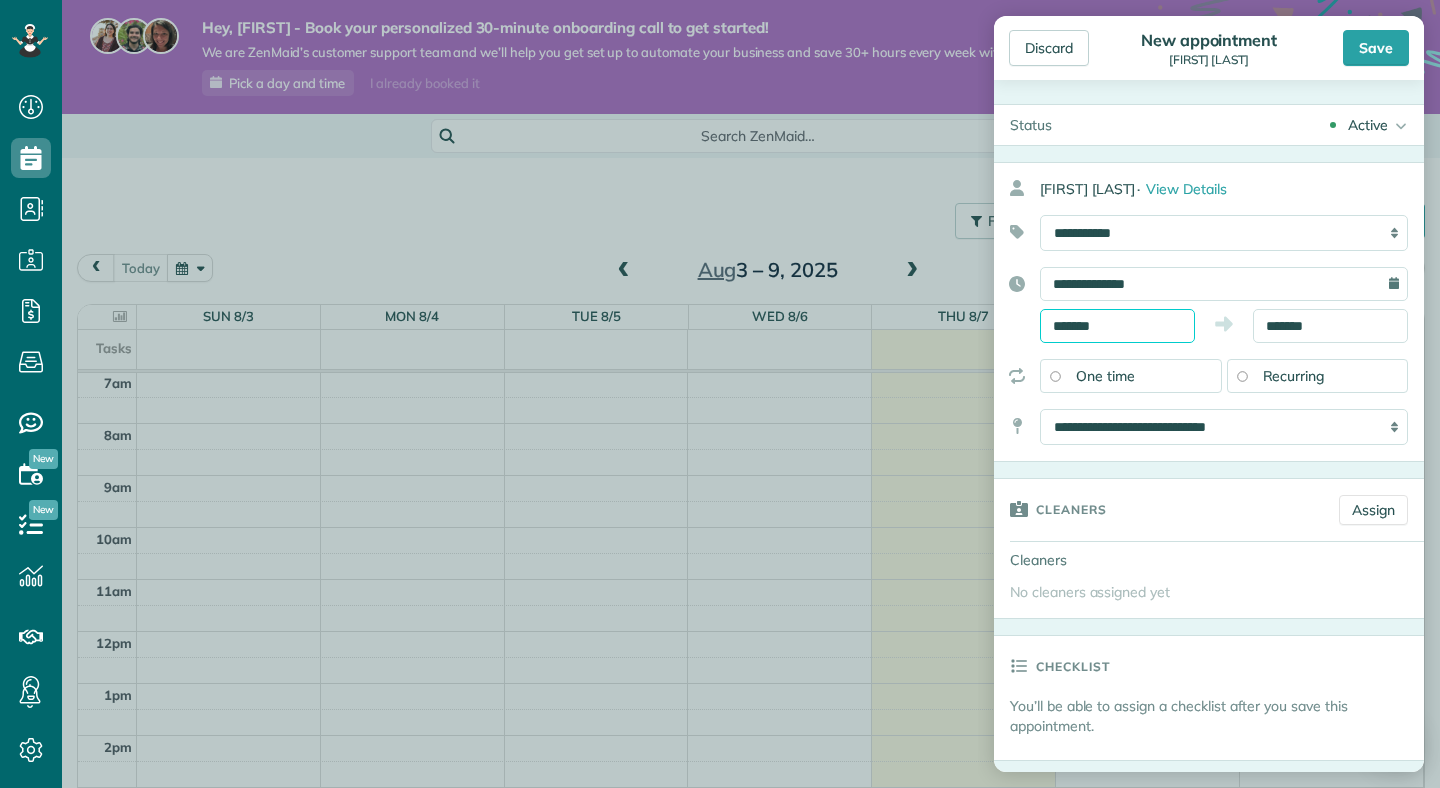 click on "Dashboard
Scheduling
Calendar View
List View
Dispatch View - Weekly scheduling (Beta)" at bounding box center [720, 394] 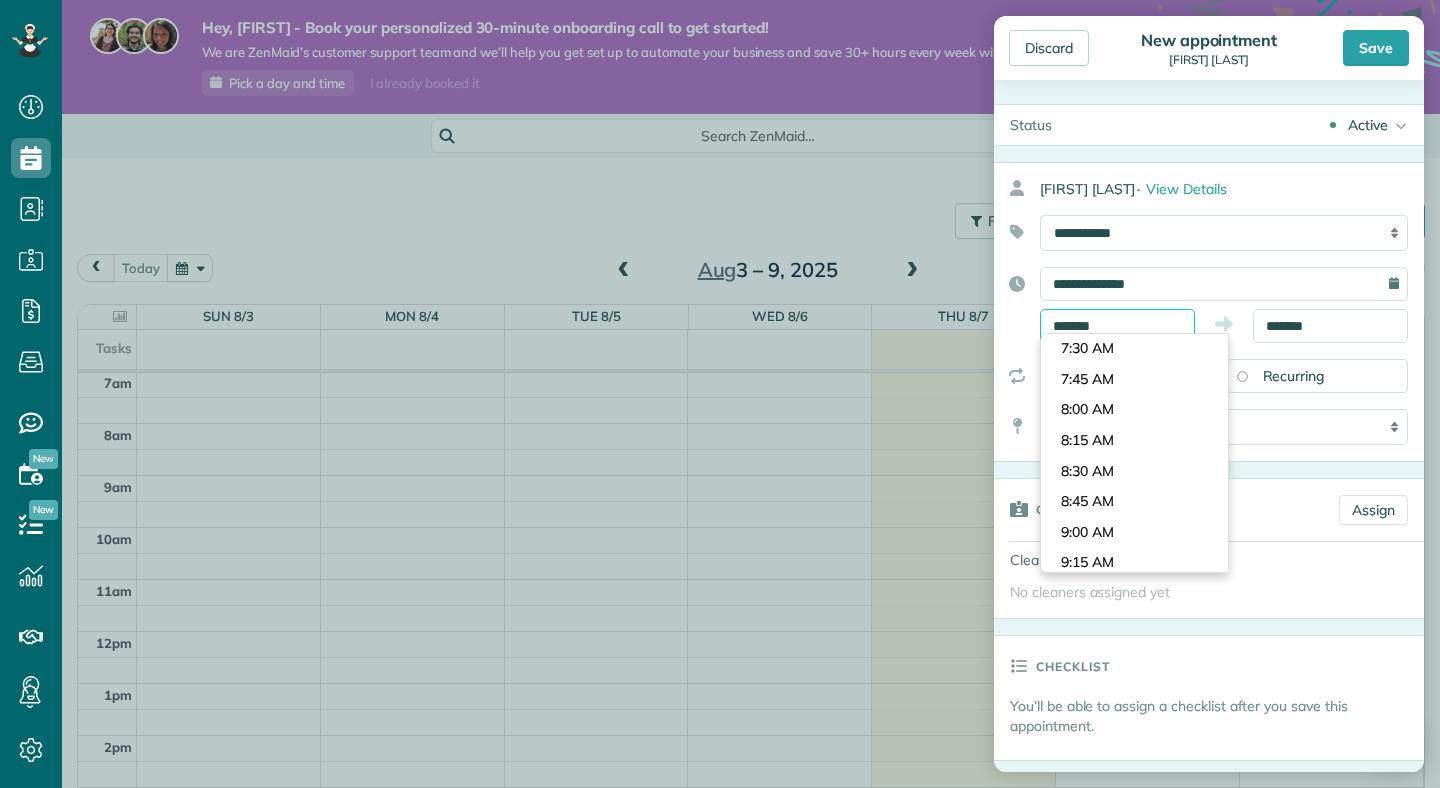 scroll, scrollTop: 877, scrollLeft: 0, axis: vertical 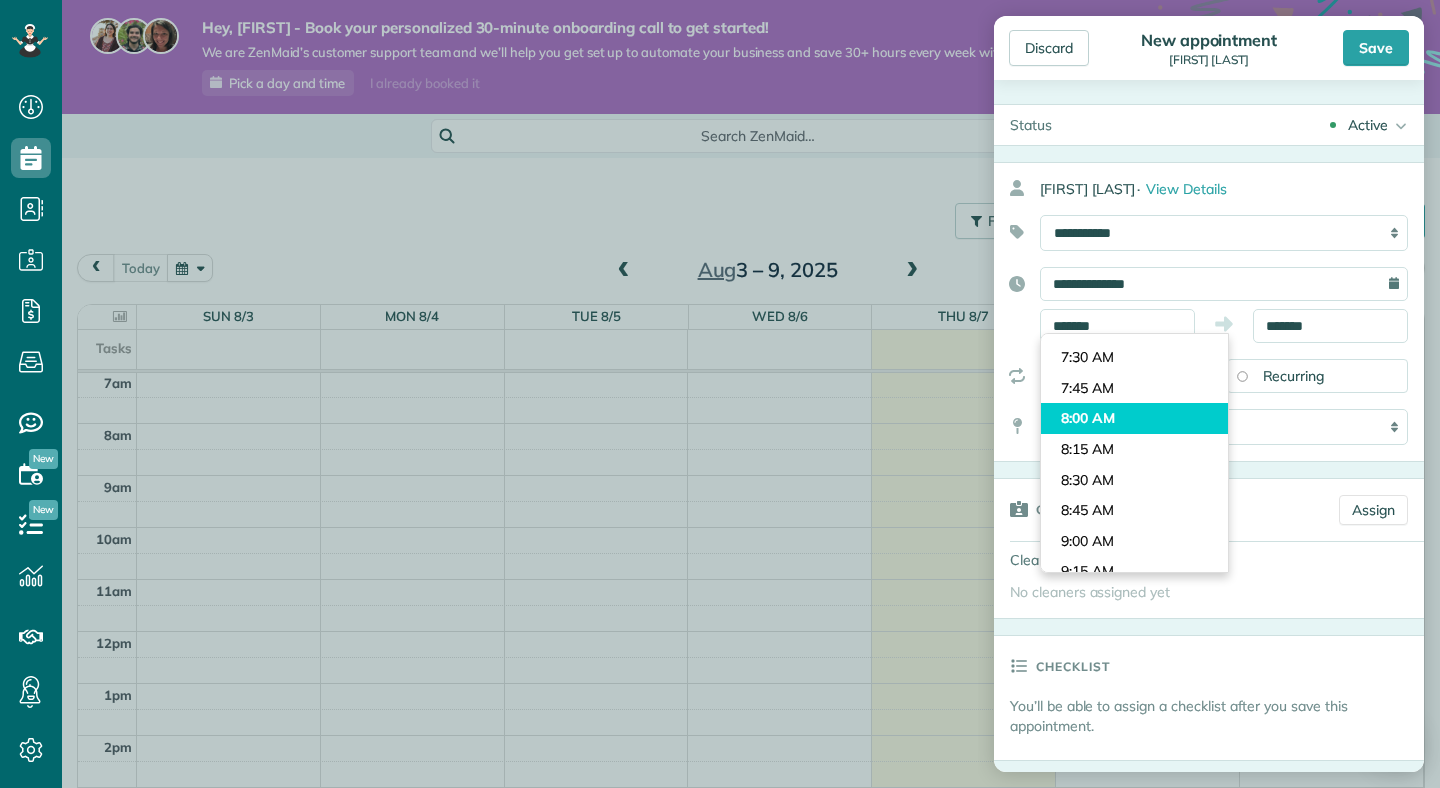 type on "*******" 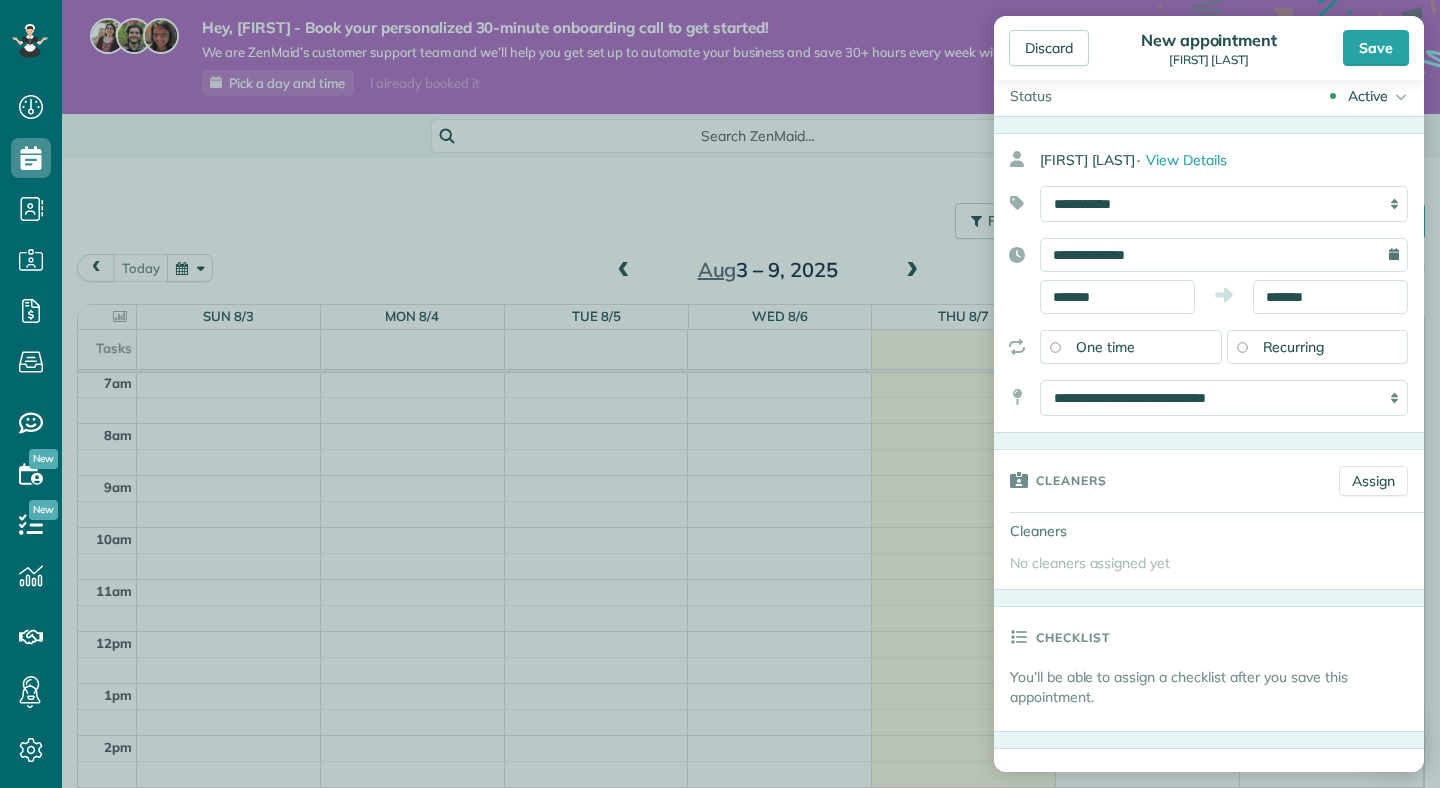 scroll, scrollTop: 32, scrollLeft: 0, axis: vertical 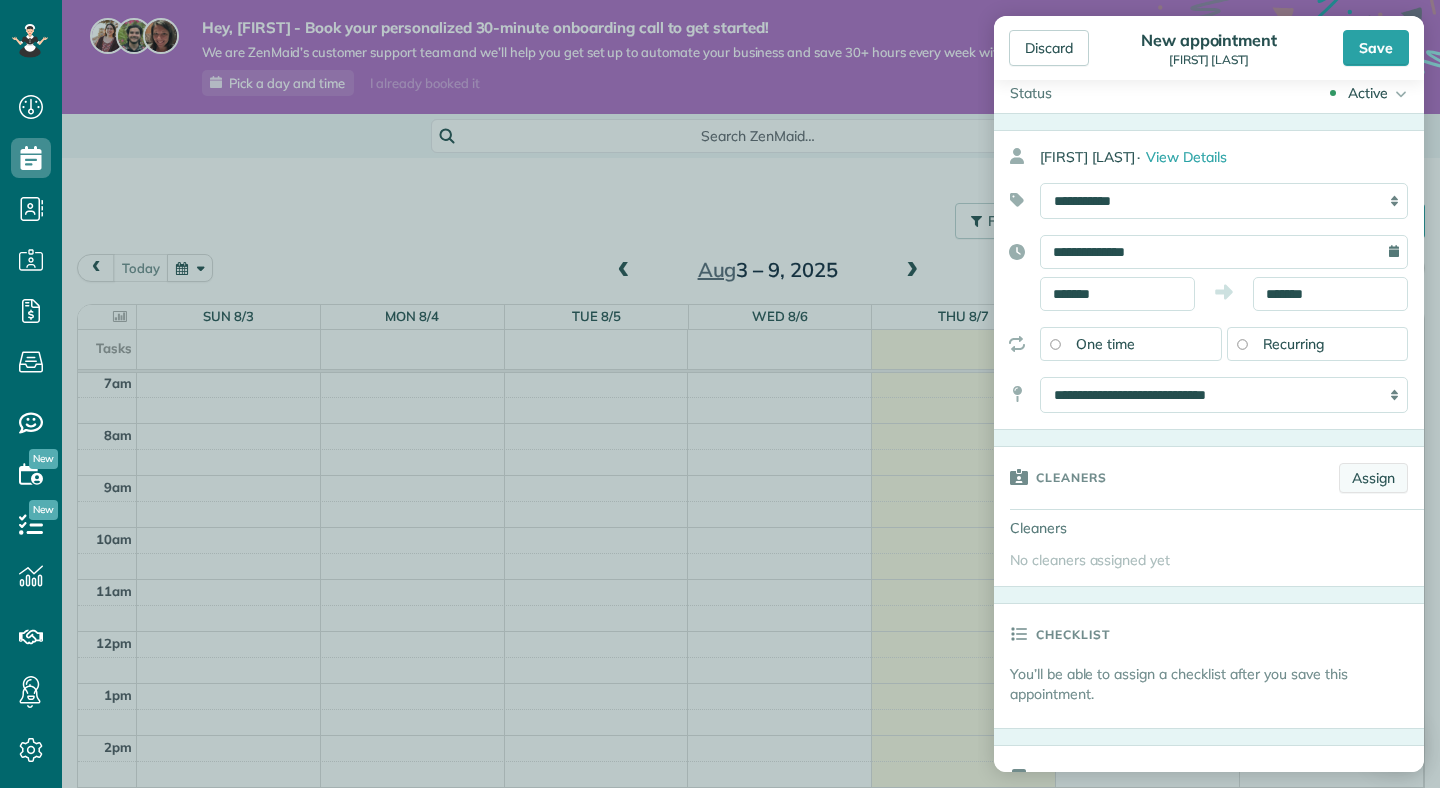 click on "Assign" at bounding box center (1373, 478) 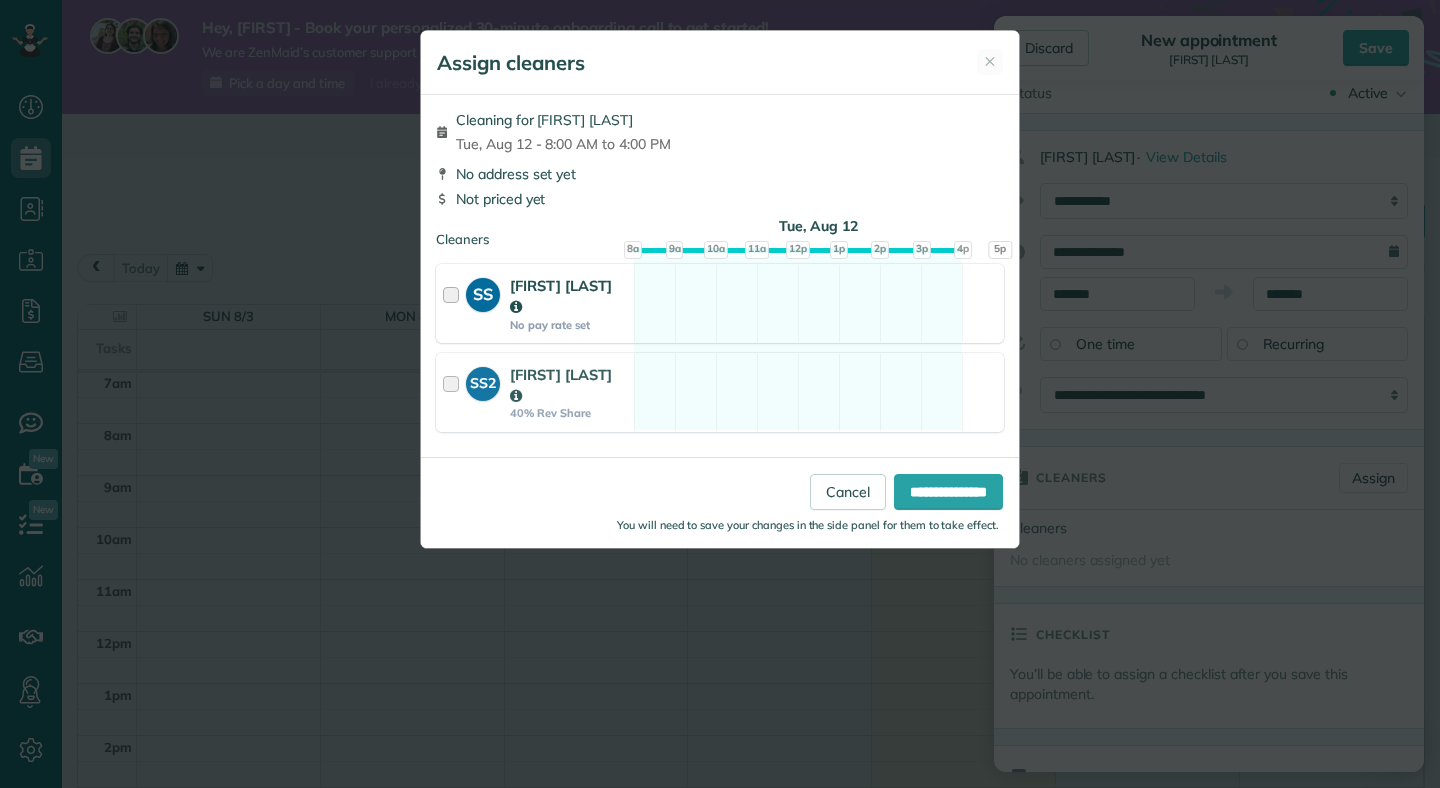 click at bounding box center [454, 303] 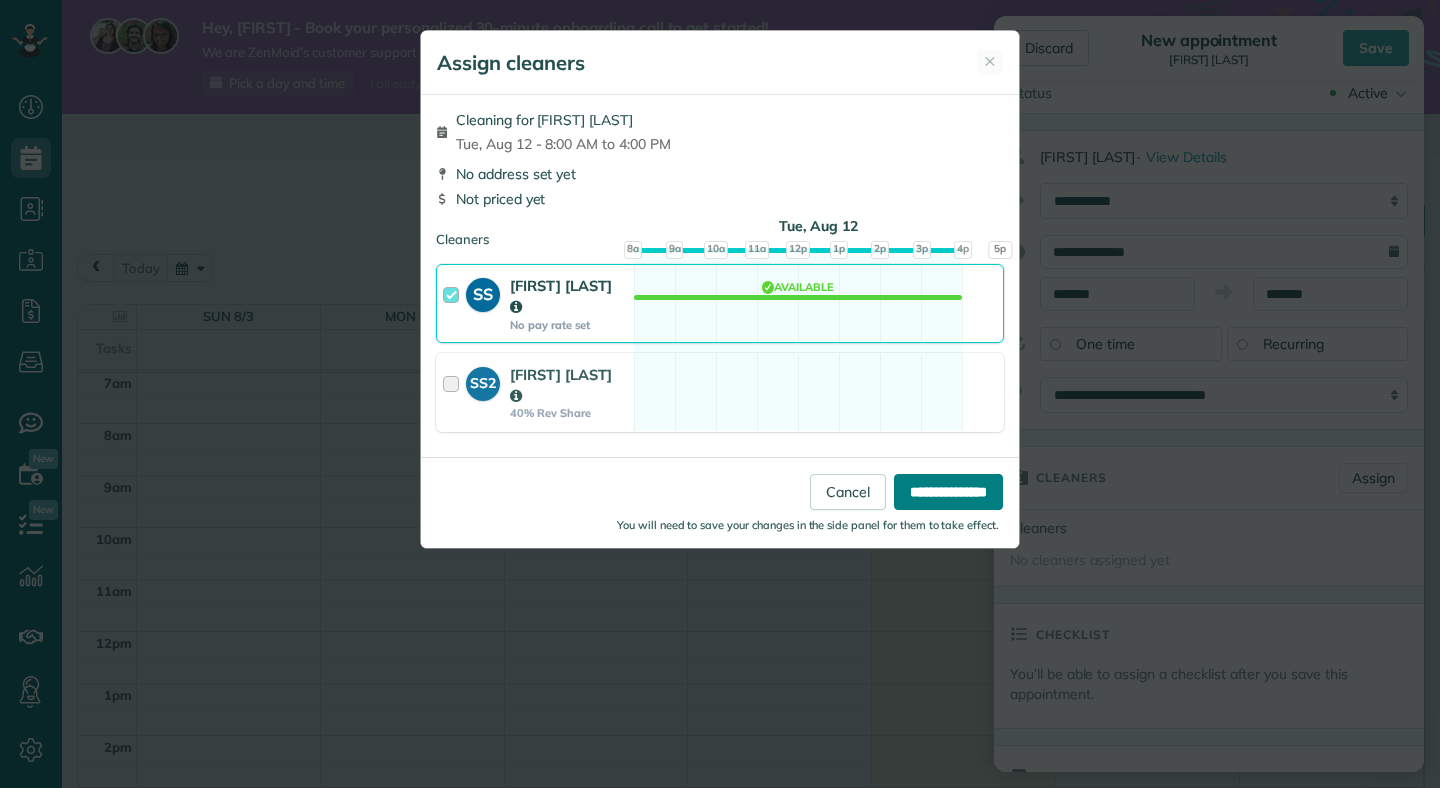 click on "**********" at bounding box center (948, 492) 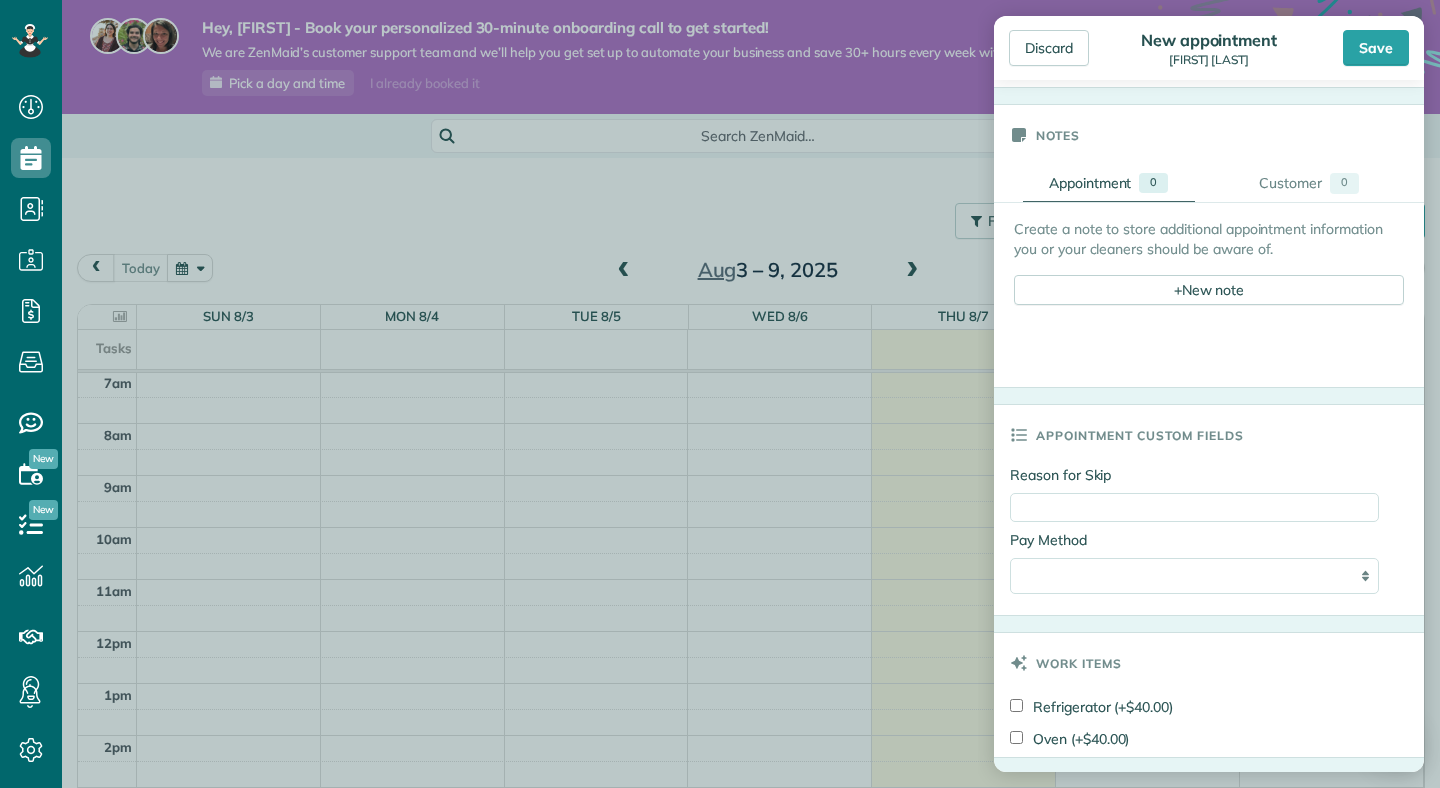 scroll, scrollTop: 981, scrollLeft: 0, axis: vertical 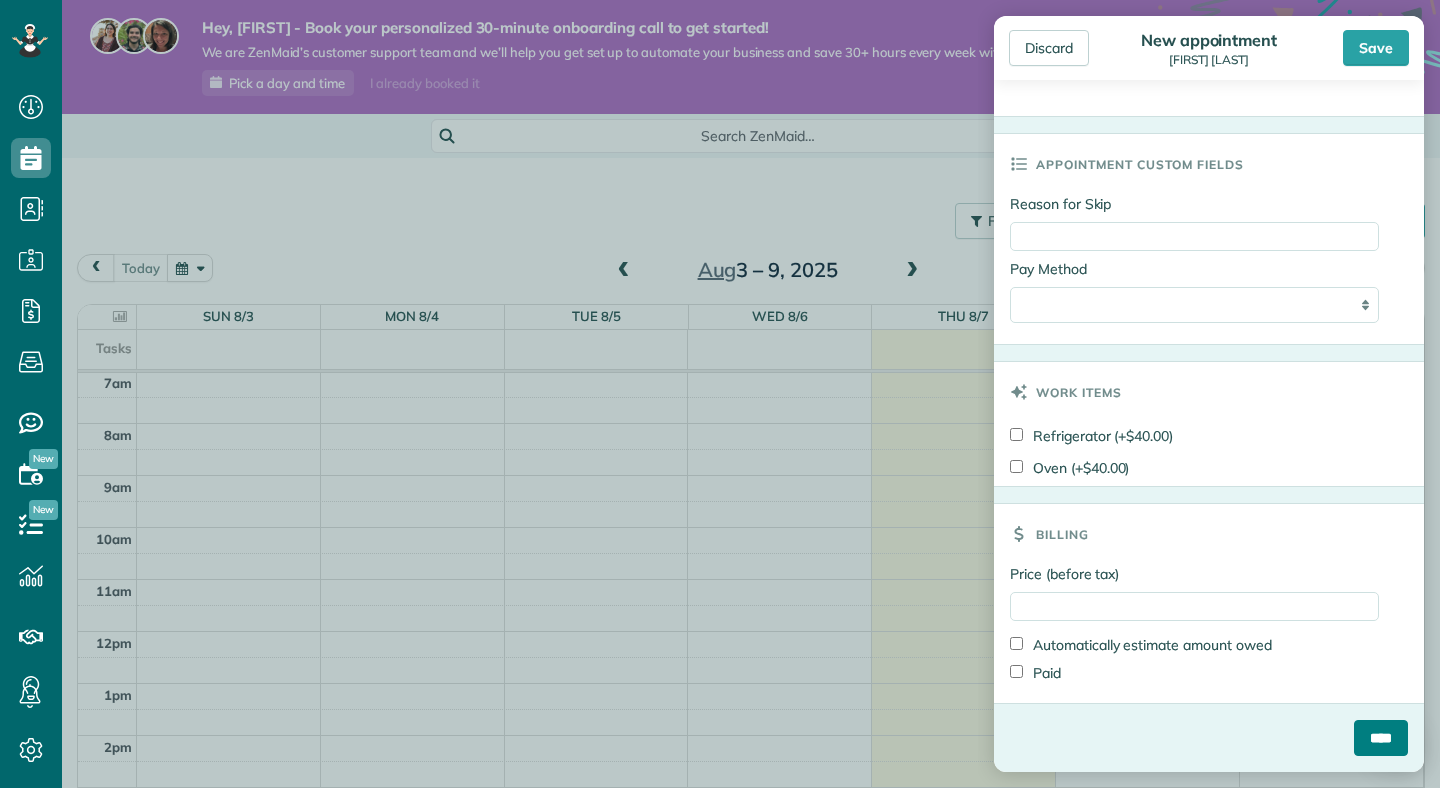 click on "****" at bounding box center (1381, 738) 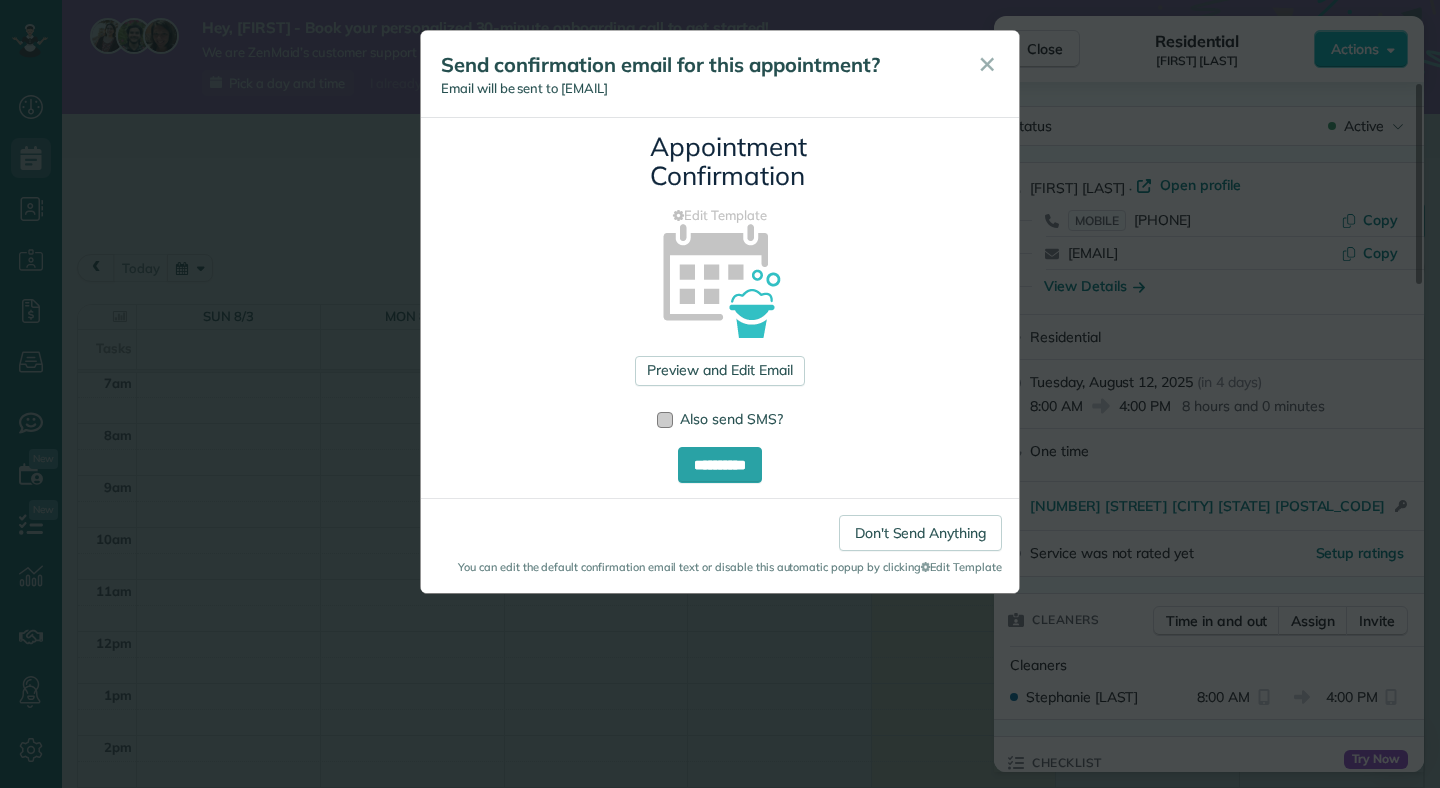 click at bounding box center (665, 420) 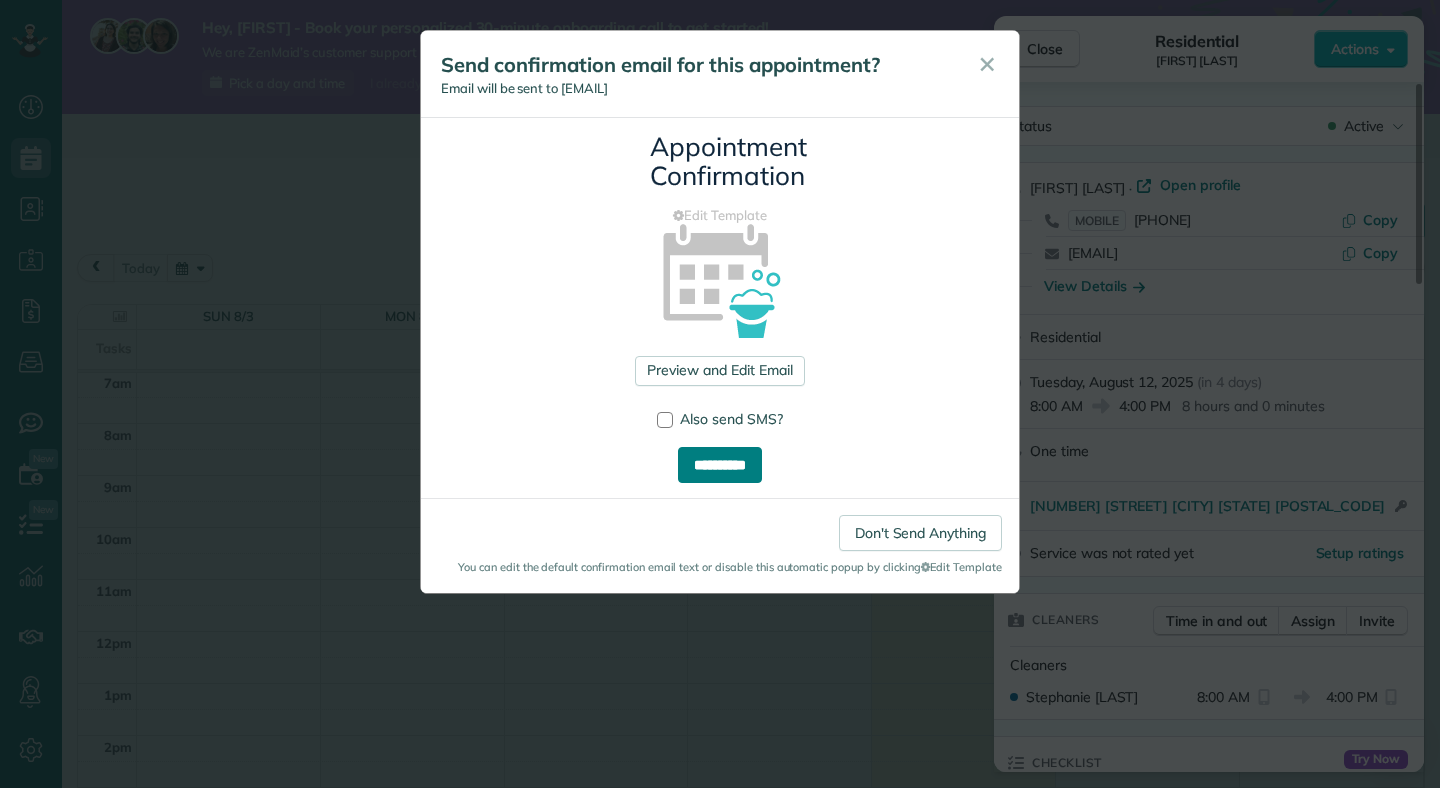 click on "**********" at bounding box center [720, 465] 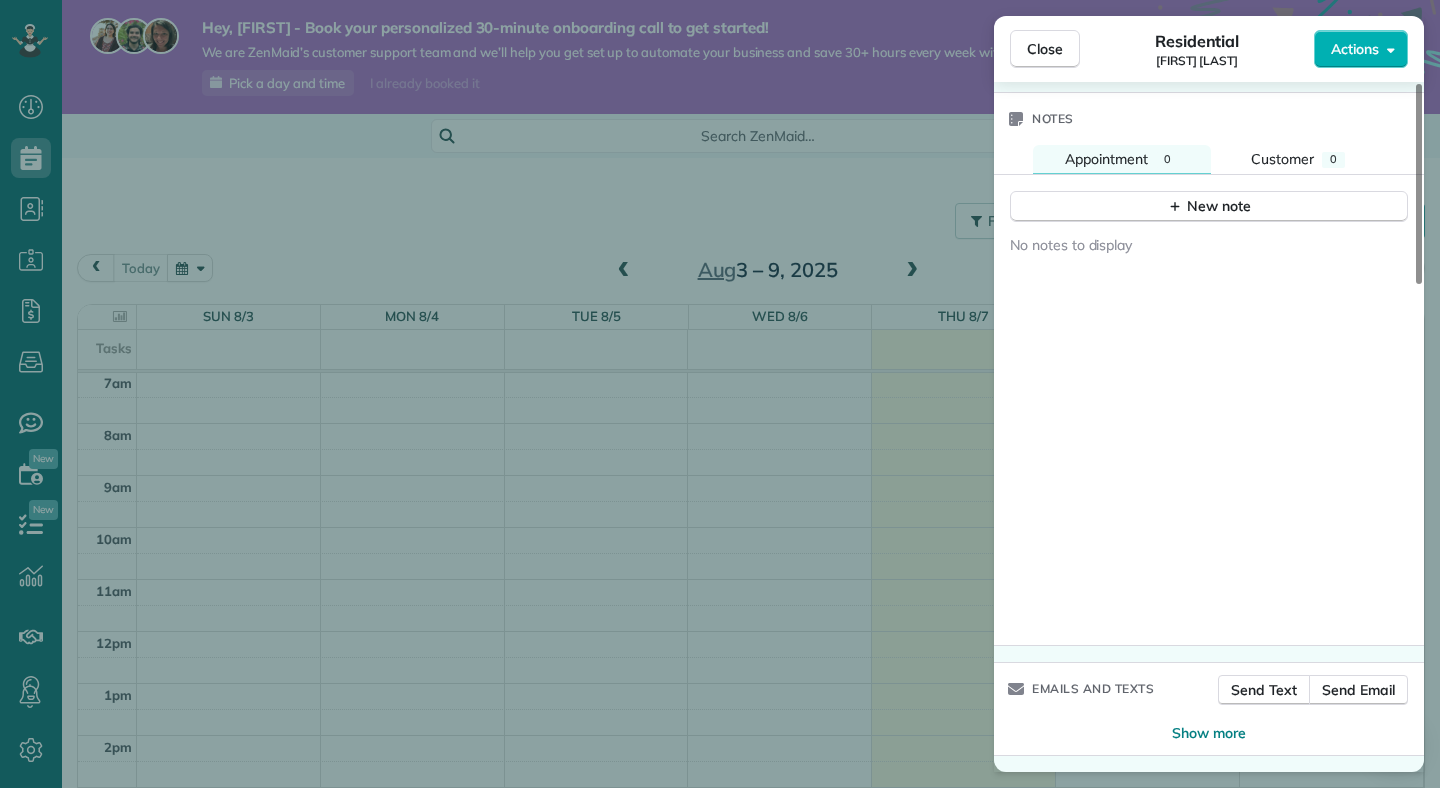 scroll, scrollTop: 0, scrollLeft: 0, axis: both 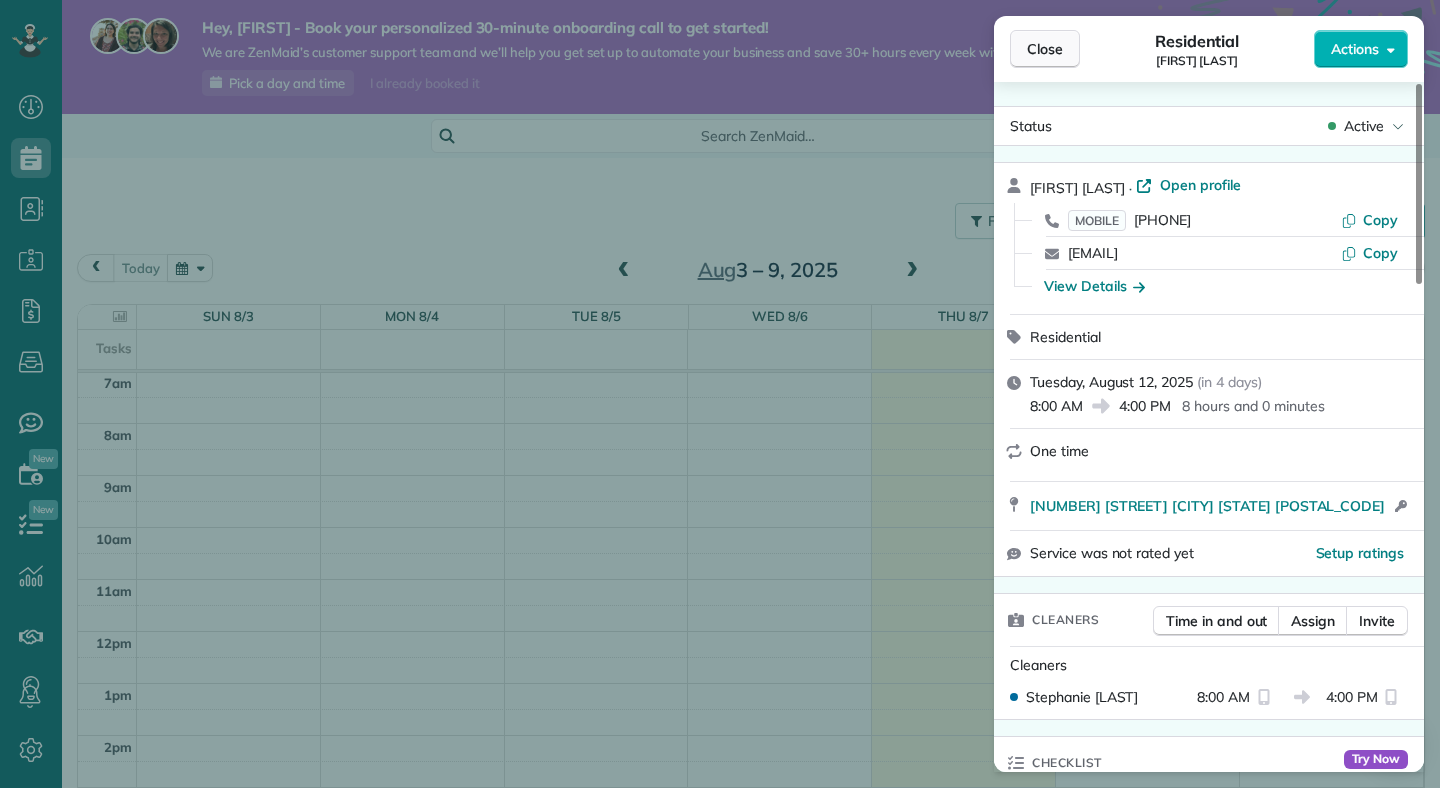 click on "Close" at bounding box center (1045, 49) 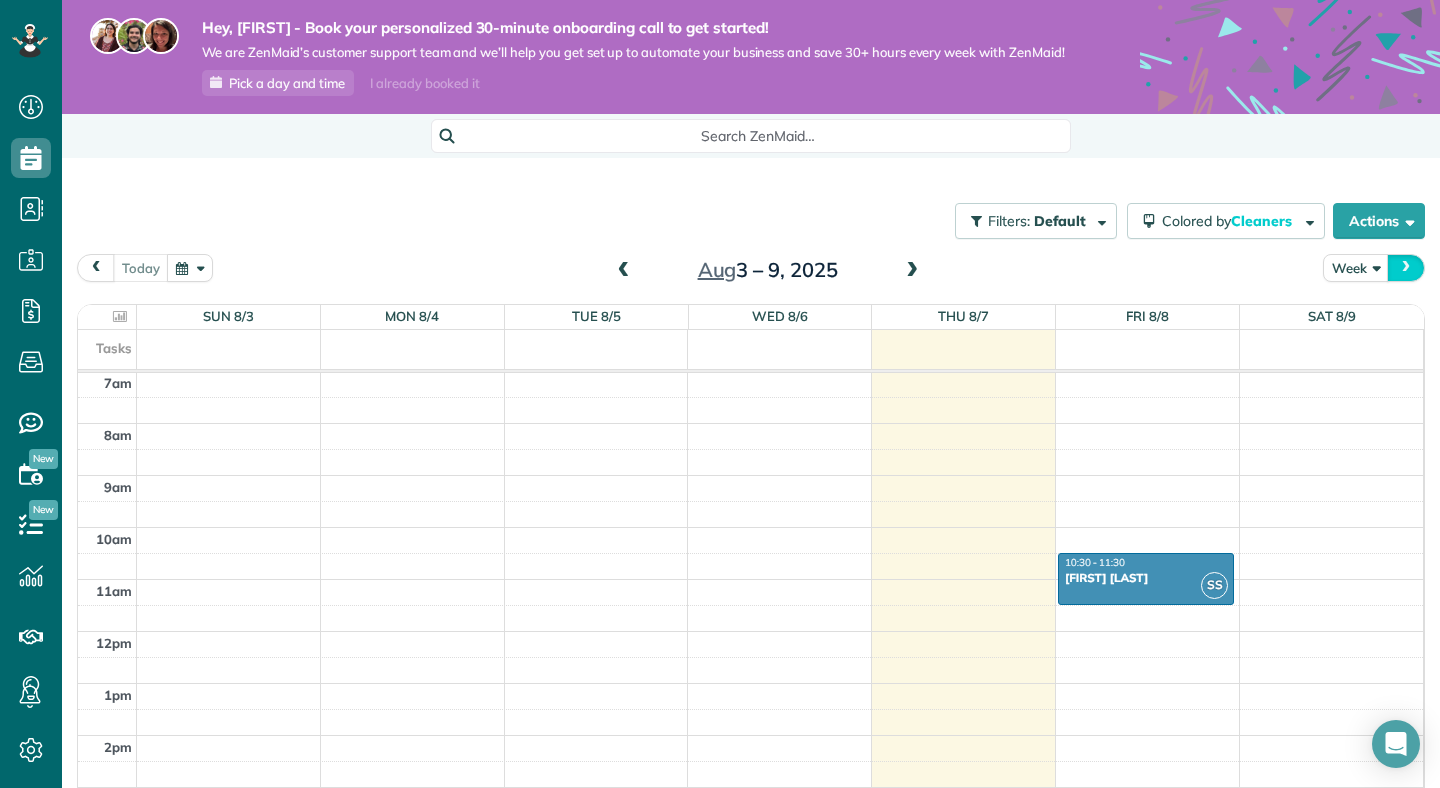 click at bounding box center [1406, 267] 